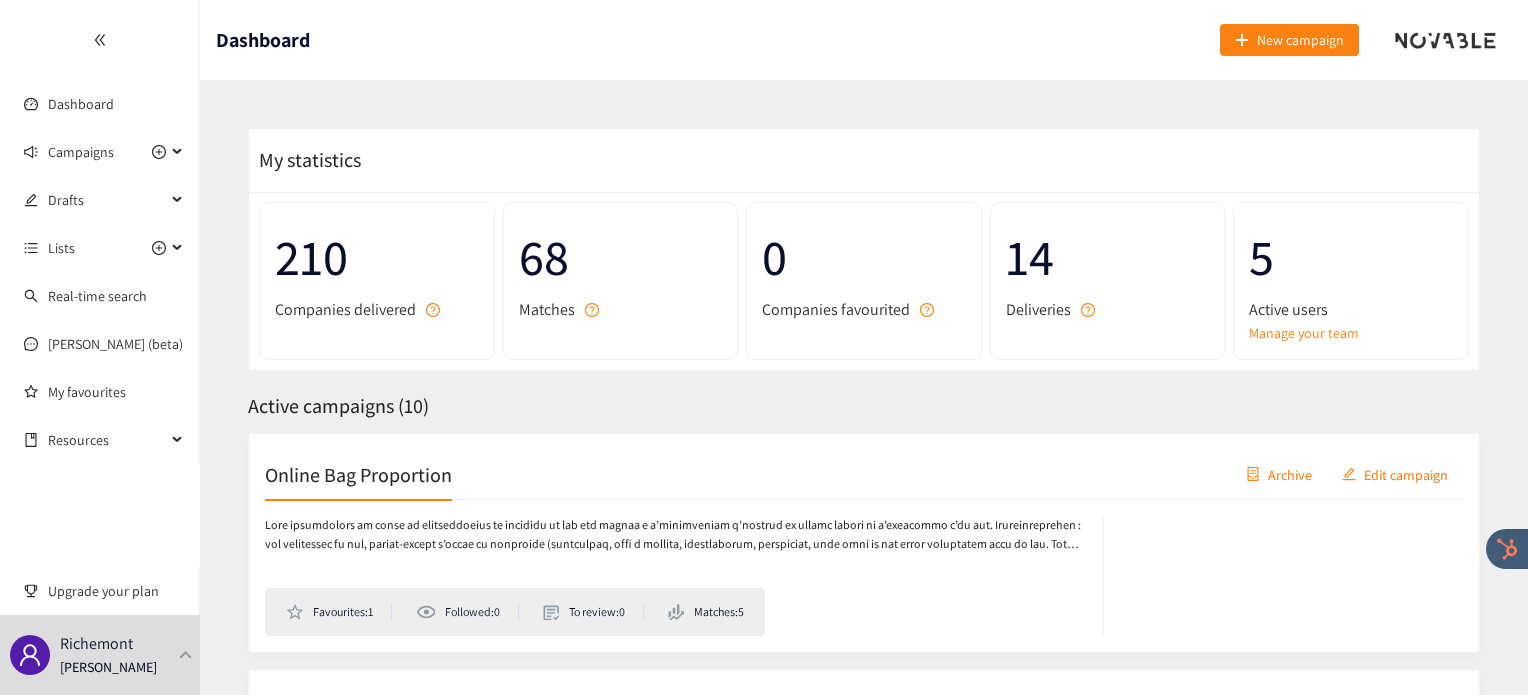 scroll, scrollTop: 939, scrollLeft: 0, axis: vertical 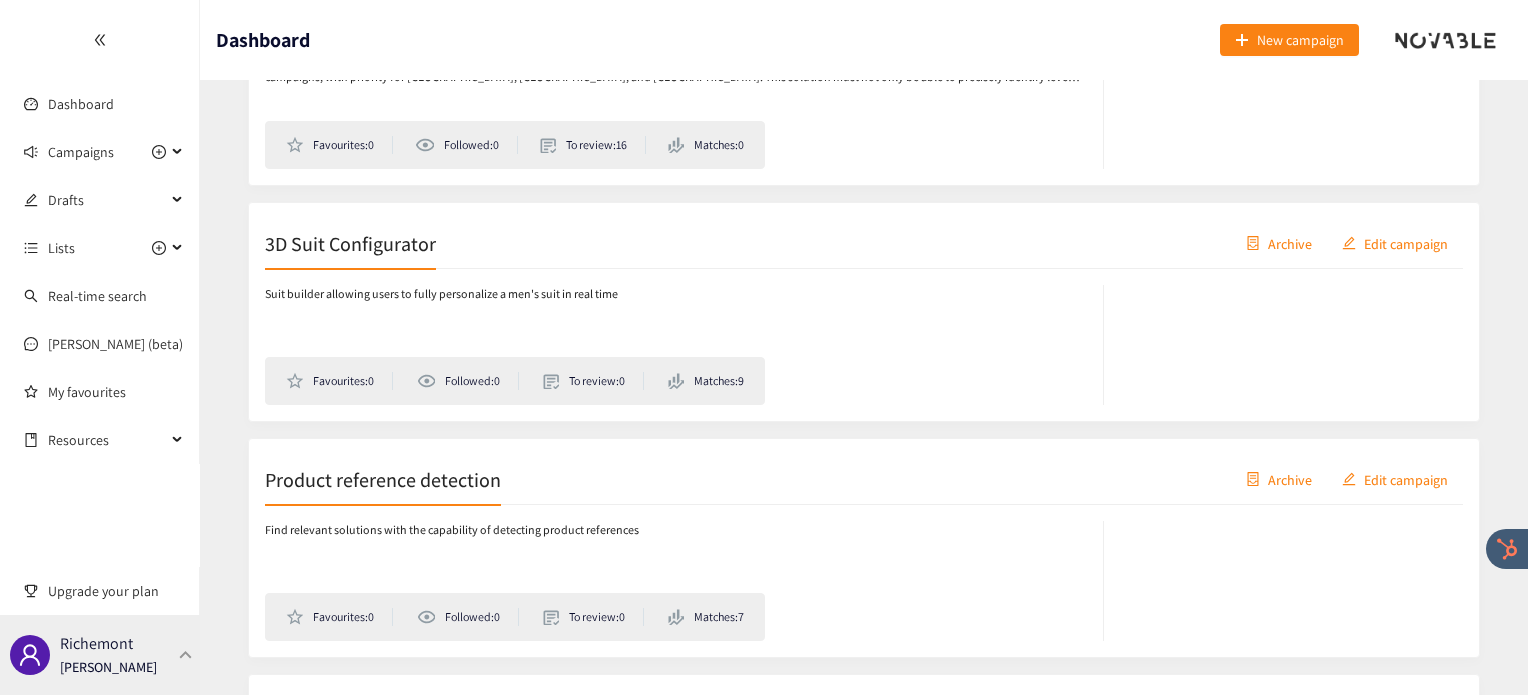 click at bounding box center [186, 654] 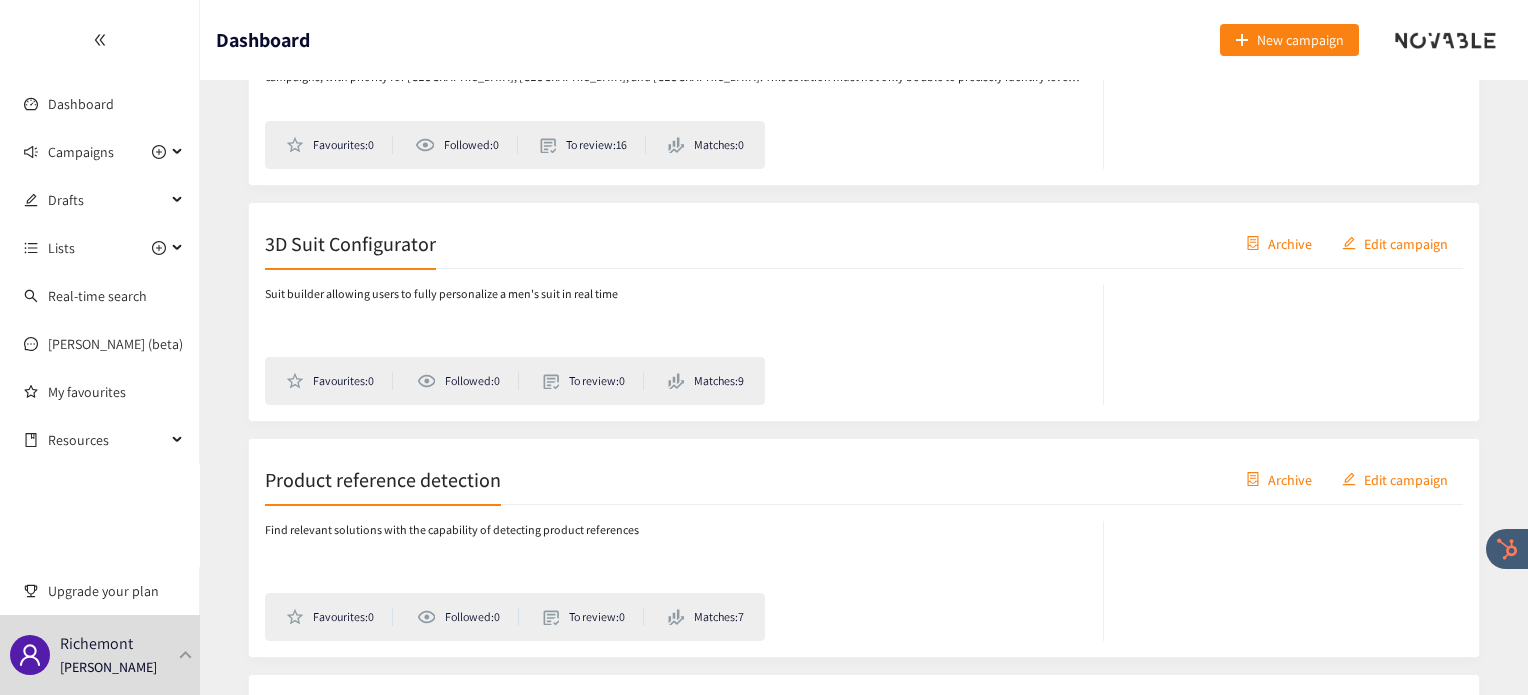 click on "3D Suit Configurator Archive Edit campaign" at bounding box center (864, 244) 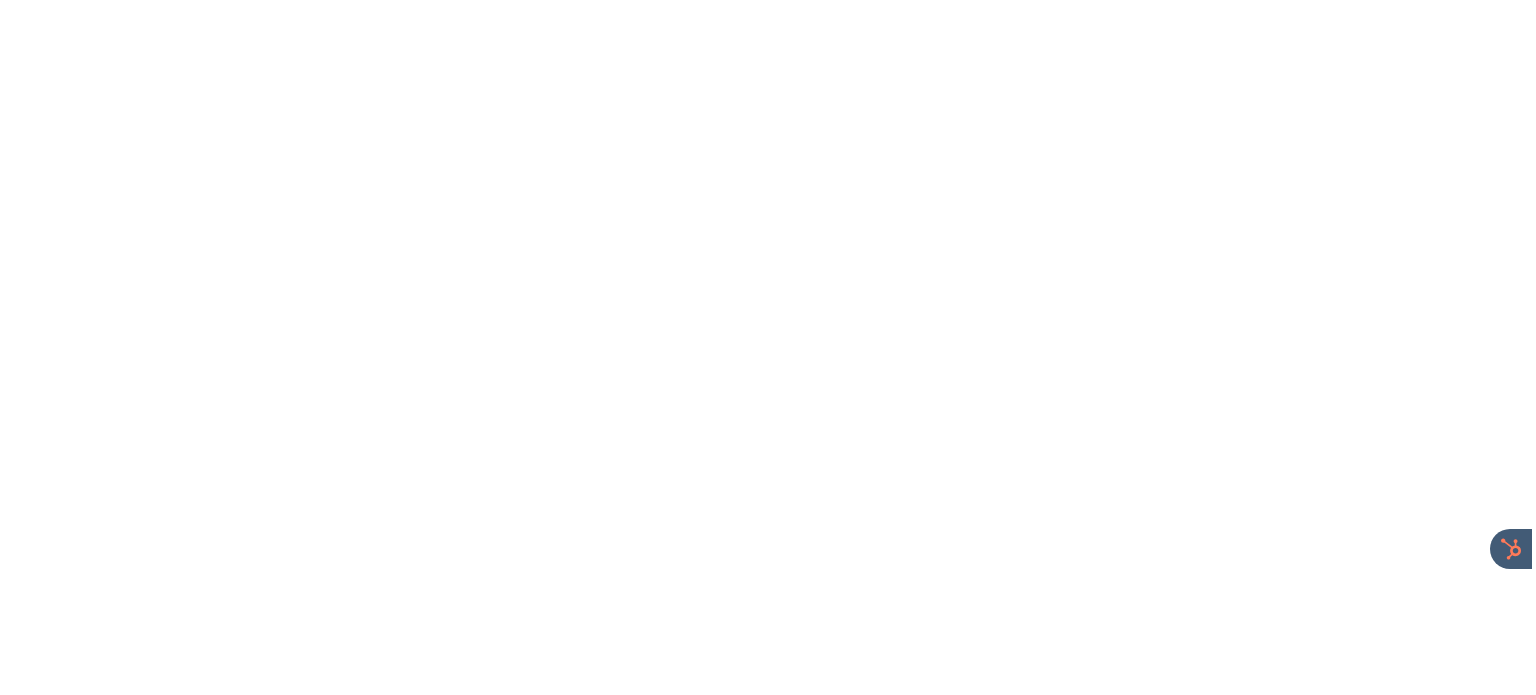 scroll, scrollTop: 0, scrollLeft: 0, axis: both 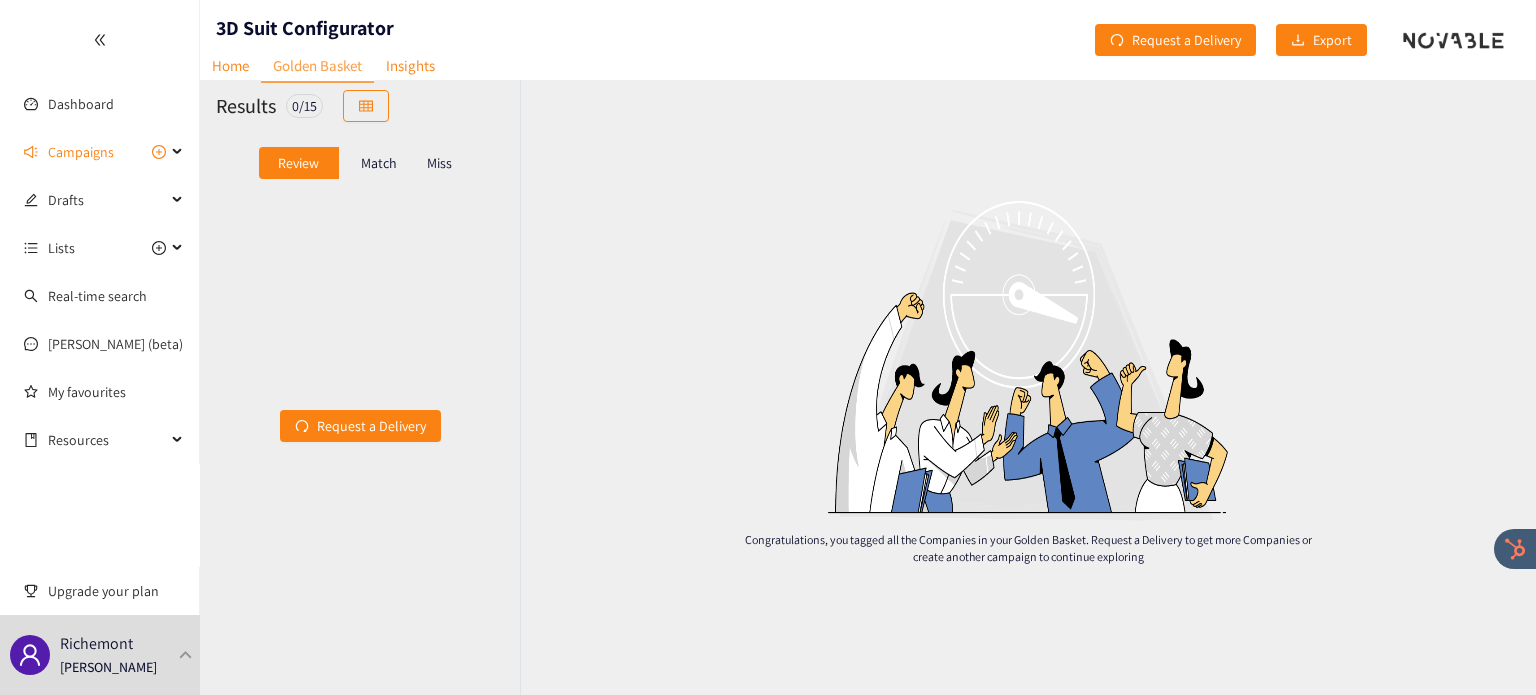click on "Match" at bounding box center [379, 163] 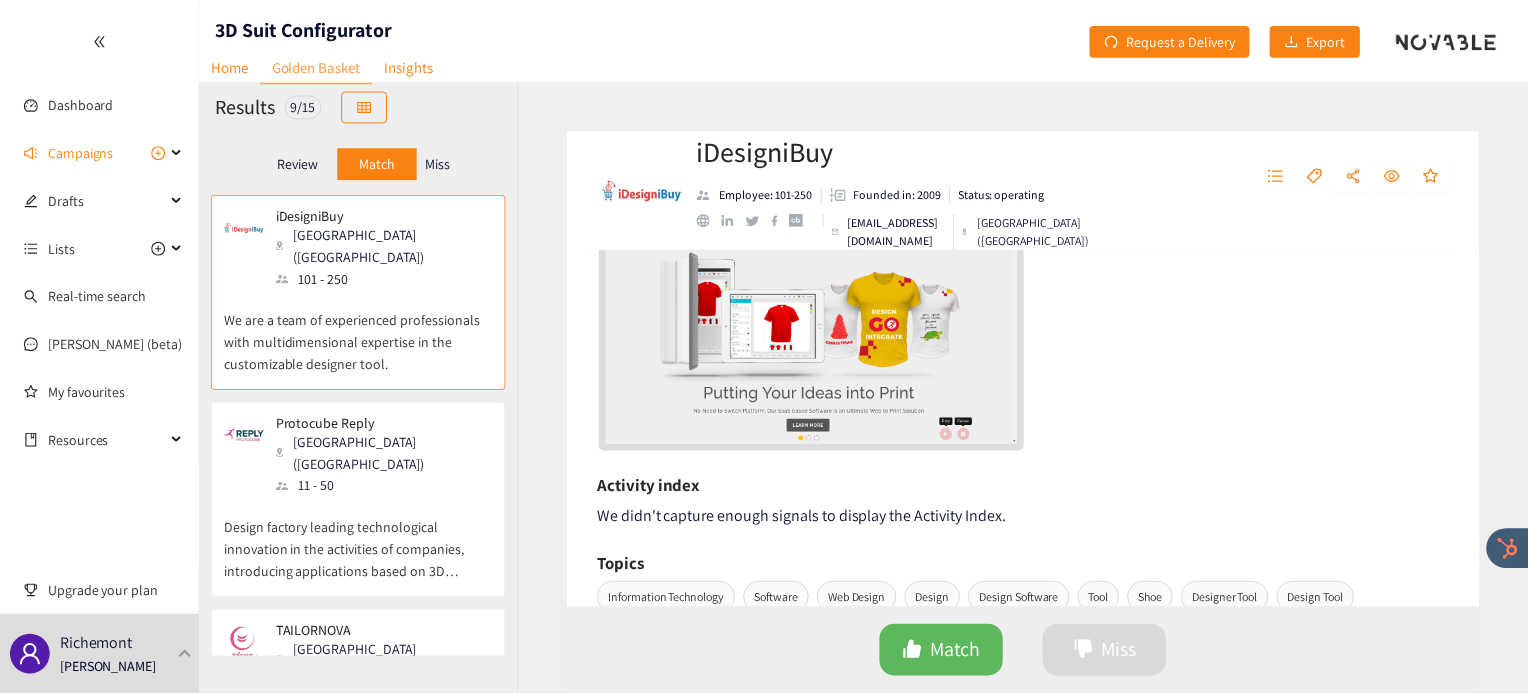scroll, scrollTop: 472, scrollLeft: 0, axis: vertical 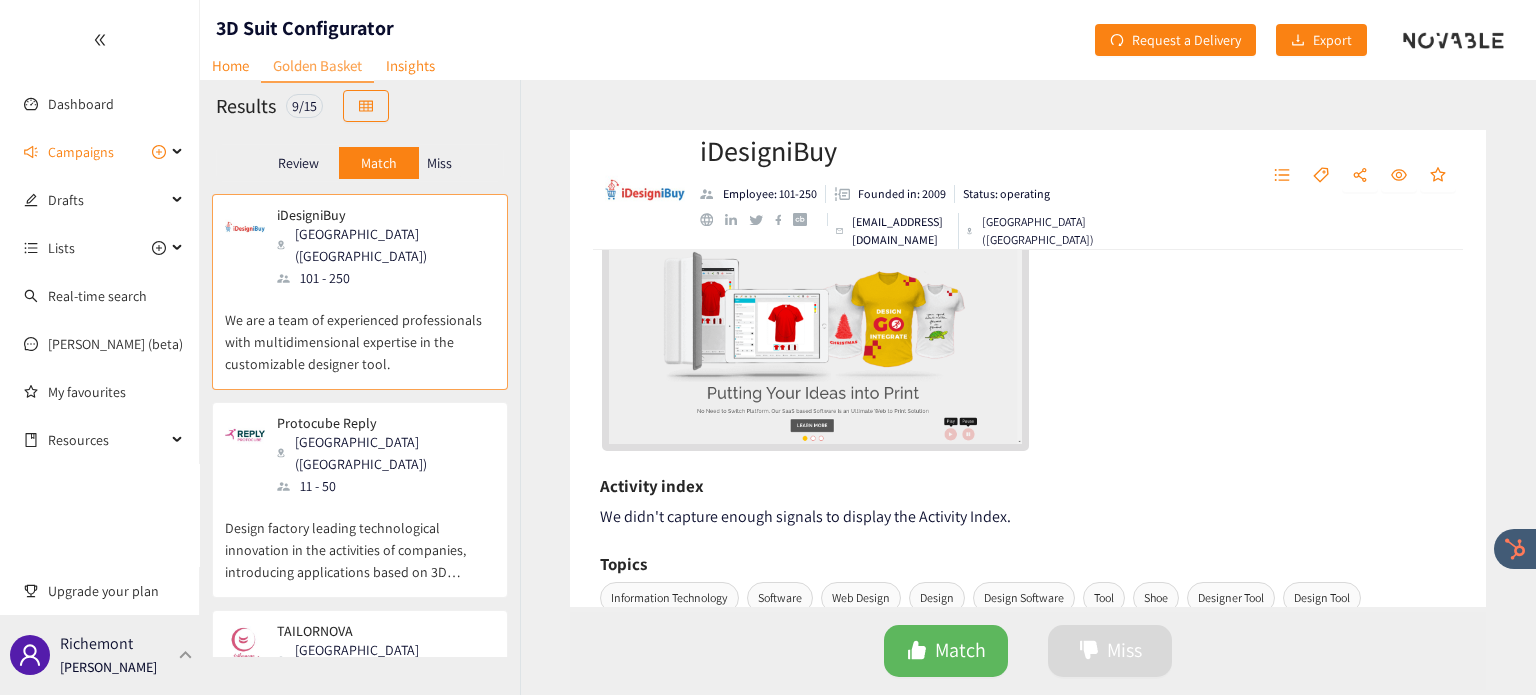 click on "Richemont [PERSON_NAME]" at bounding box center [100, 655] 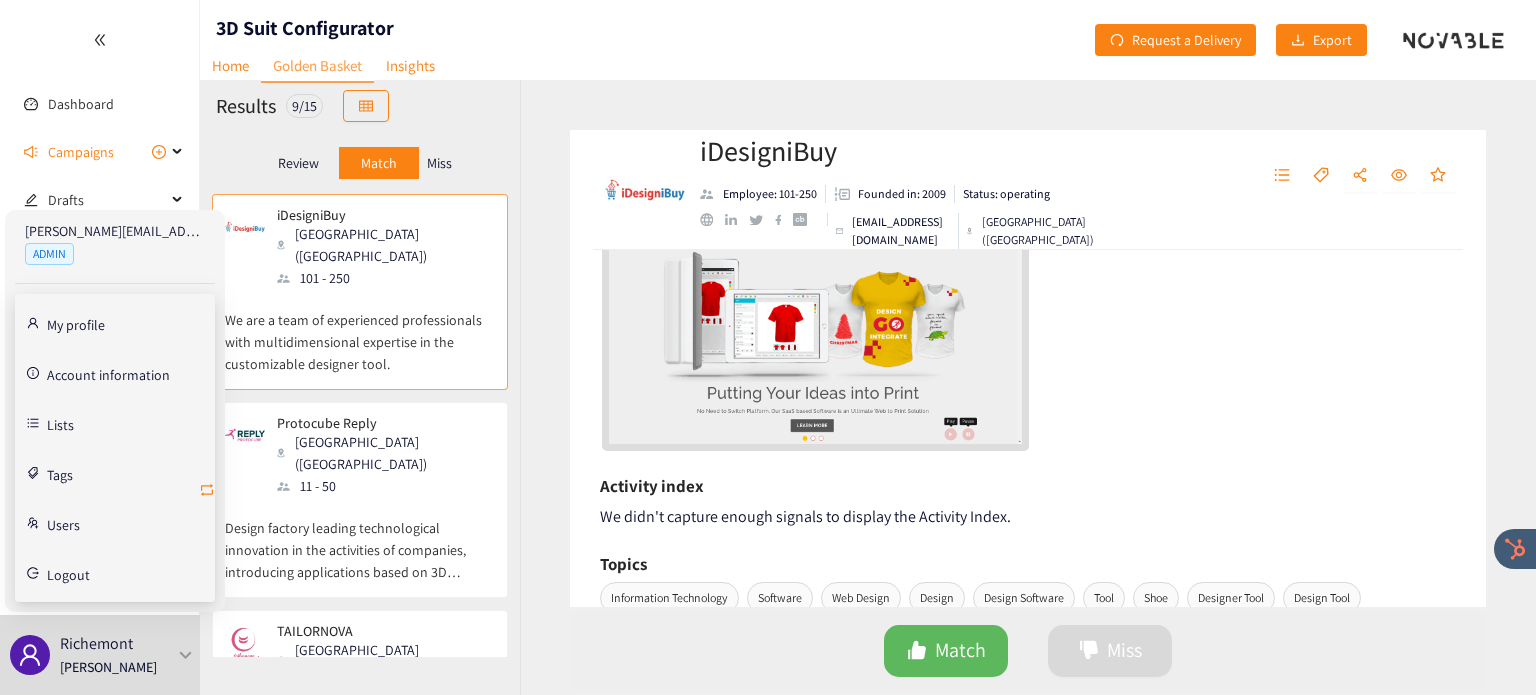 click 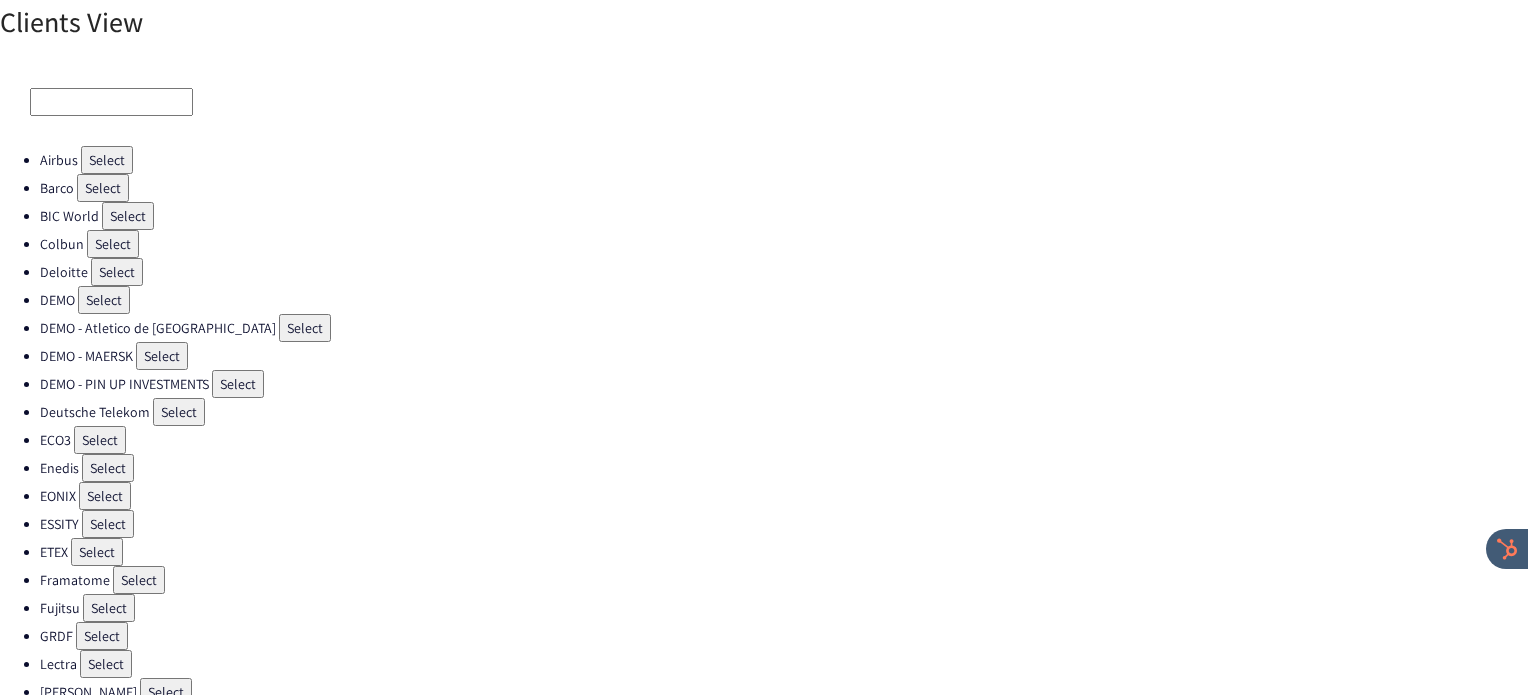 click on "Select" at bounding box center [100, 440] 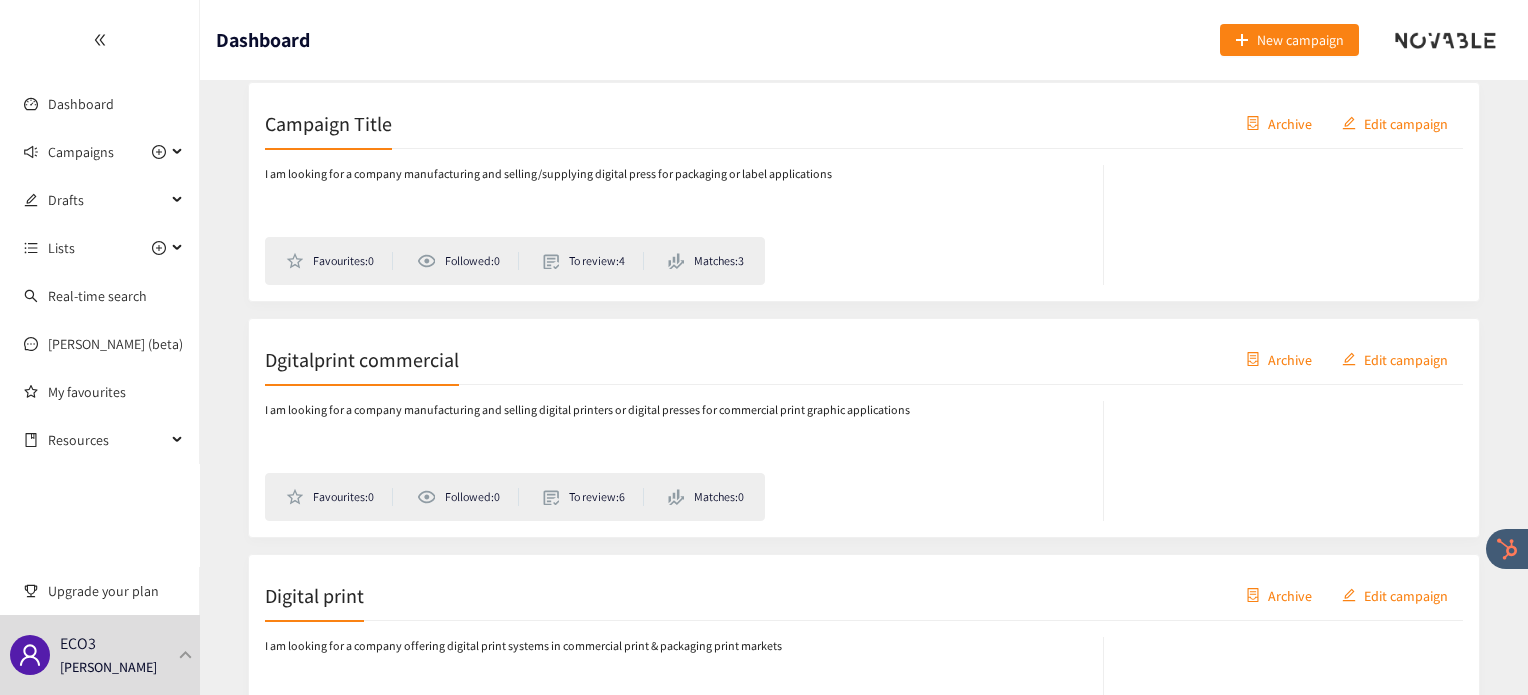 scroll, scrollTop: 347, scrollLeft: 0, axis: vertical 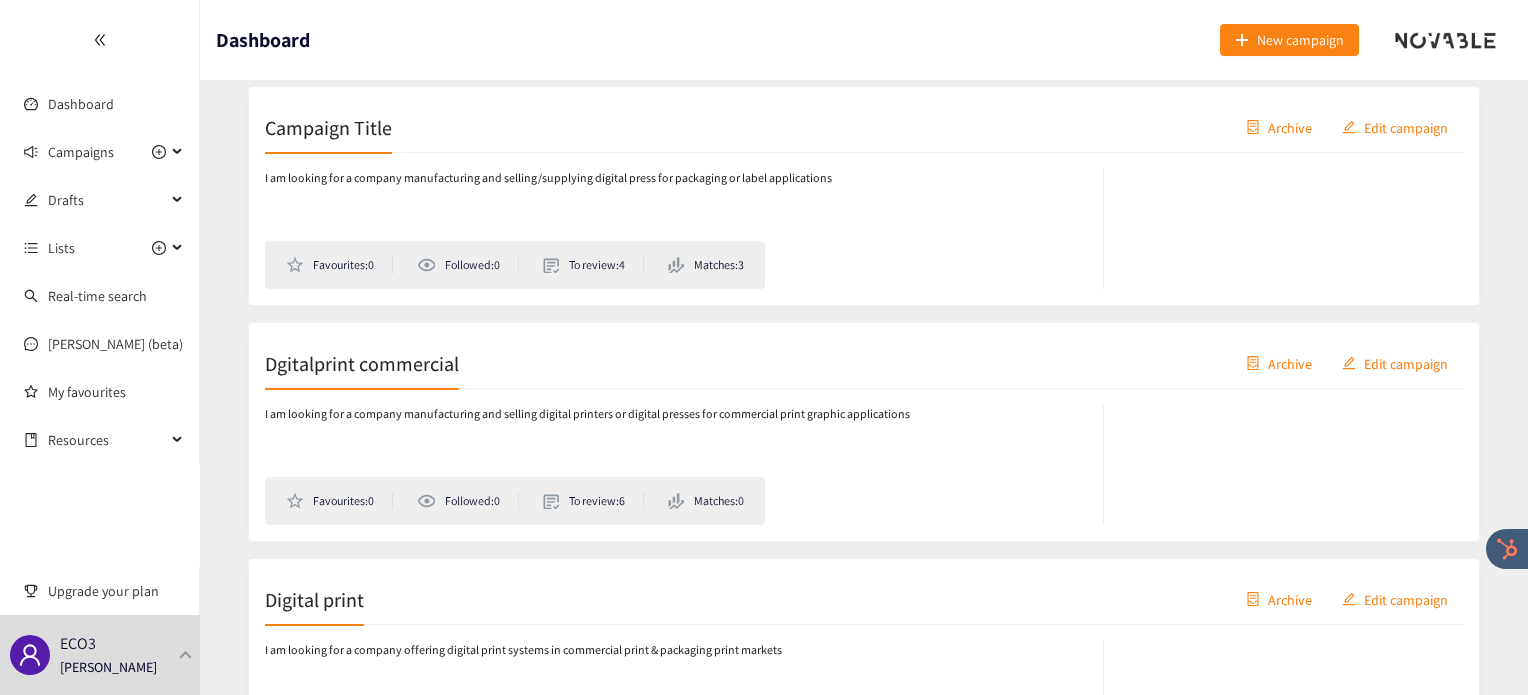 click on "Campaign Title" at bounding box center (328, 127) 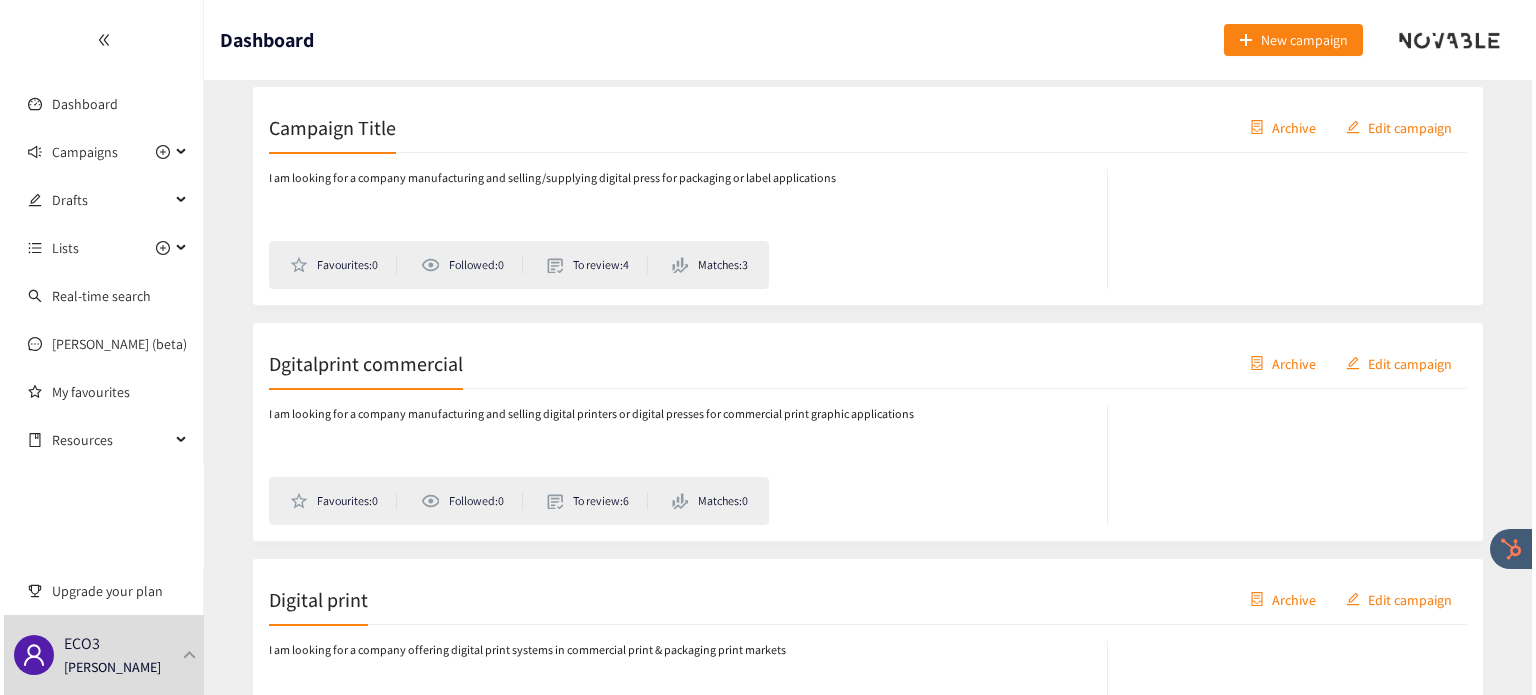 scroll, scrollTop: 0, scrollLeft: 0, axis: both 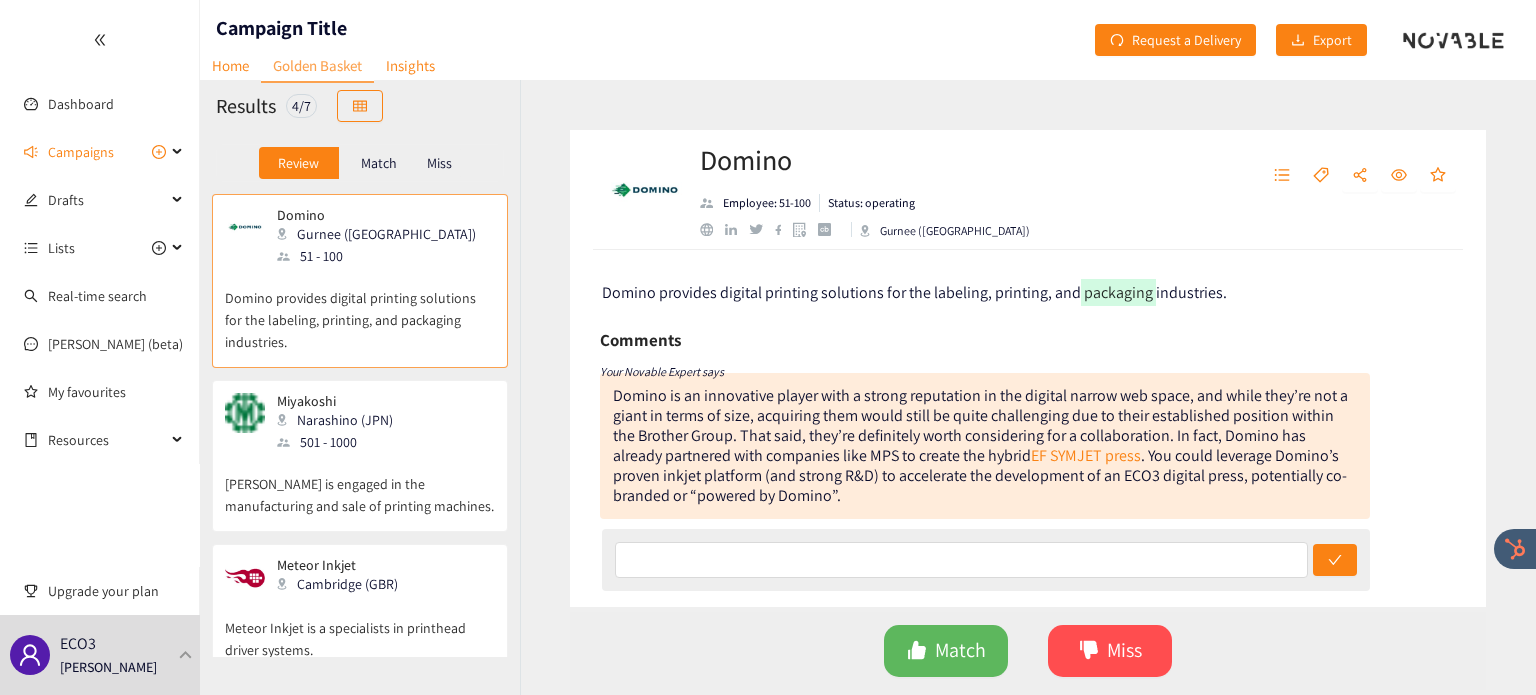 click on "Match" at bounding box center (379, 163) 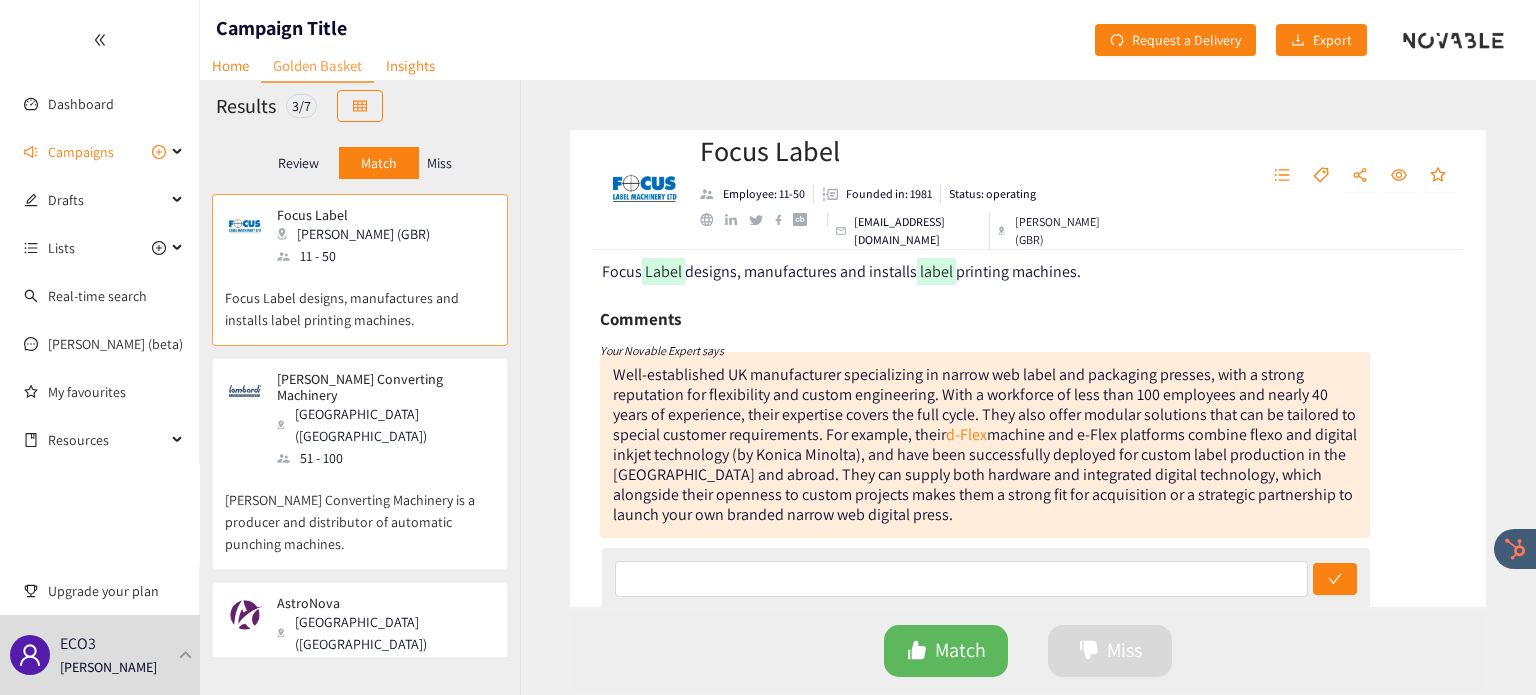 scroll, scrollTop: 90, scrollLeft: 0, axis: vertical 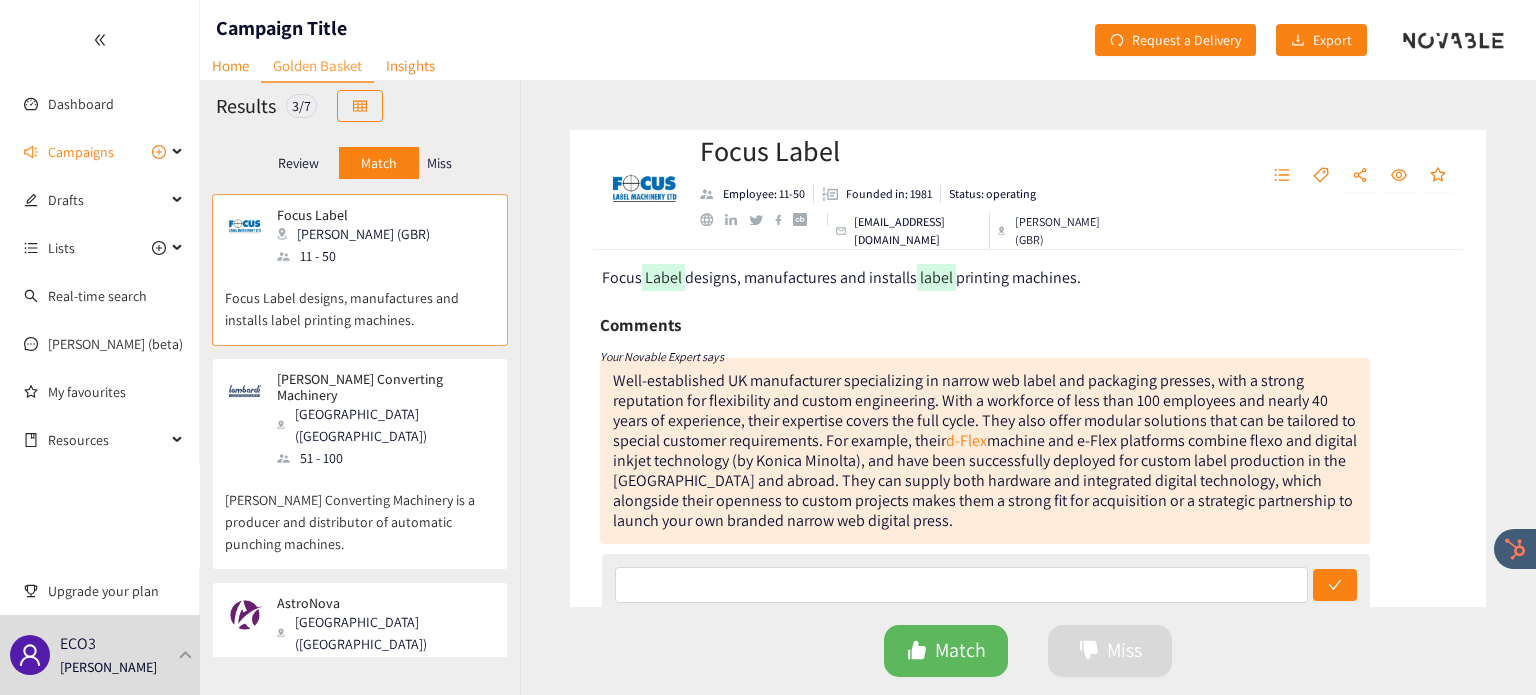 click on "[PERSON_NAME] Converting Machinery is a producer and distributor of automatic punching machines." at bounding box center (360, 512) 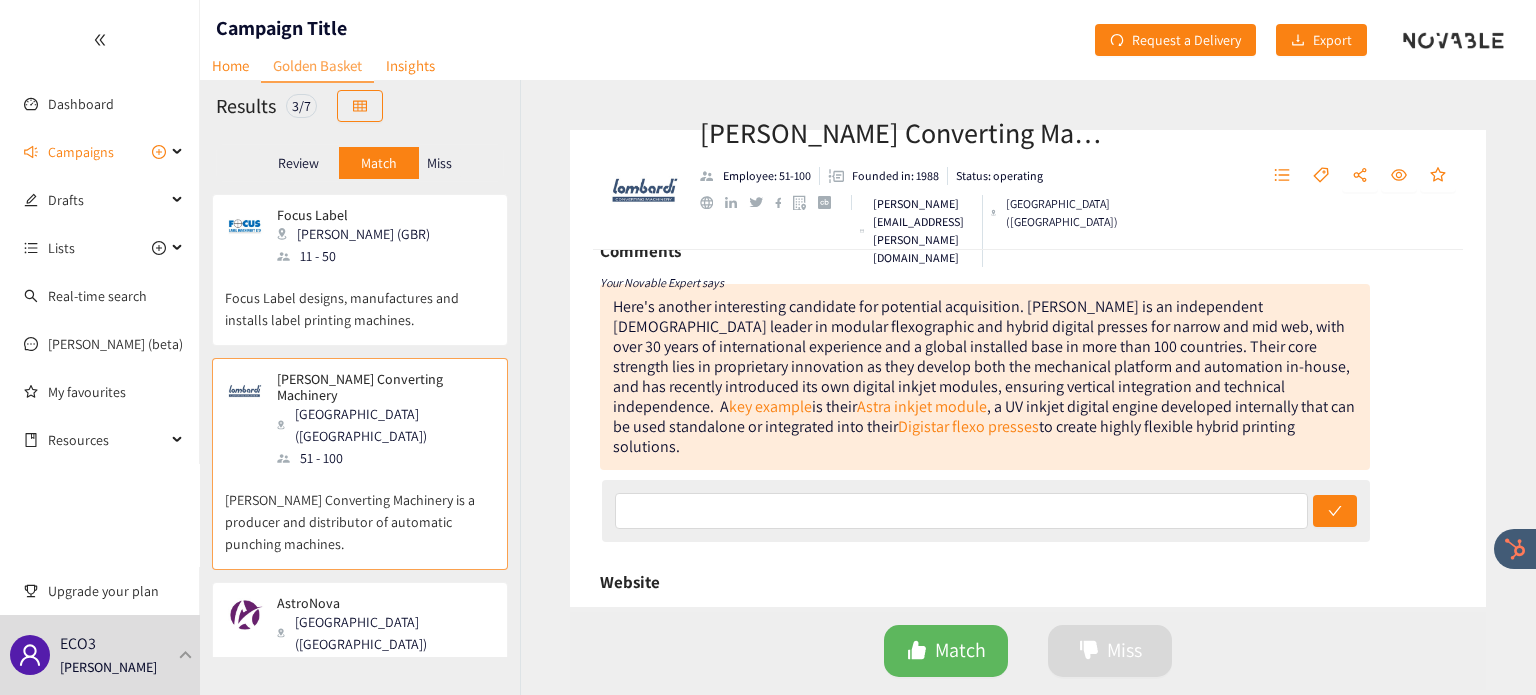 scroll, scrollTop: 200, scrollLeft: 0, axis: vertical 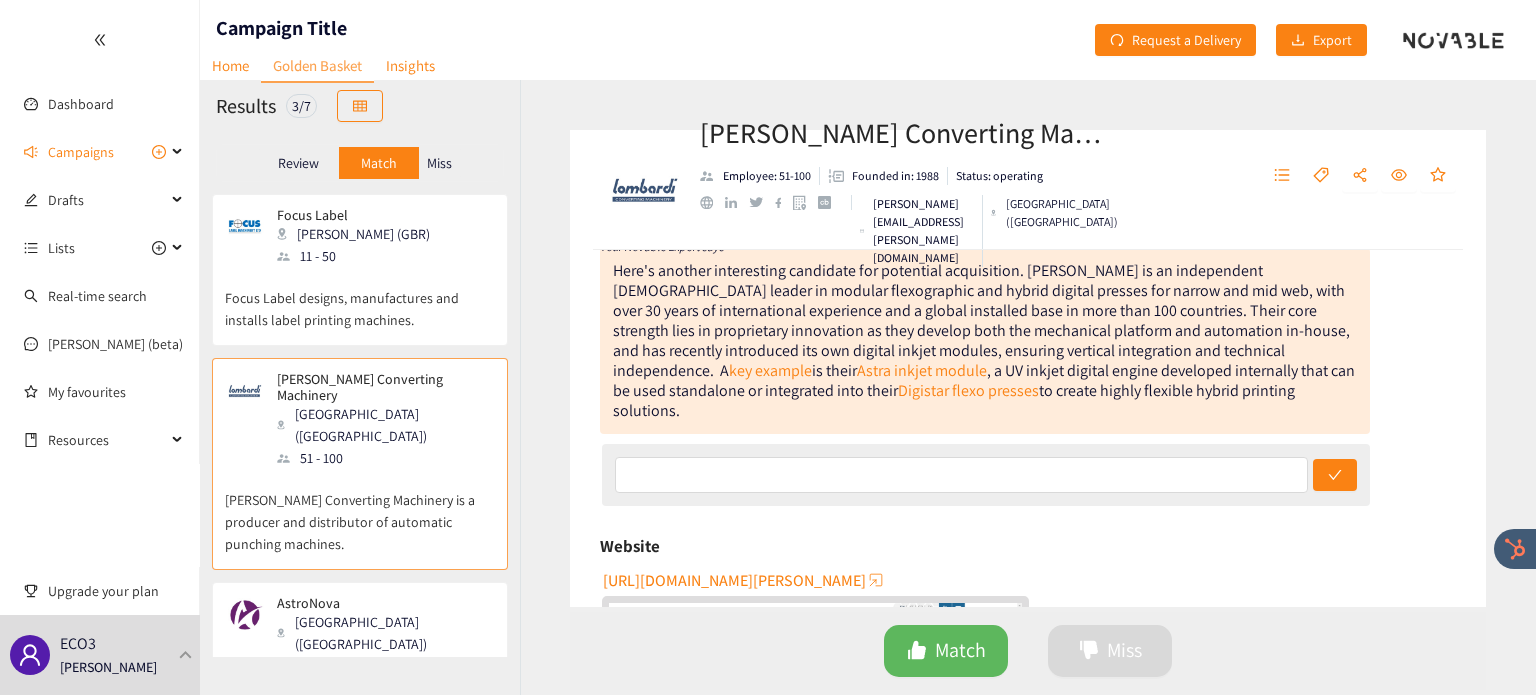 click on "11 - 50" at bounding box center (385, 666) 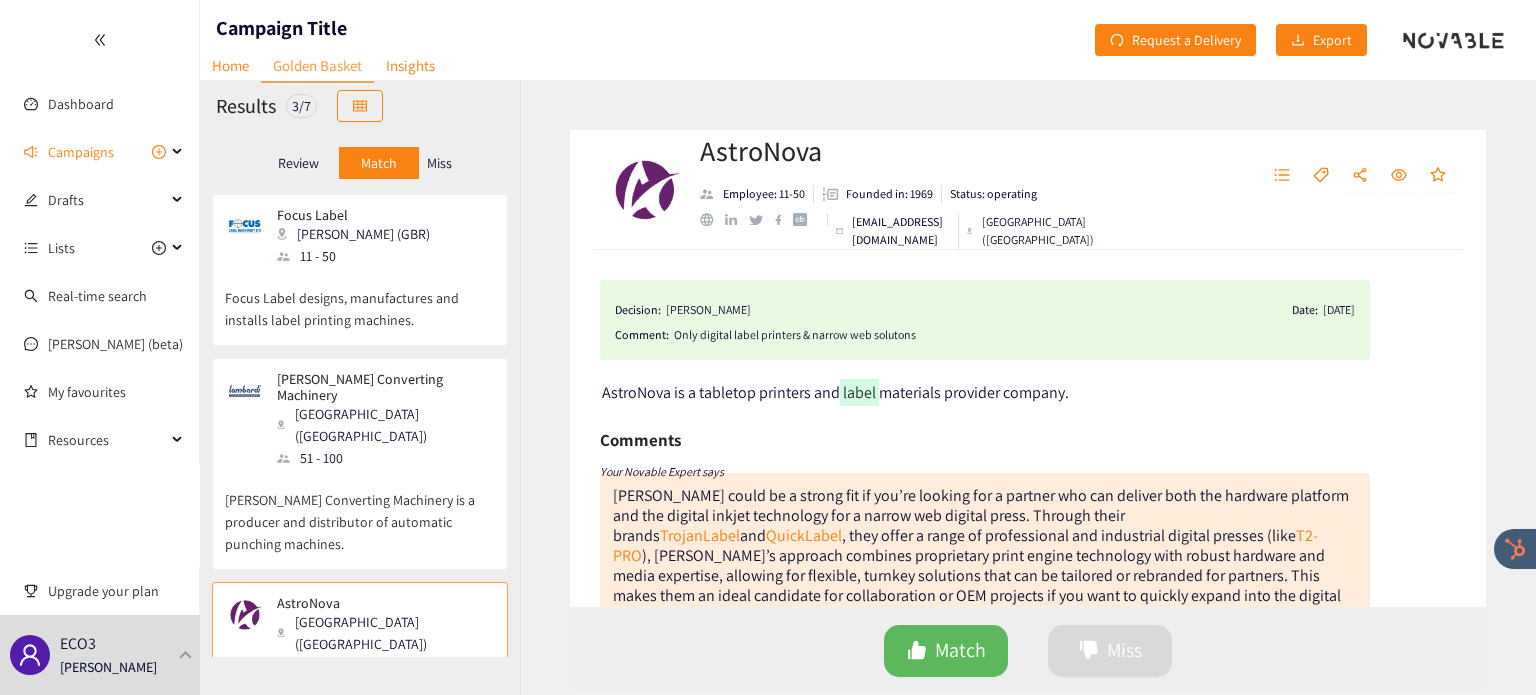 scroll, scrollTop: 49, scrollLeft: 0, axis: vertical 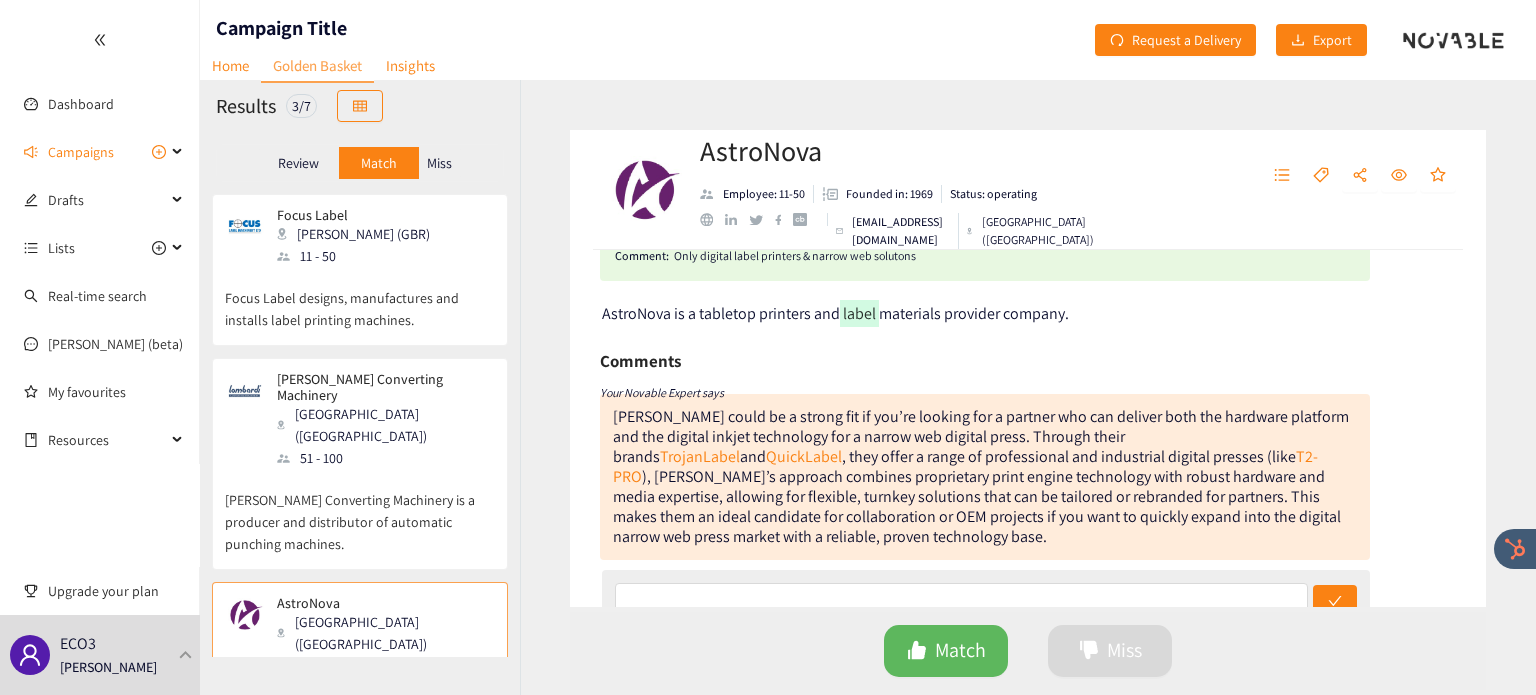 click on "Review" at bounding box center [298, 163] 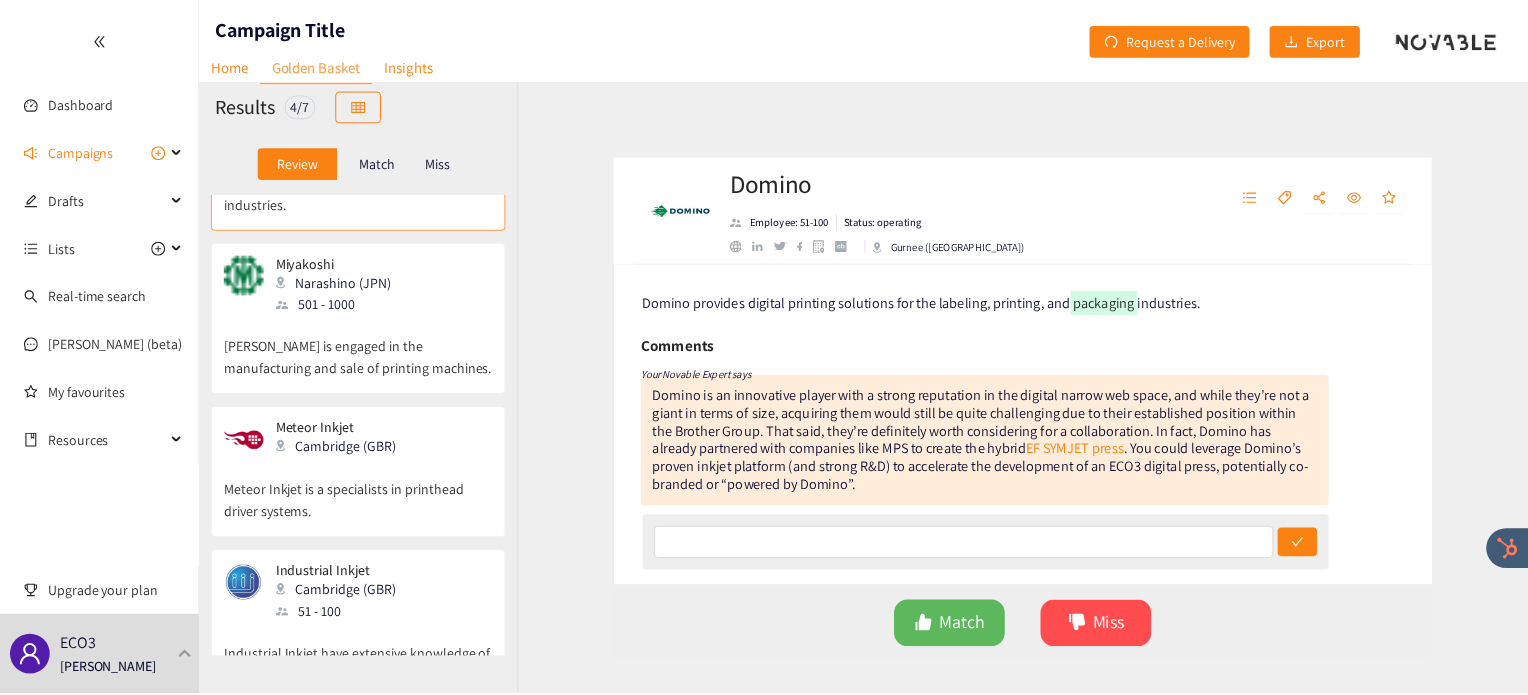 scroll, scrollTop: 148, scrollLeft: 0, axis: vertical 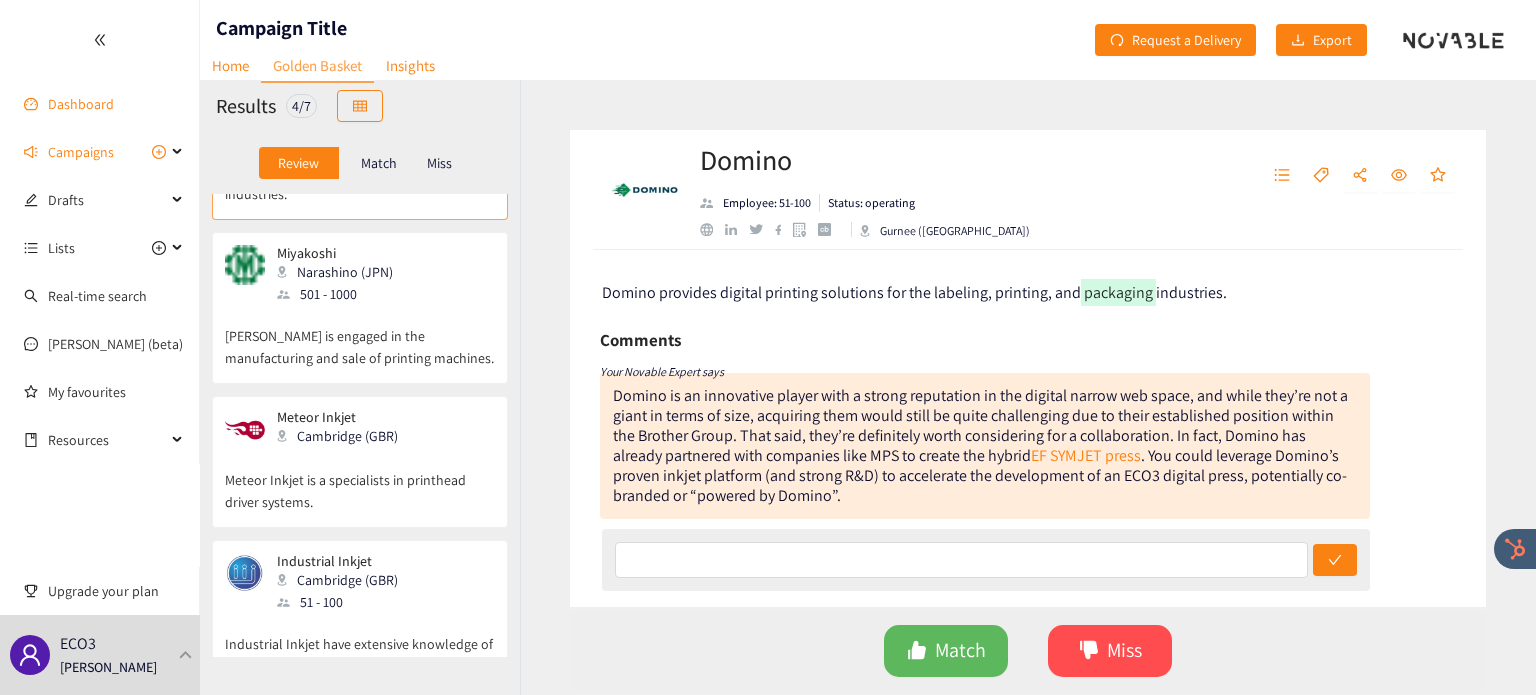 click on "Dashboard" at bounding box center (81, 104) 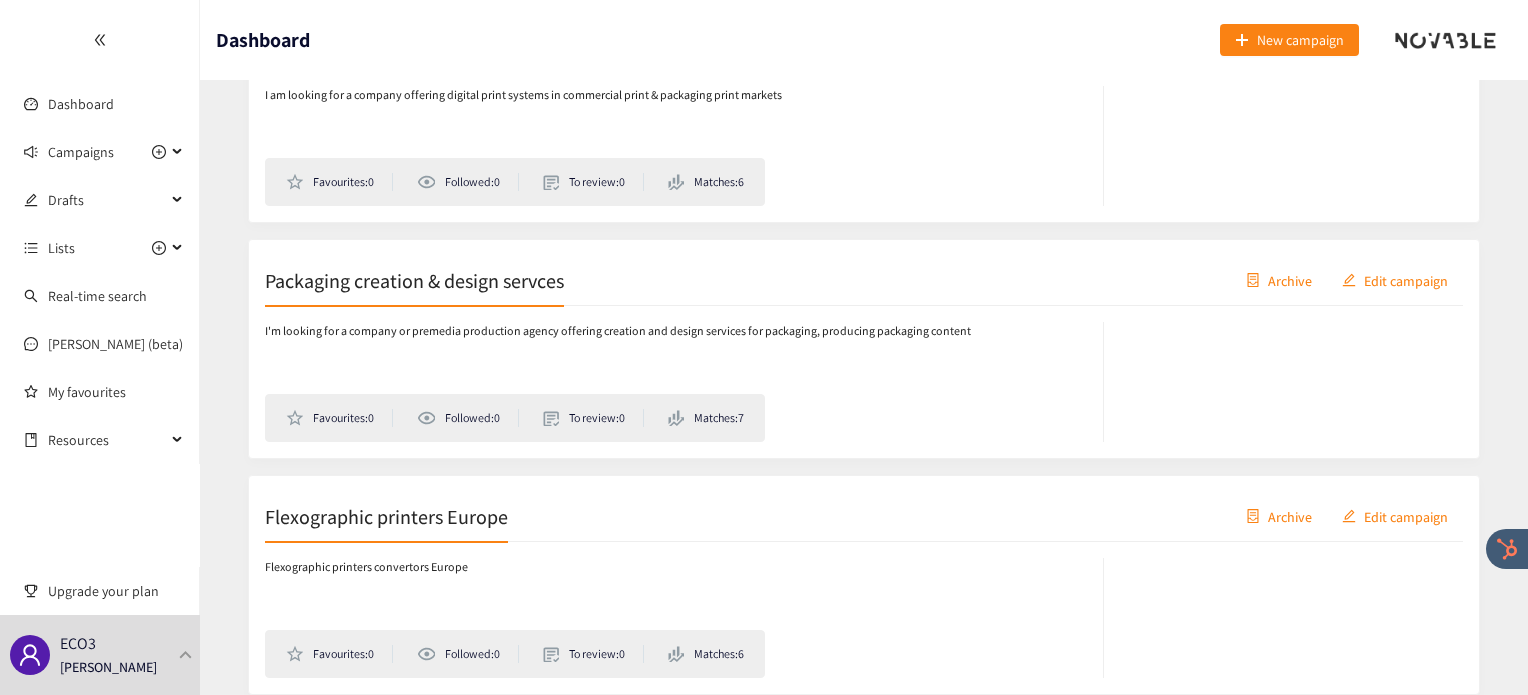 scroll, scrollTop: 904, scrollLeft: 0, axis: vertical 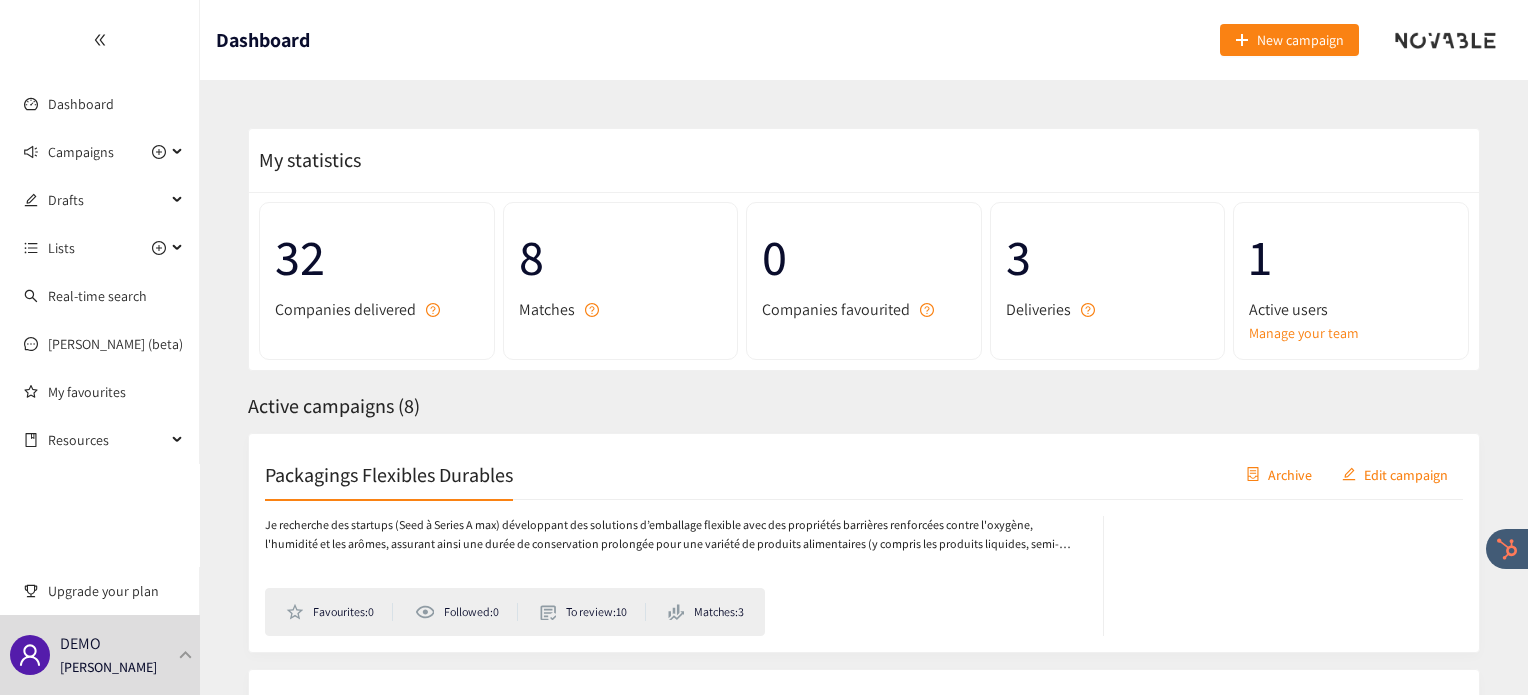 click on "My statistics 32 Companies delivered 8 Matches 0 Companies favourited 3 Deliveries 1 Active users Manage your team Active campaigns ( 8 ) Packagings Flexibles Durables Archive Edit campaign Je recherche des startups (Seed à Series A max) développant des solutions d’emballage flexible avec des propriétés barrières renforcées contre l'oxygène, l'humidité et les arômes, assurant ainsi une durée de conservation prolongée pour une variété de produits alimentaires (y compris les produits liquides, semi-liquides, visqueux et ceux contenant des morceaux) et répondant aux exigences de recyclabilité. La réduction de l’empreinte CO2 et de l’utilisation du plastique est essentielle, avec une transition des structures à trois couches (papier, aluminium, polymère) vers des conceptions à deux couches, en éliminant l’aluminium. Favourites:  0 Followed:  0 To review:  10 Matches:  3 Service Robot Demo Archive Edit campaign Favourites:  0 Followed:  0 To review:  0 Matches:  3 Archive Edit campaign" at bounding box center (864, 1236) 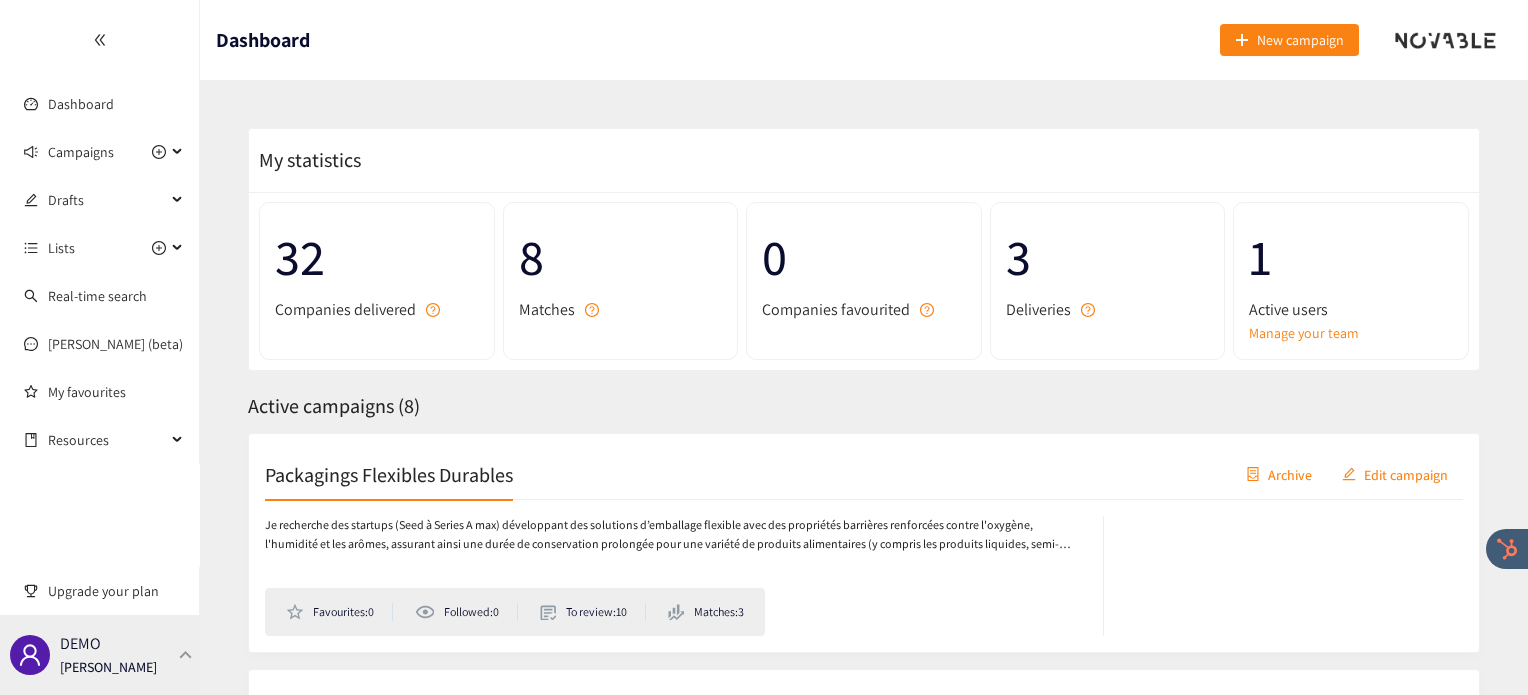click on "DEMO [PERSON_NAME]" at bounding box center (100, 655) 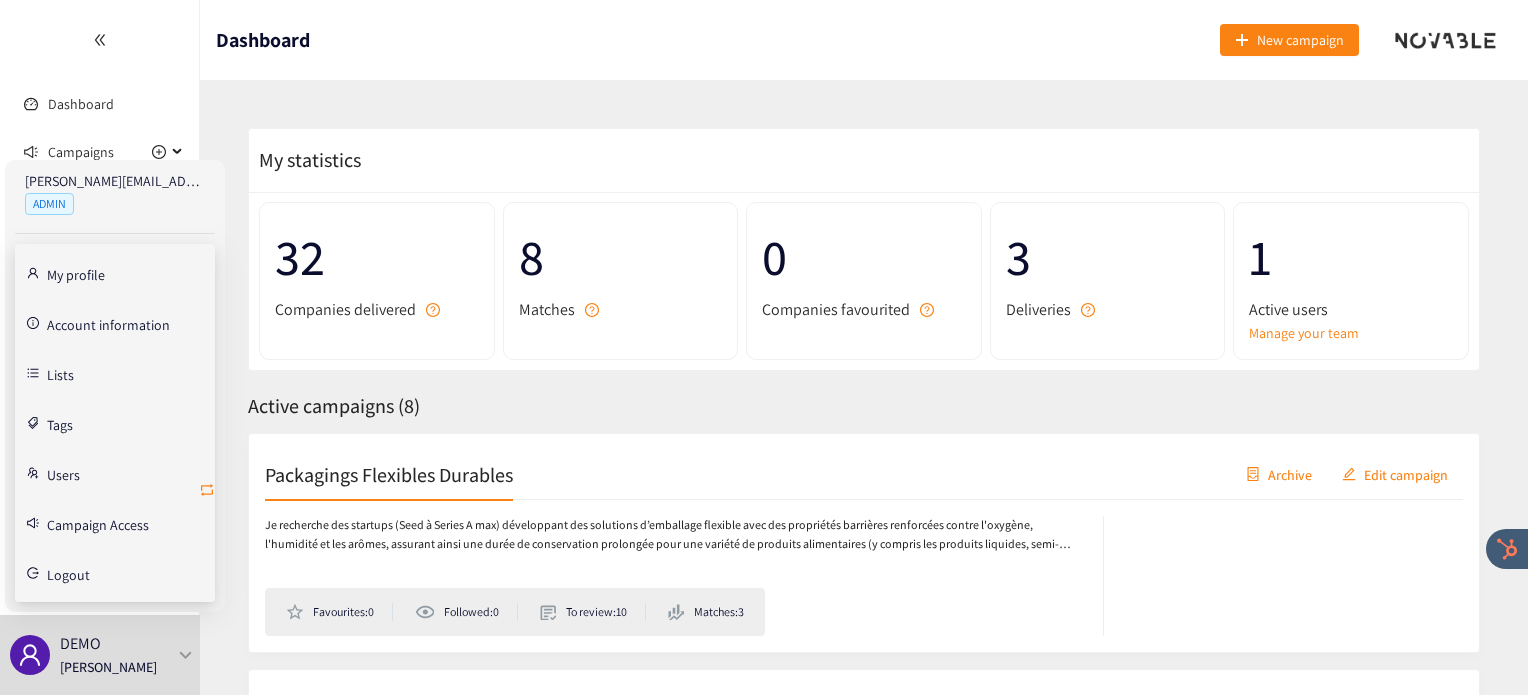 click 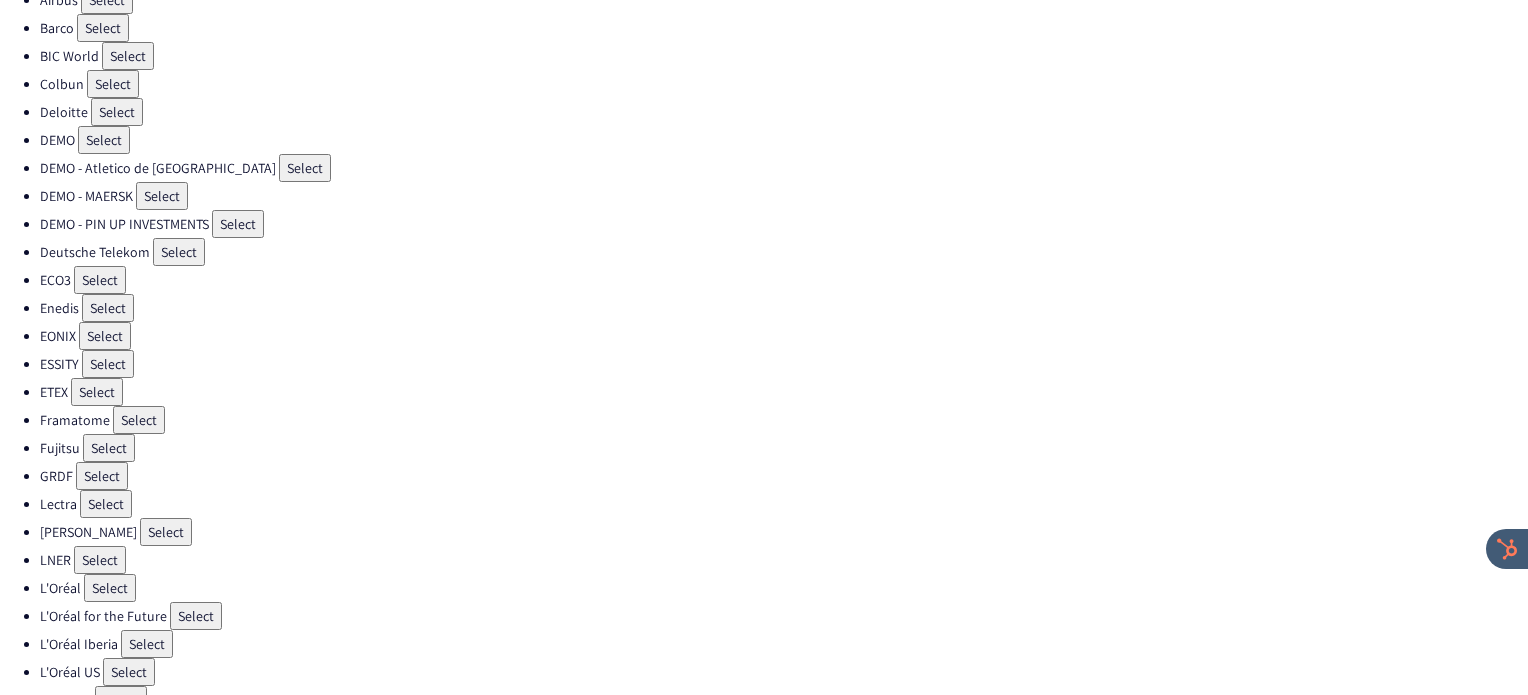 scroll, scrollTop: 160, scrollLeft: 0, axis: vertical 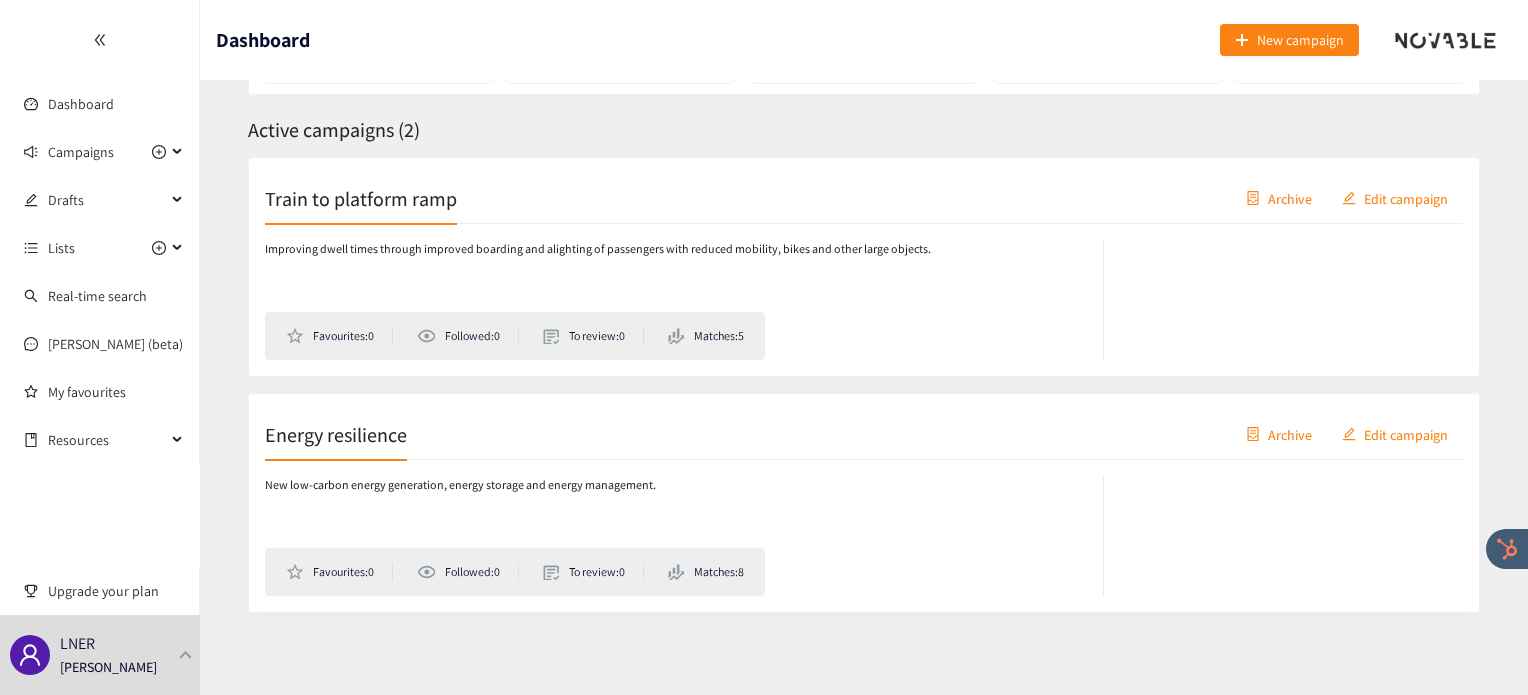click on "Energy resilience" at bounding box center (336, 434) 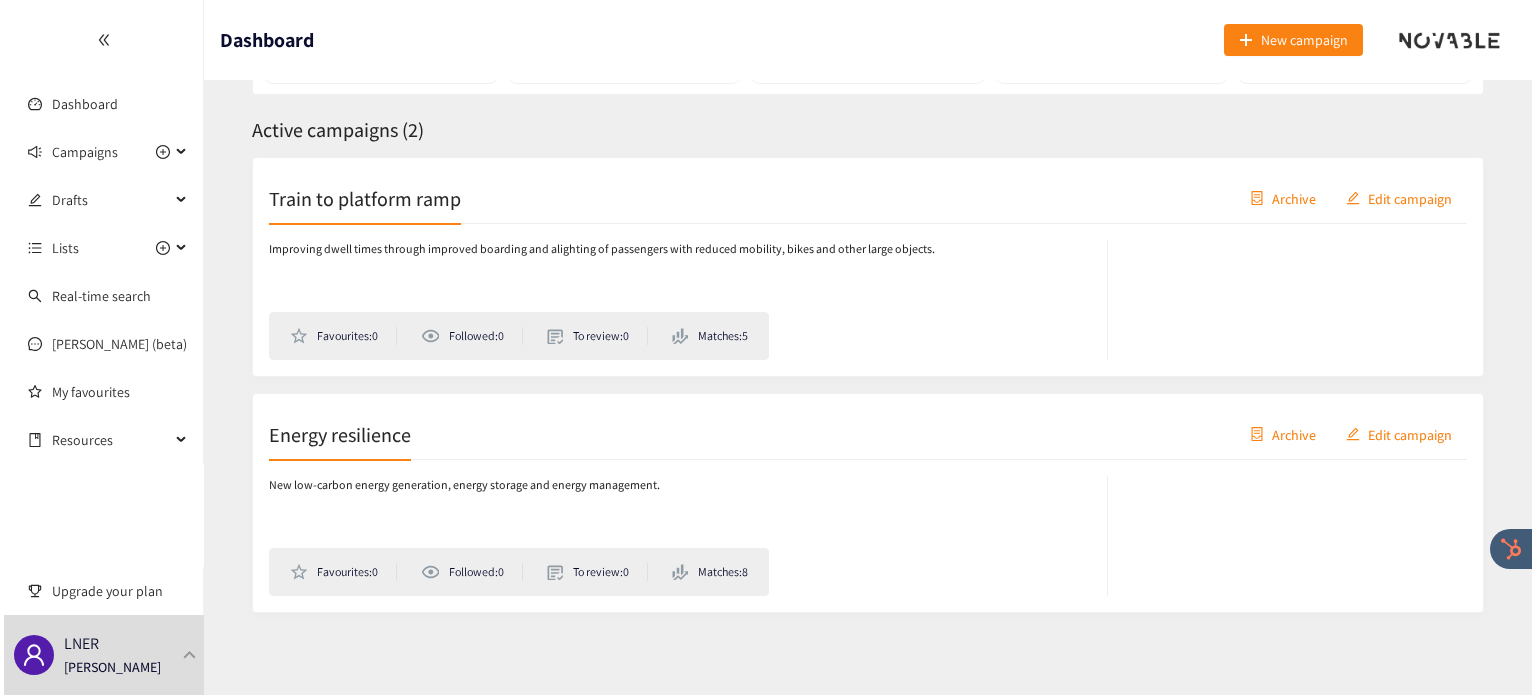 scroll, scrollTop: 0, scrollLeft: 0, axis: both 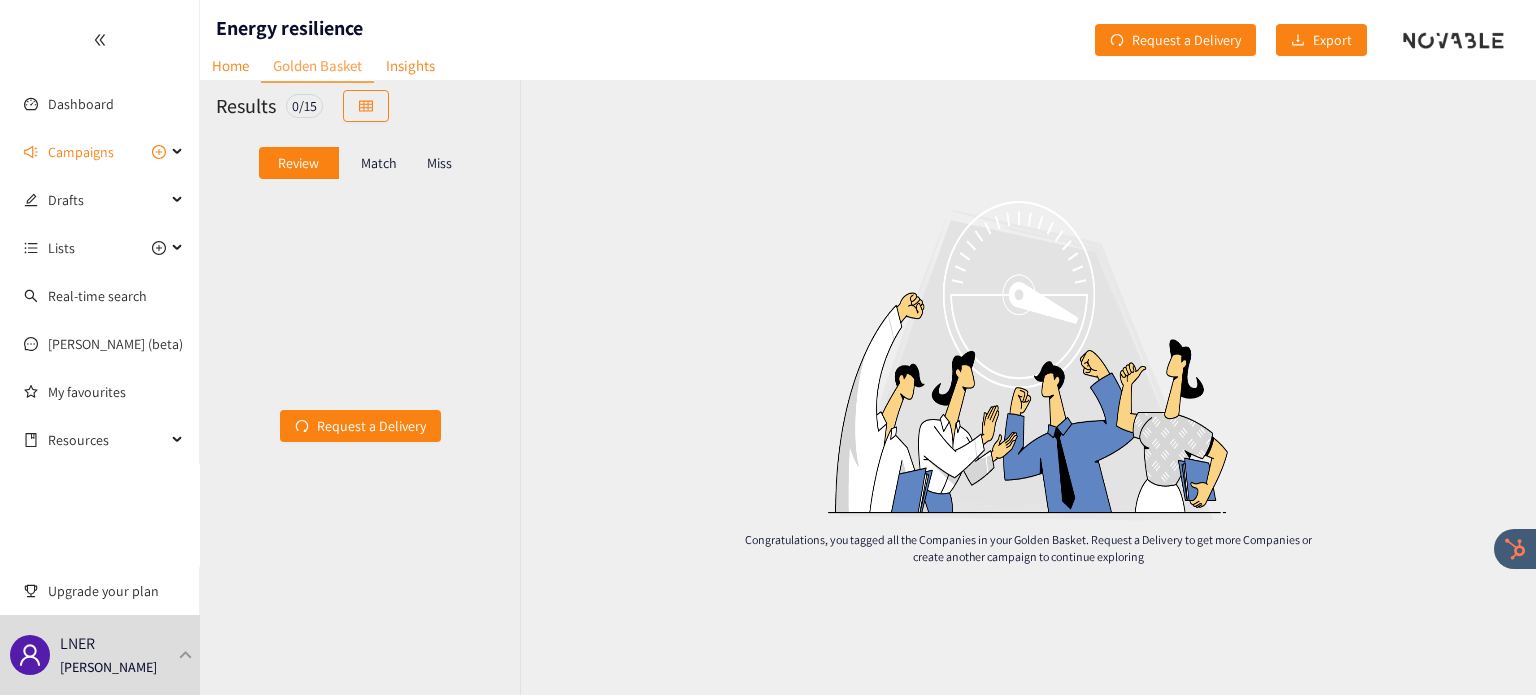 click on "Match" at bounding box center [379, 163] 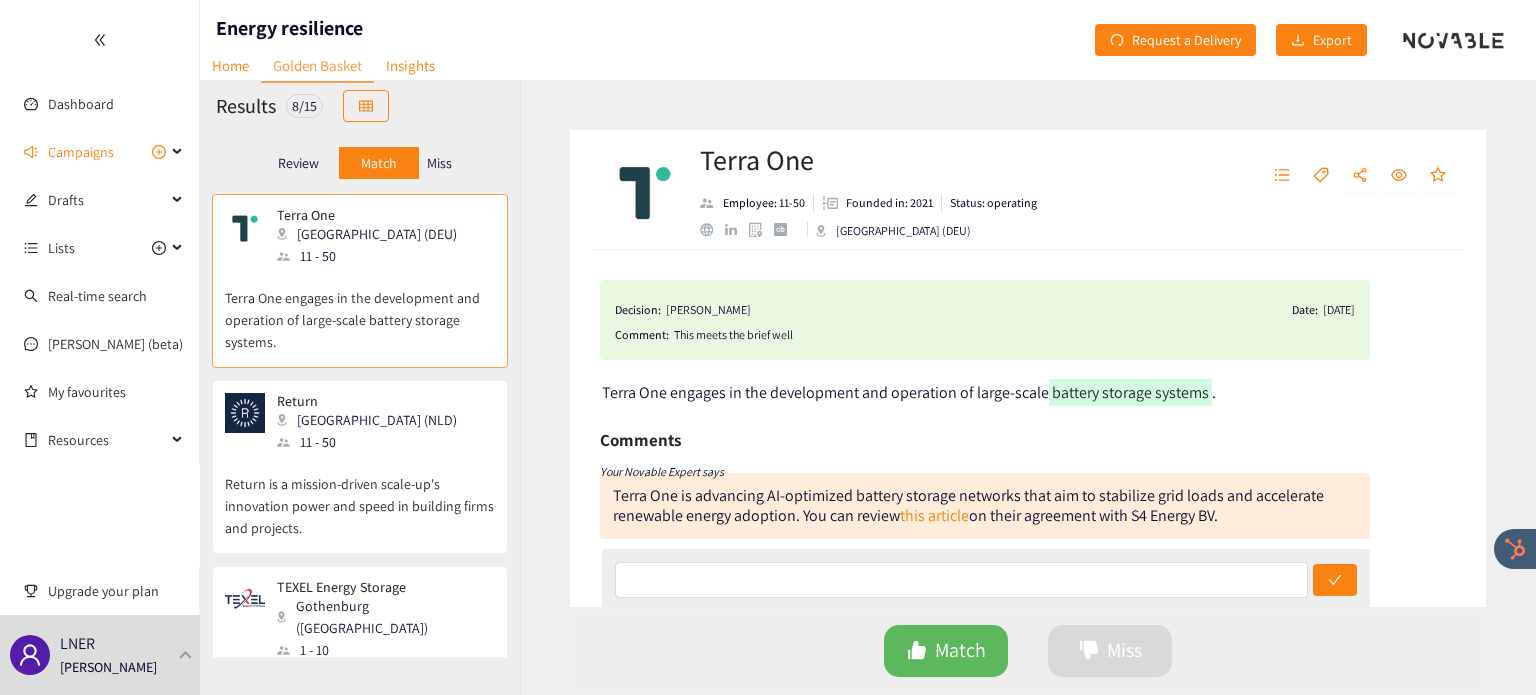 click on "[GEOGRAPHIC_DATA] (NLD)" at bounding box center [373, 420] 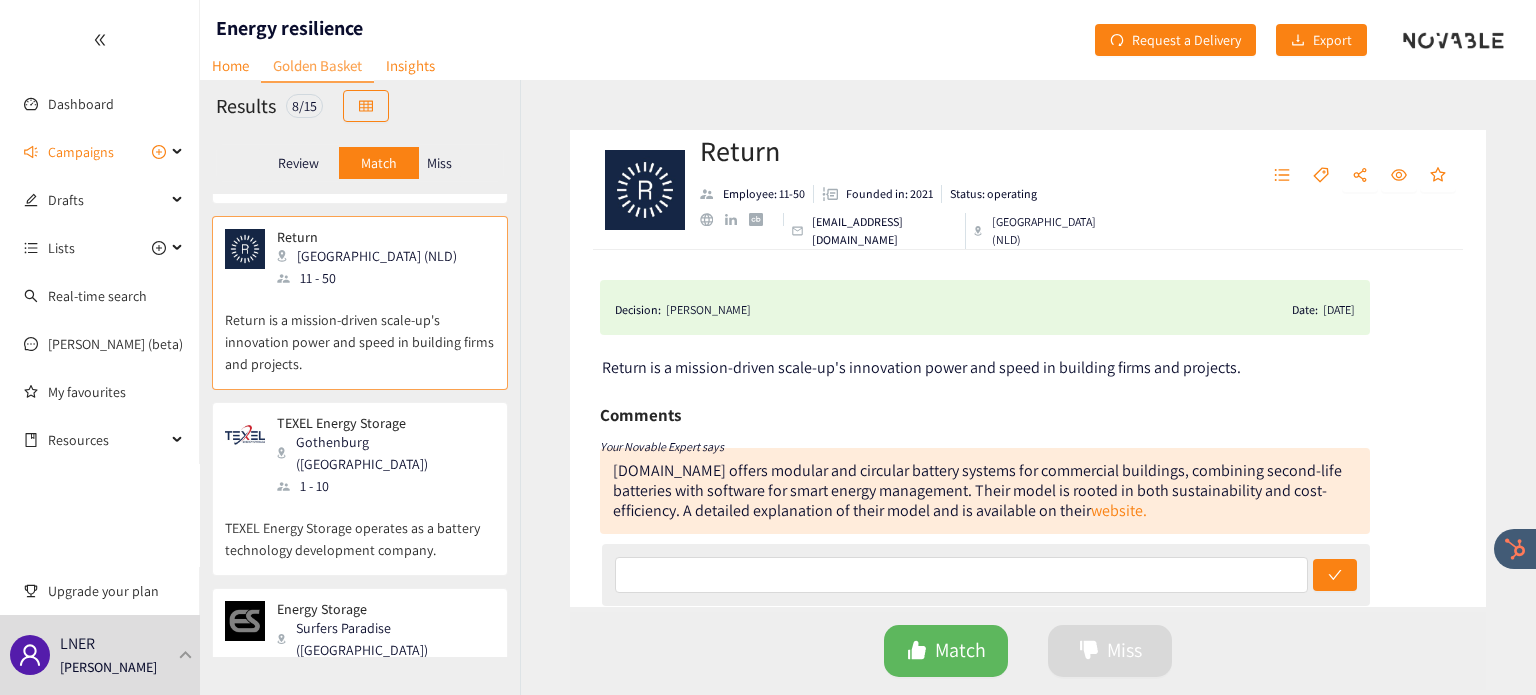 scroll, scrollTop: 172, scrollLeft: 0, axis: vertical 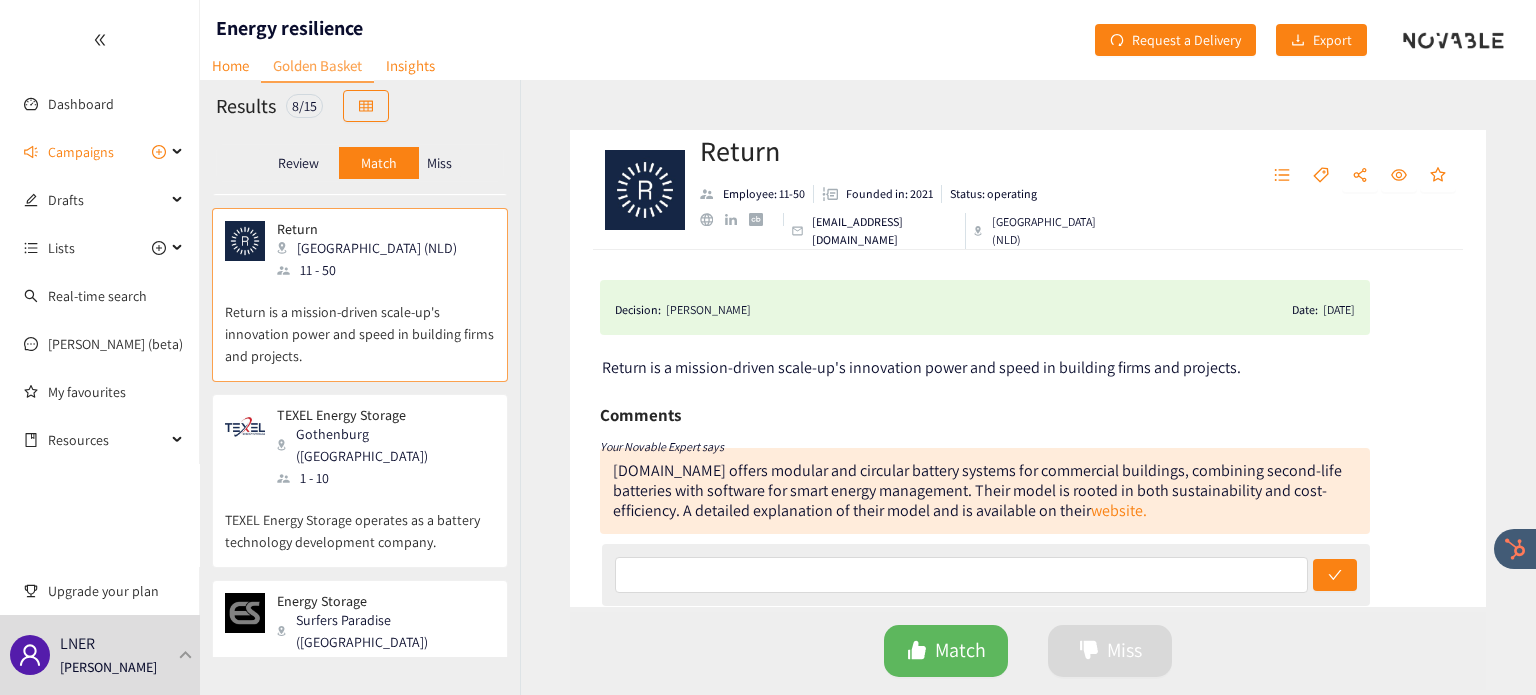 click on "TEXEL Energy Storage operates as a battery technology development company." at bounding box center [360, 521] 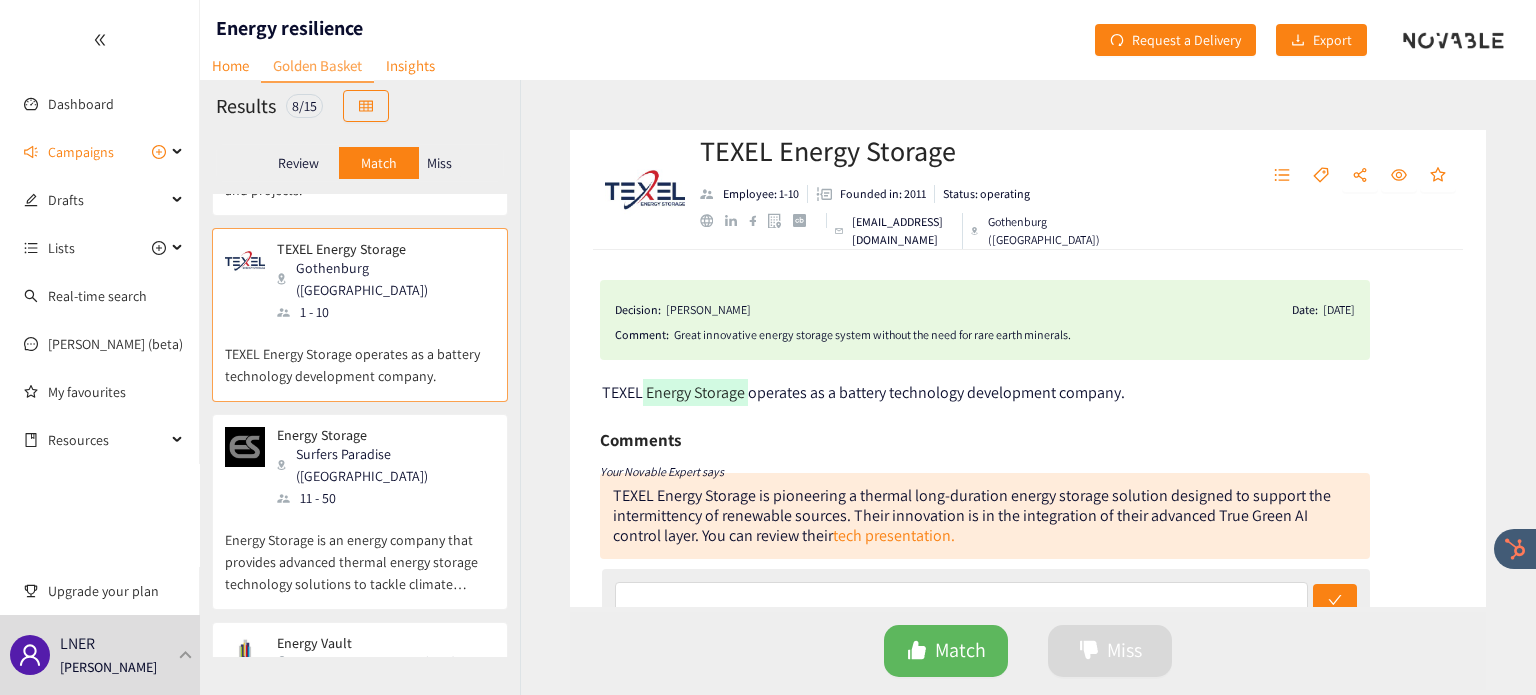 scroll, scrollTop: 372, scrollLeft: 0, axis: vertical 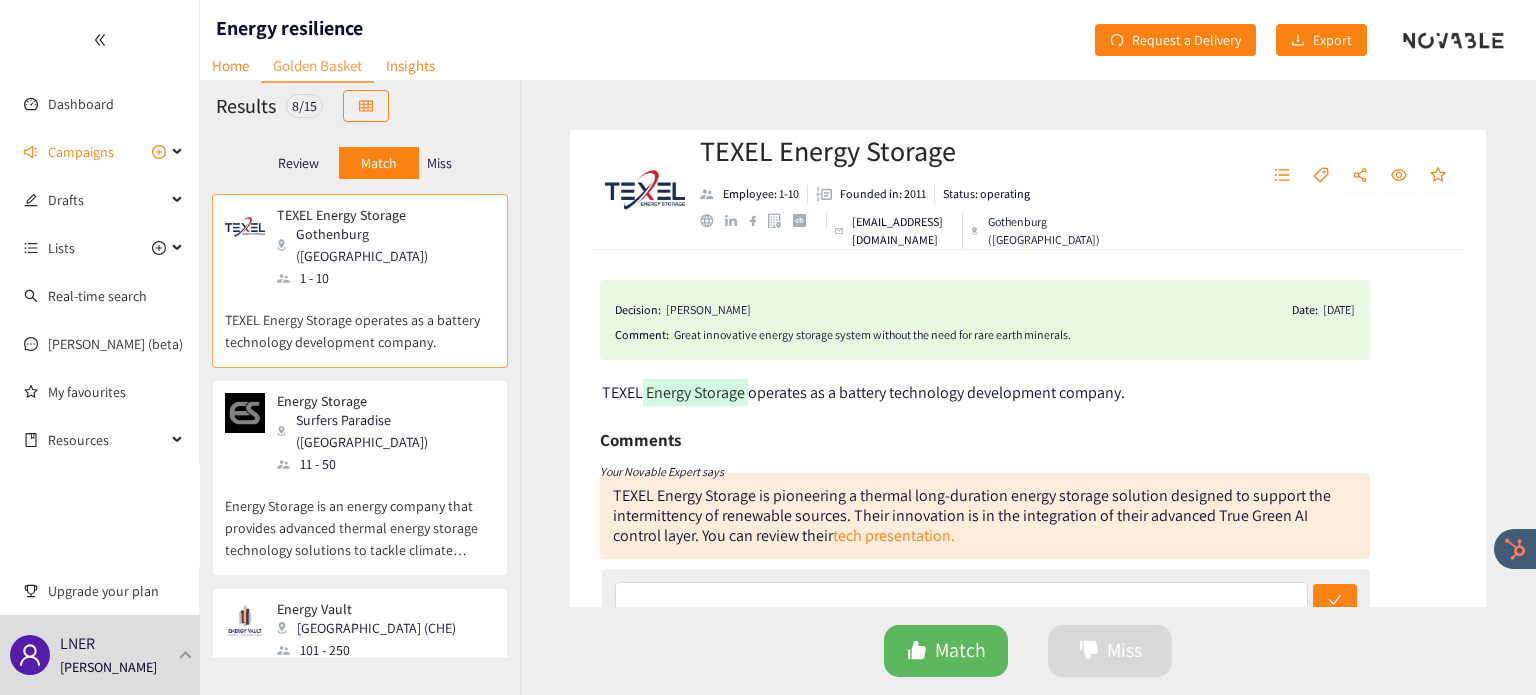 click on "Energy Storage is an energy company that provides advanced thermal energy storage technology solutions to tackle climate change." at bounding box center [360, 518] 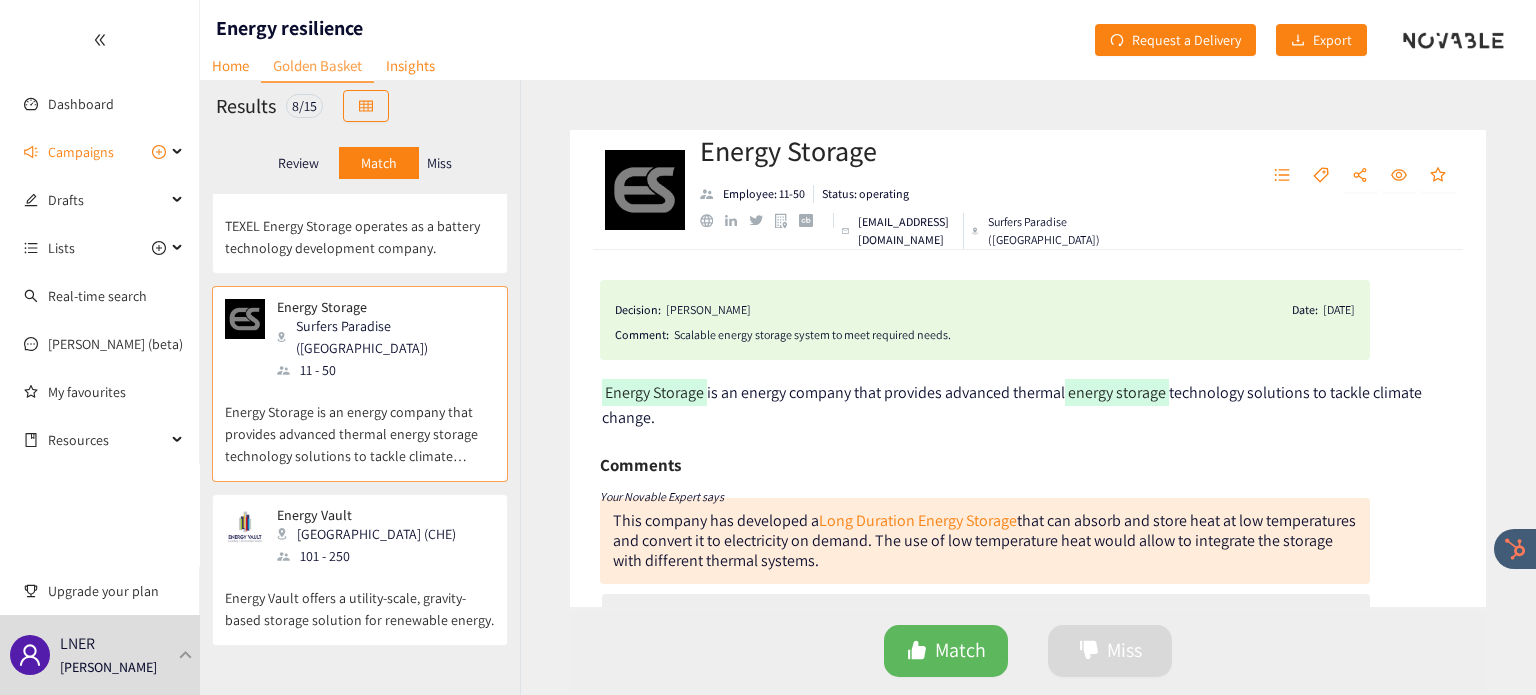 scroll, scrollTop: 472, scrollLeft: 0, axis: vertical 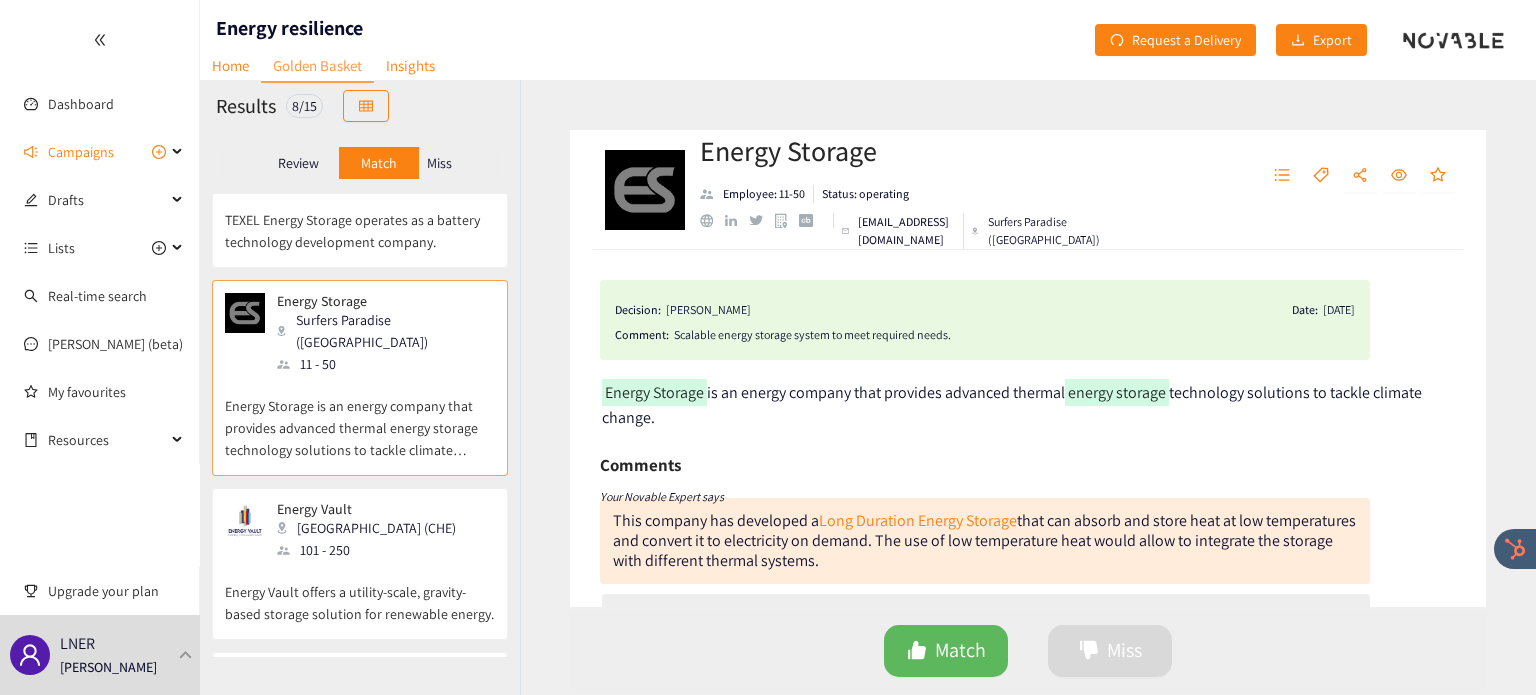 click on "Energy Vault offers a utility-scale, gravity-based storage solution for renewable energy." at bounding box center (360, 593) 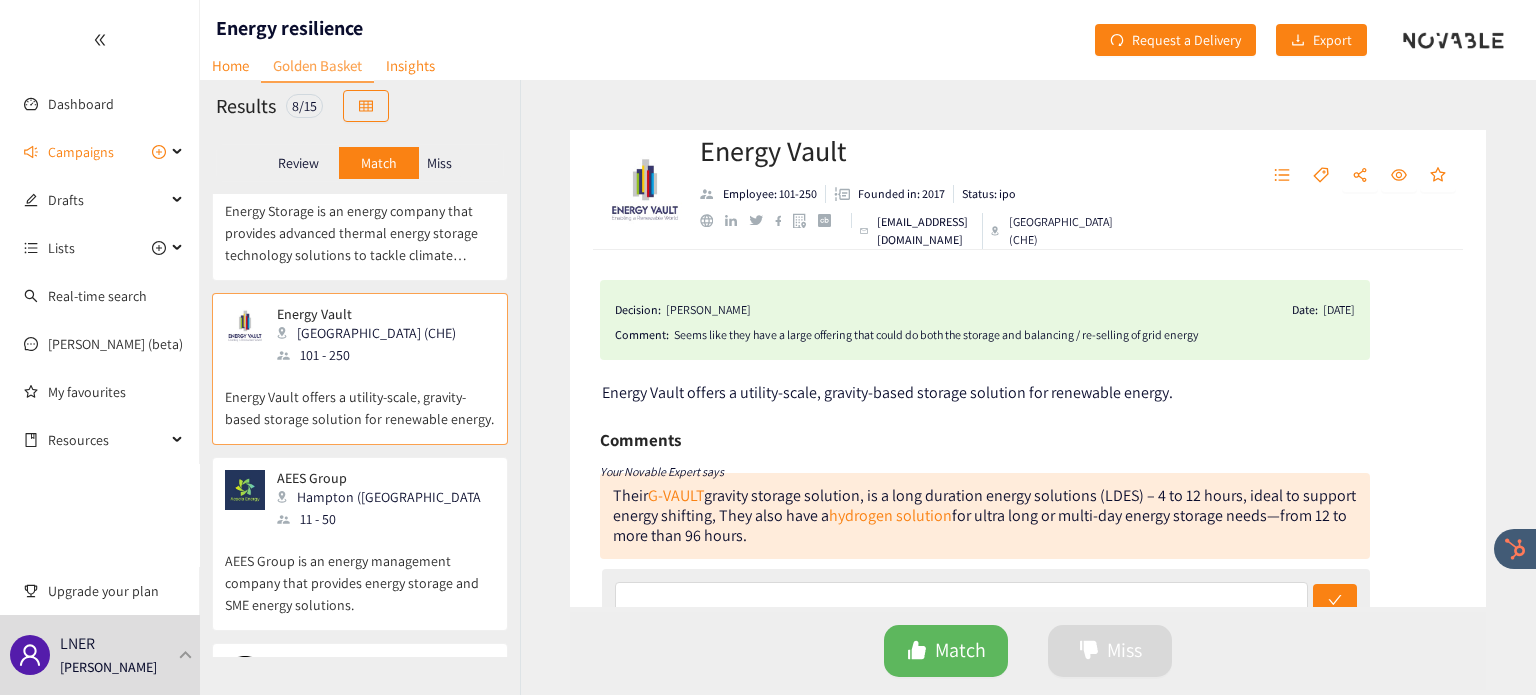 scroll, scrollTop: 668, scrollLeft: 0, axis: vertical 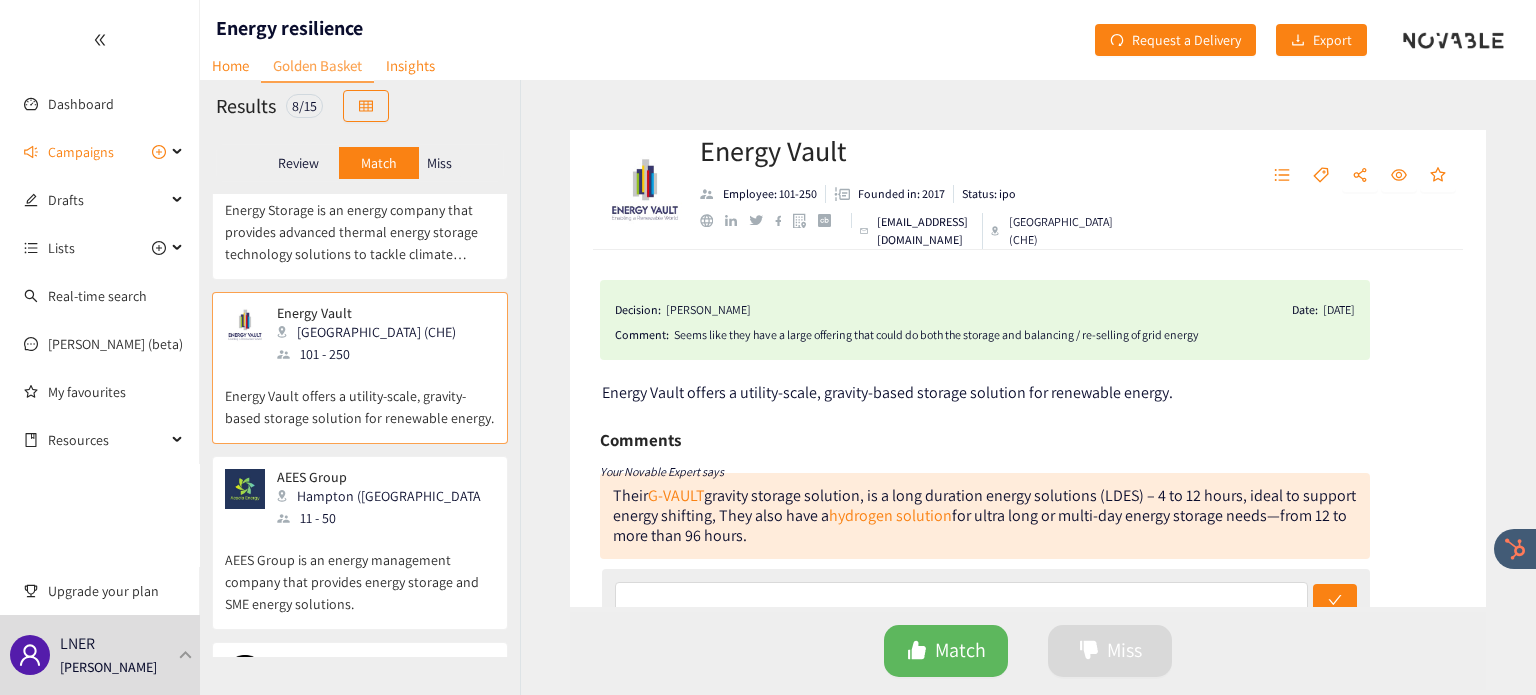 click on "AEES Group is an energy management company that provides energy storage and SME energy solutions." at bounding box center (360, 572) 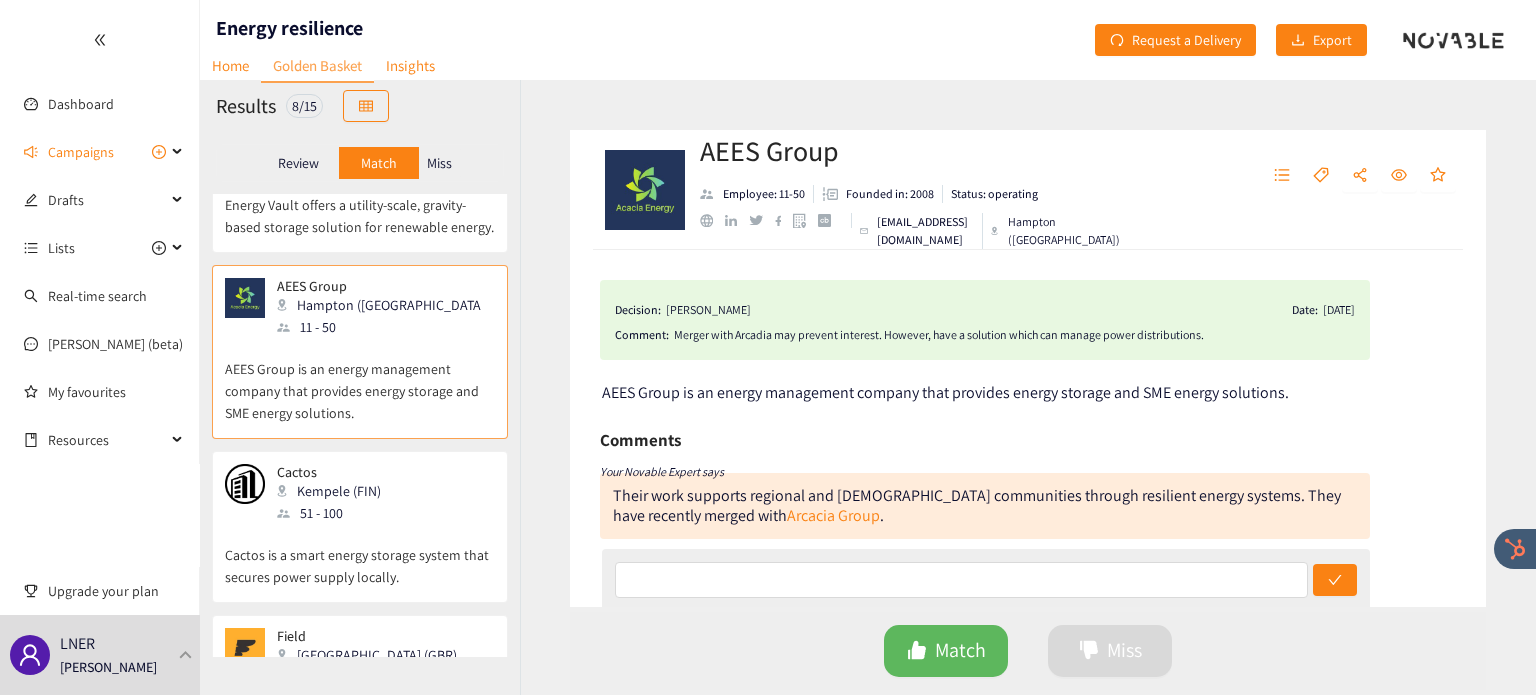 scroll, scrollTop: 868, scrollLeft: 0, axis: vertical 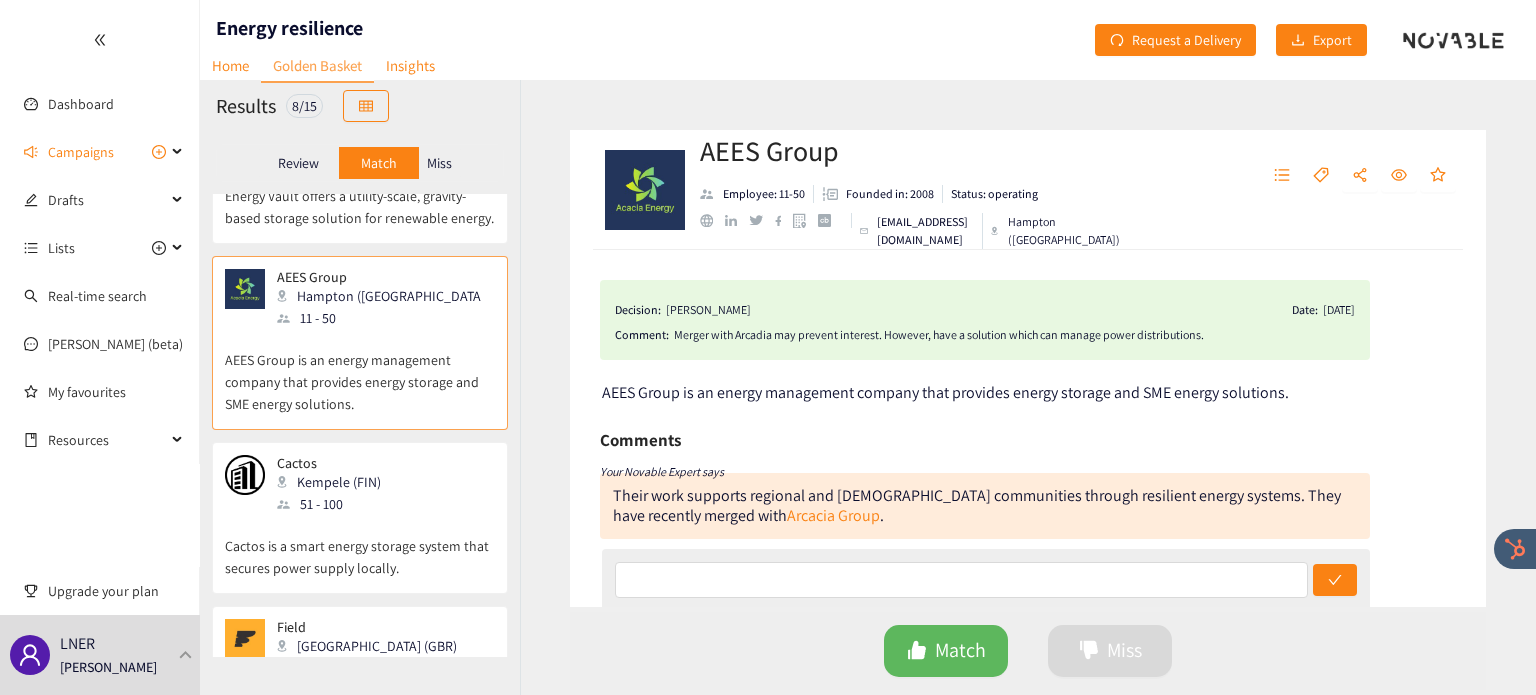 click on "Cactos is a smart energy storage system that secures power supply locally." at bounding box center [360, 547] 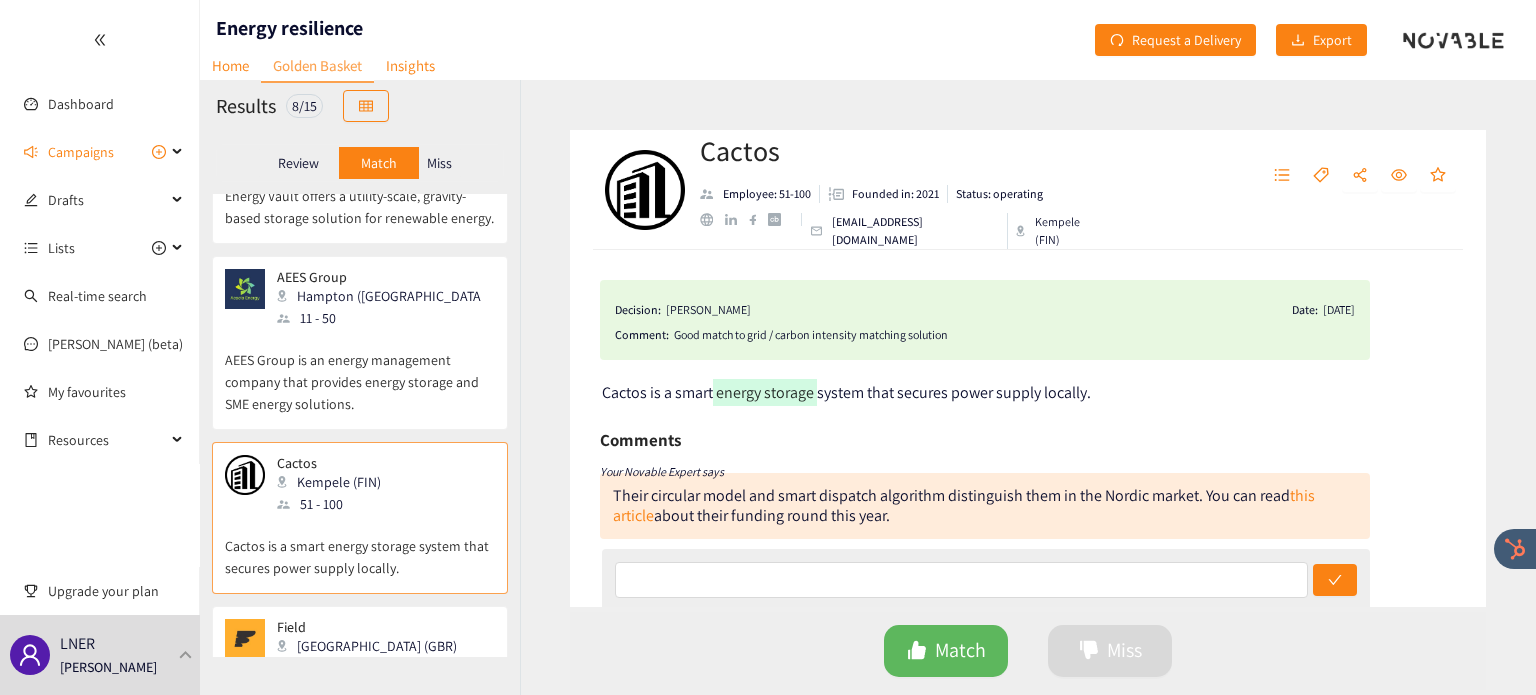 scroll, scrollTop: 955, scrollLeft: 0, axis: vertical 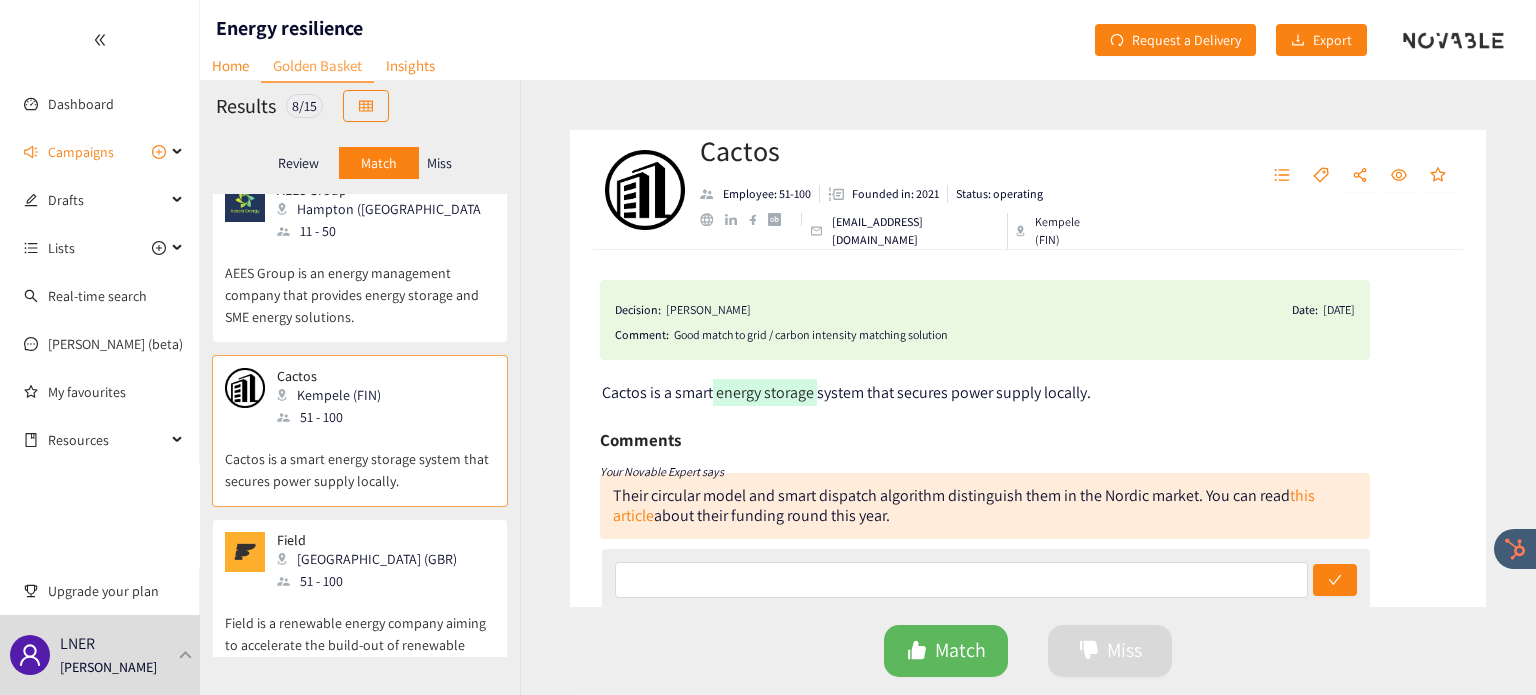 click on "Field is a renewable energy company aiming to accelerate the build-out of renewable infrastructure needed to reach net zero." at bounding box center (360, 635) 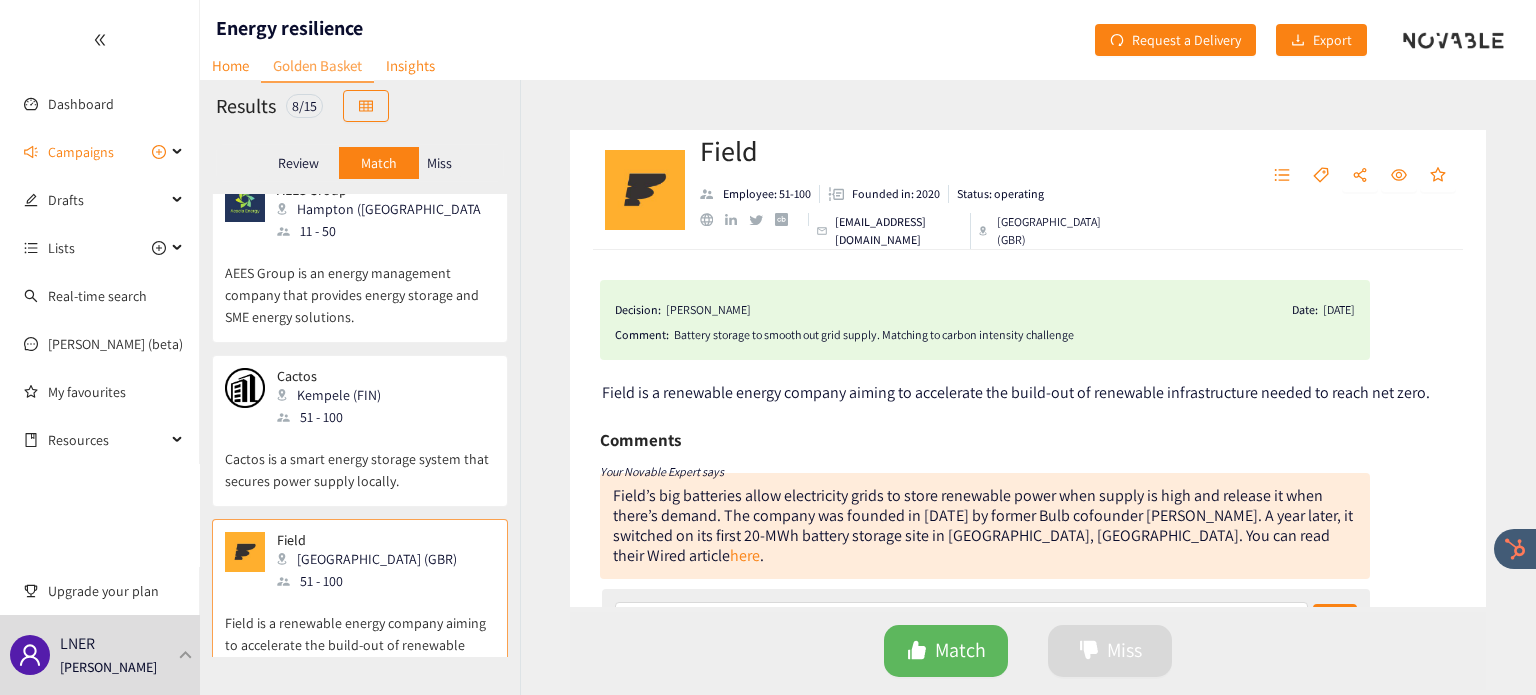 click on "Miss" at bounding box center (439, 163) 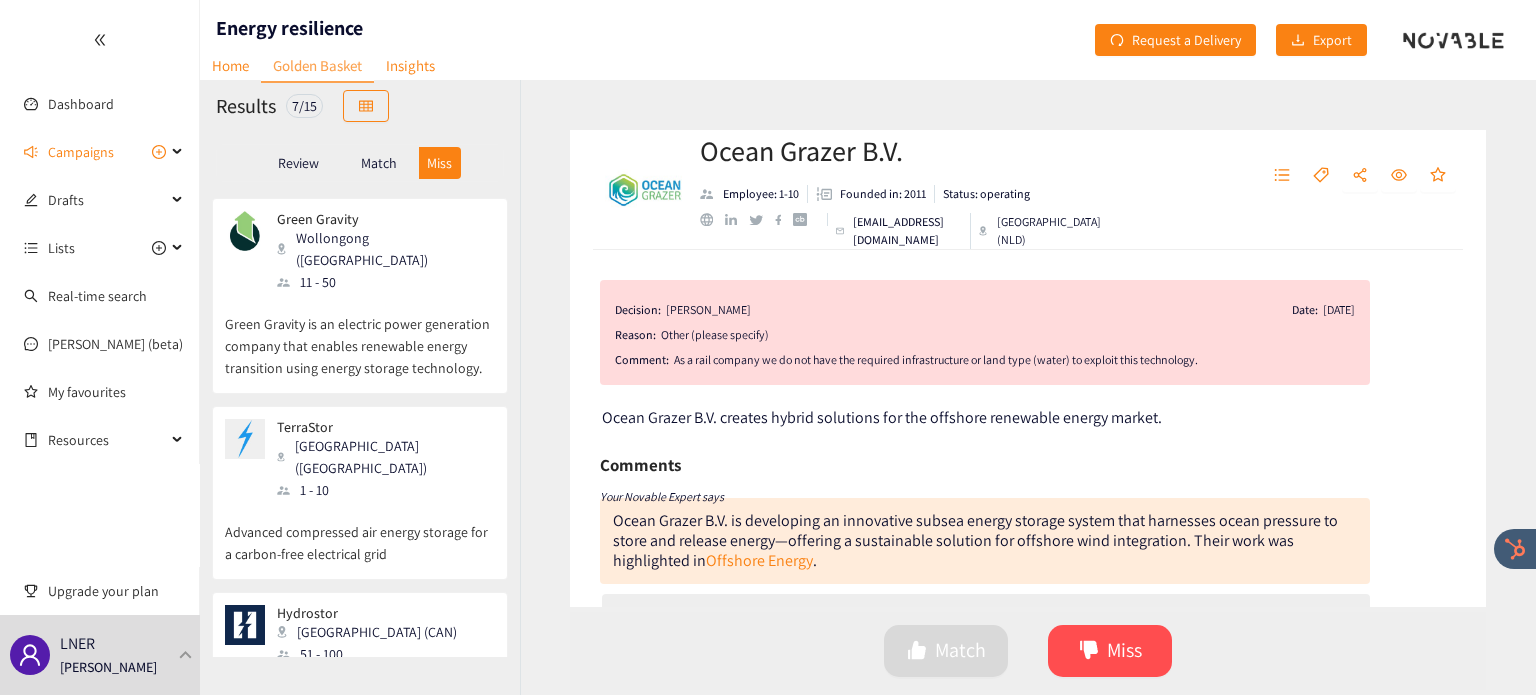 scroll, scrollTop: 0, scrollLeft: 0, axis: both 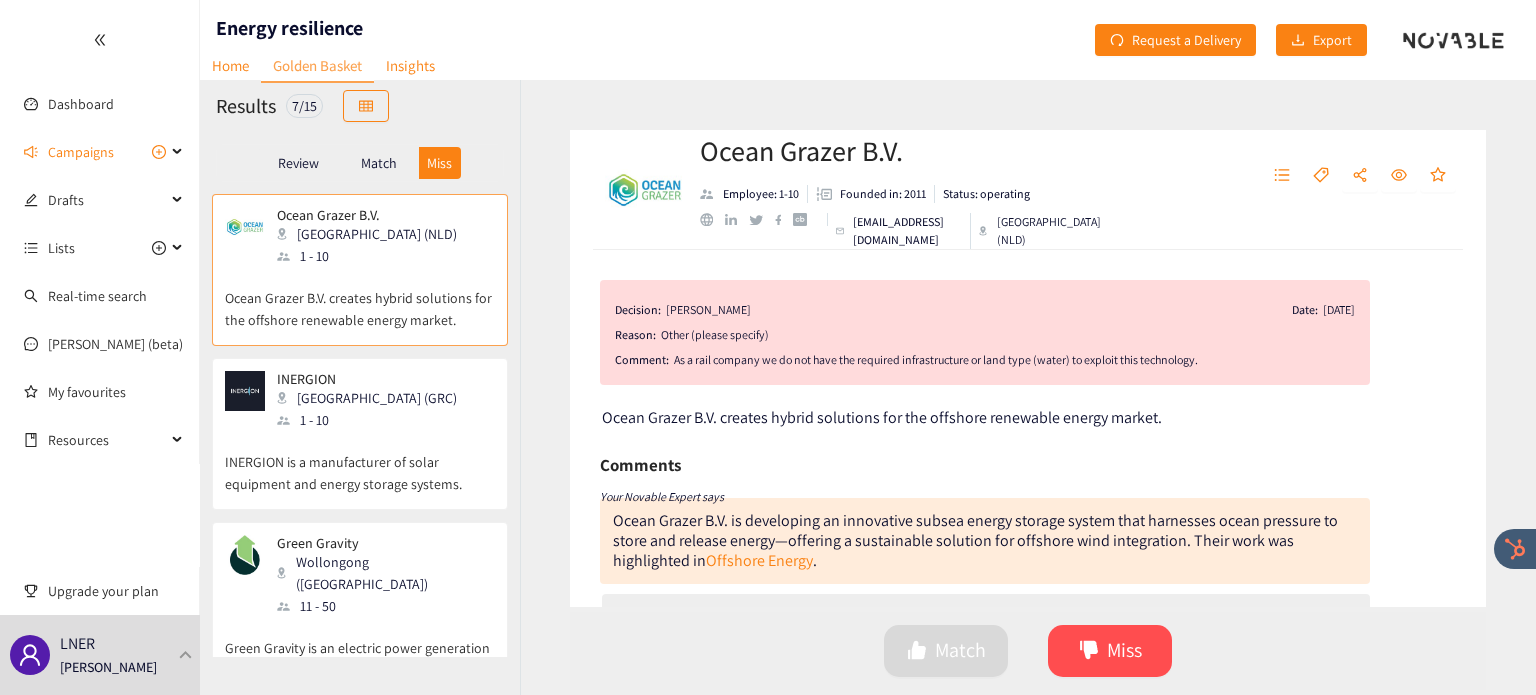 click on "INERGION is a manufacturer of solar equipment and energy storage systems." at bounding box center [360, 463] 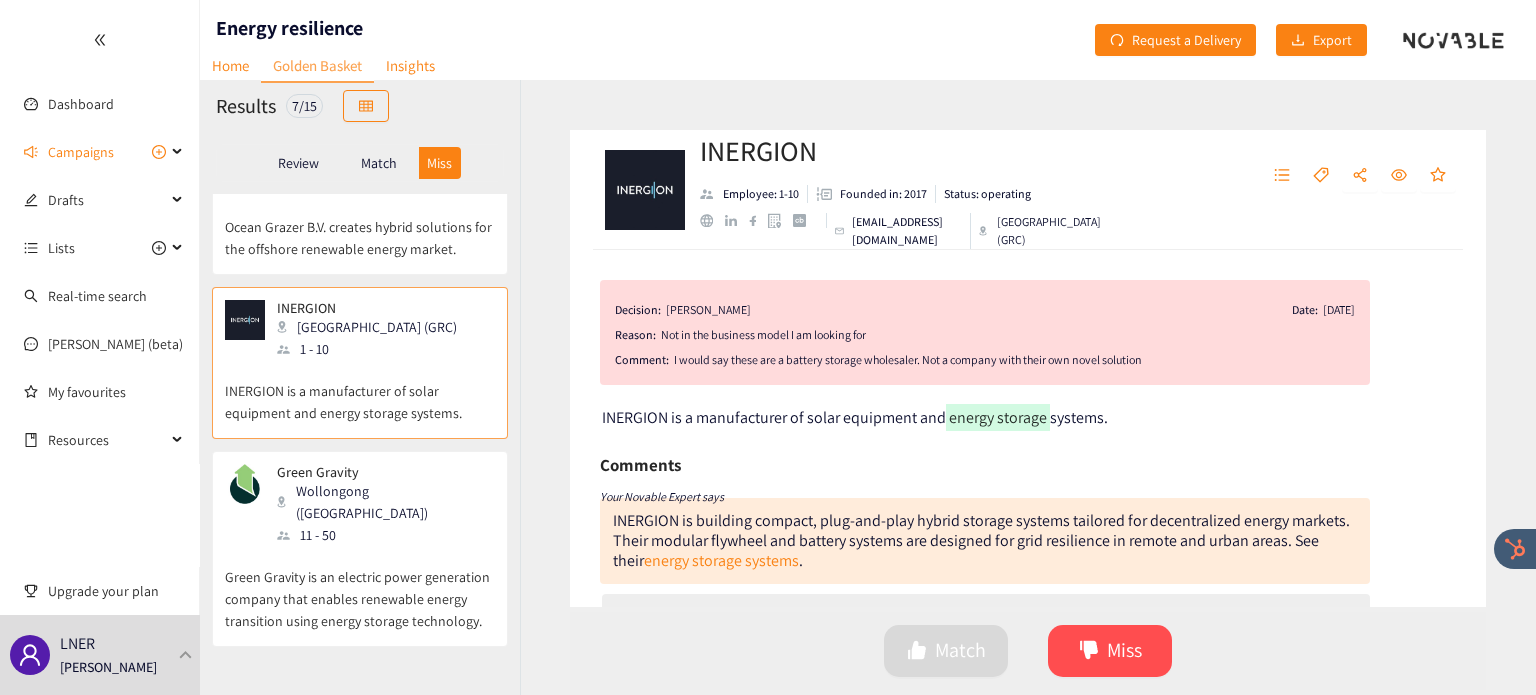 scroll, scrollTop: 78, scrollLeft: 0, axis: vertical 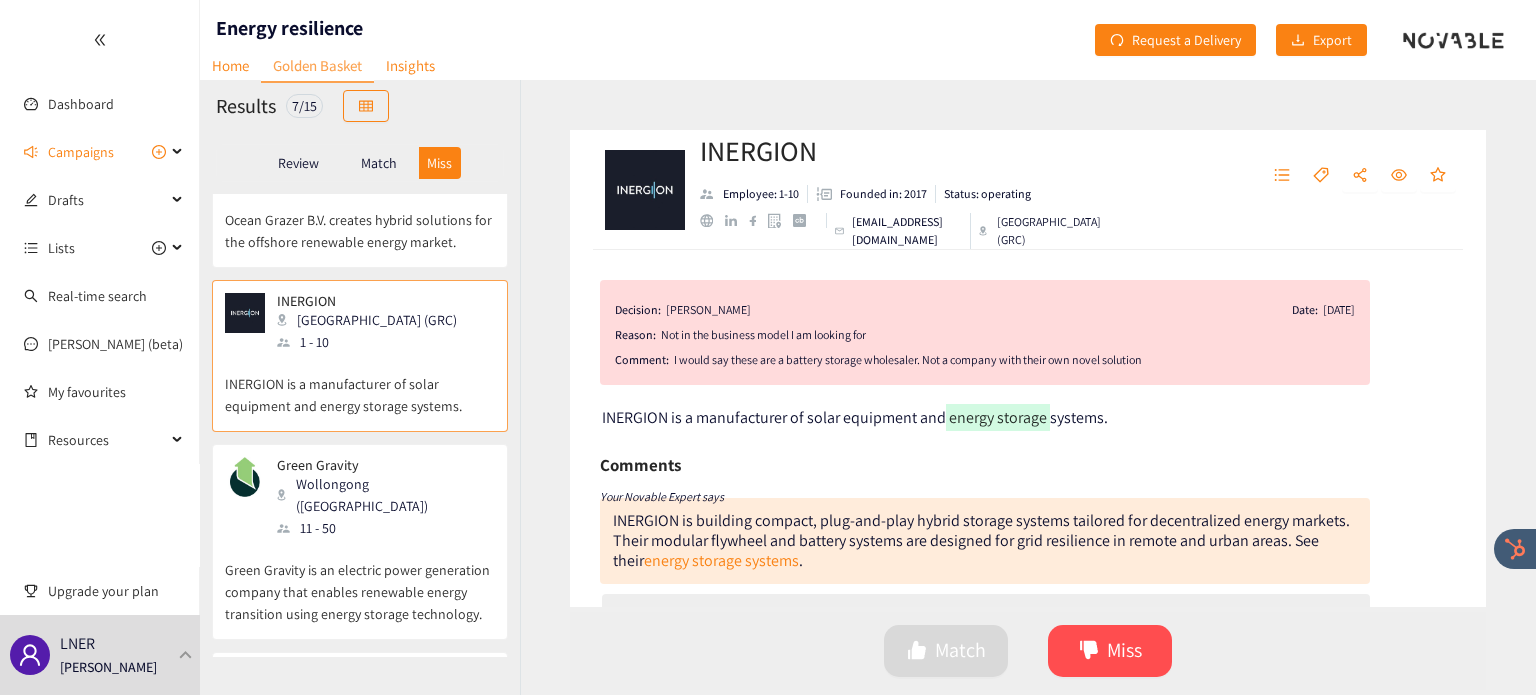 click on "Green Gravity is an electric power generation company that enables renewable energy transition using energy storage technology." at bounding box center [360, 582] 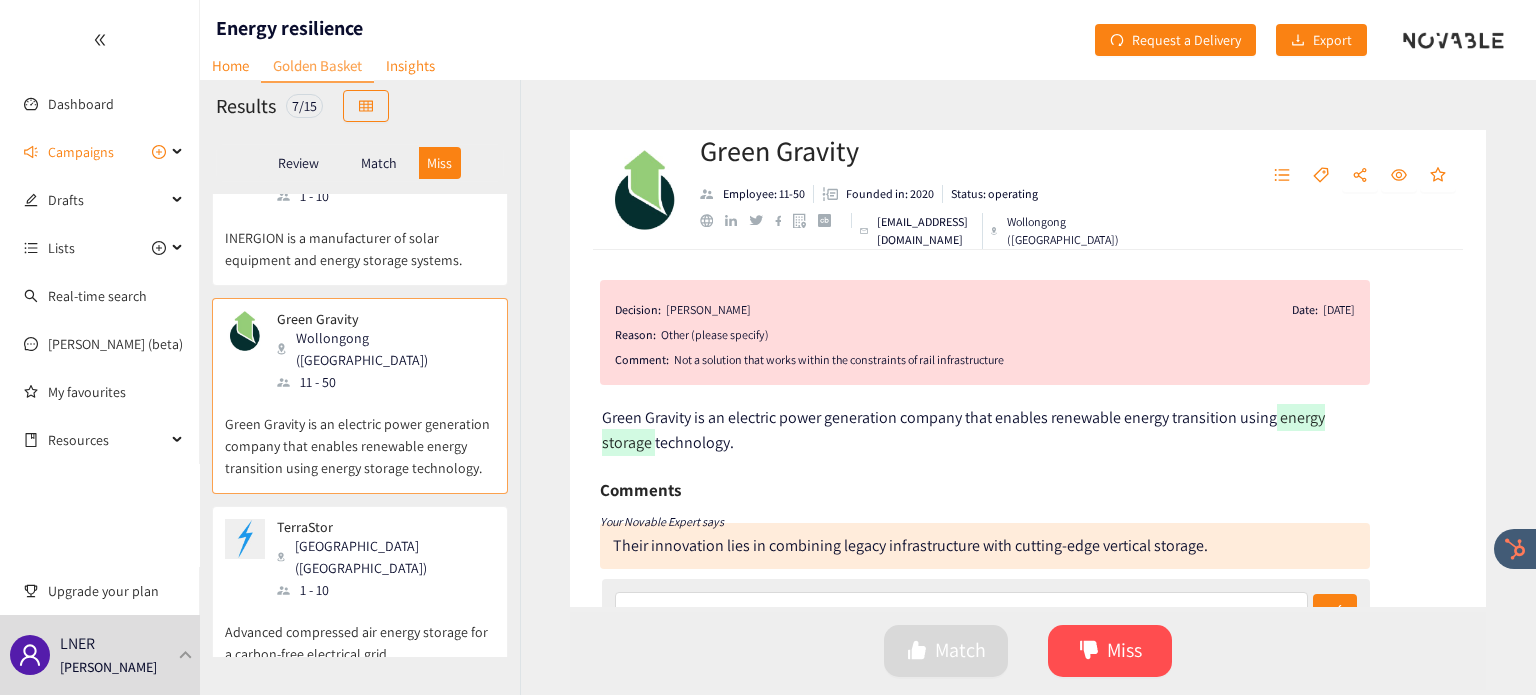 scroll, scrollTop: 230, scrollLeft: 0, axis: vertical 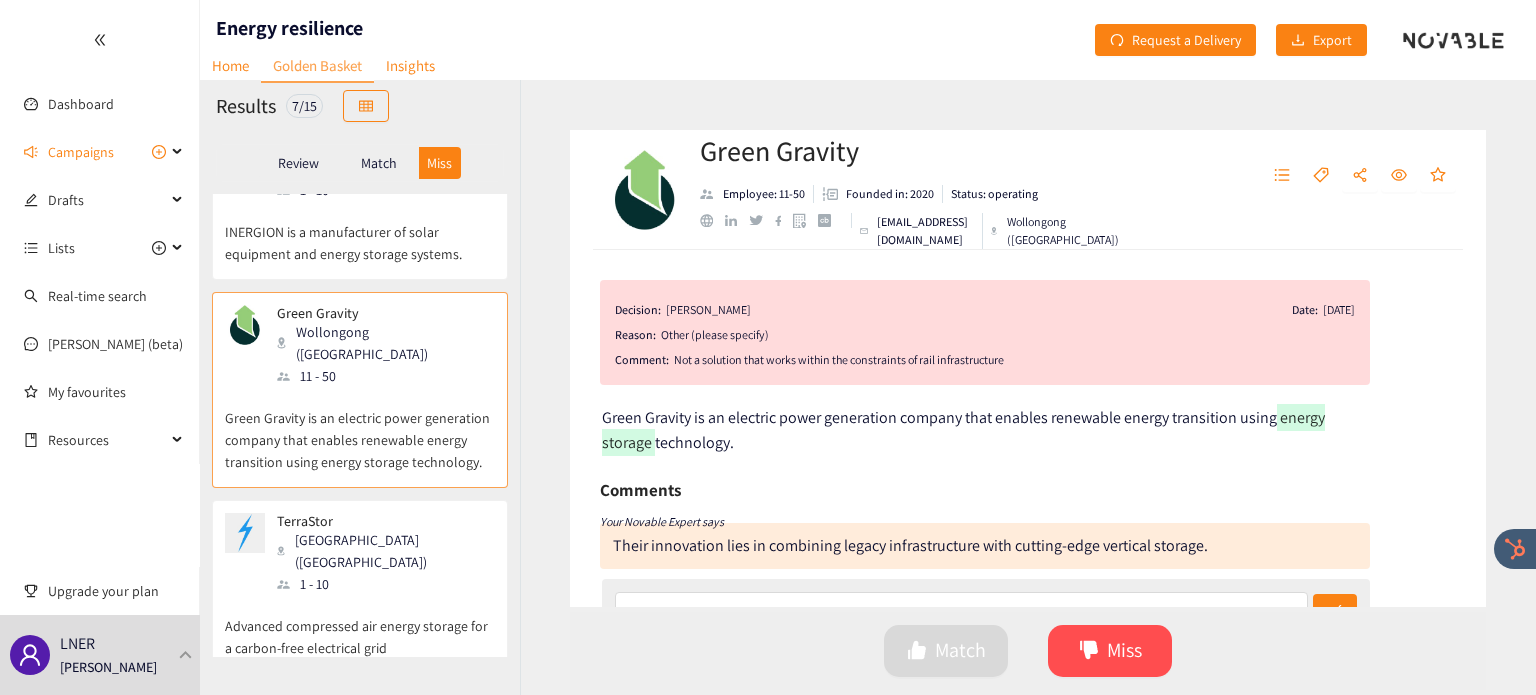 click on "Advanced compressed air energy storage for a carbon-free electrical grid" at bounding box center [360, 627] 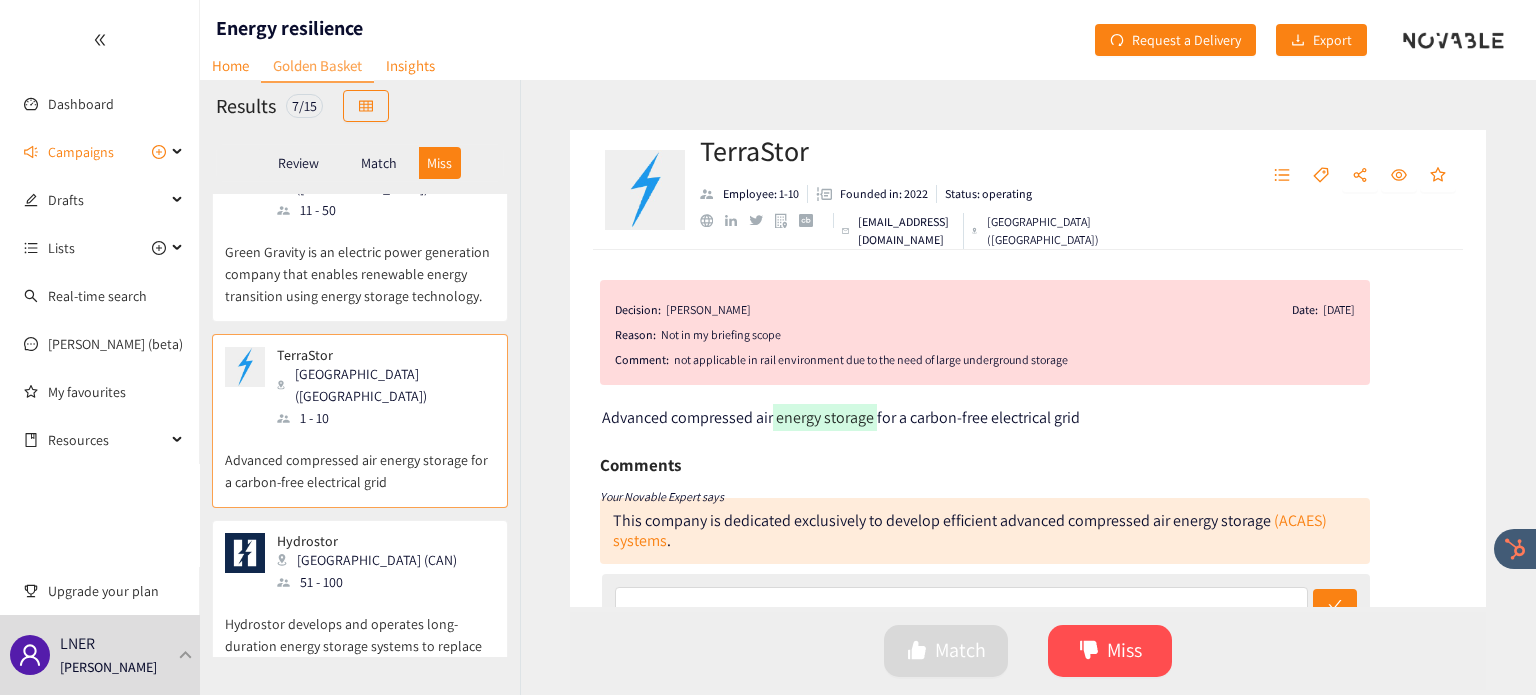 scroll, scrollTop: 400, scrollLeft: 0, axis: vertical 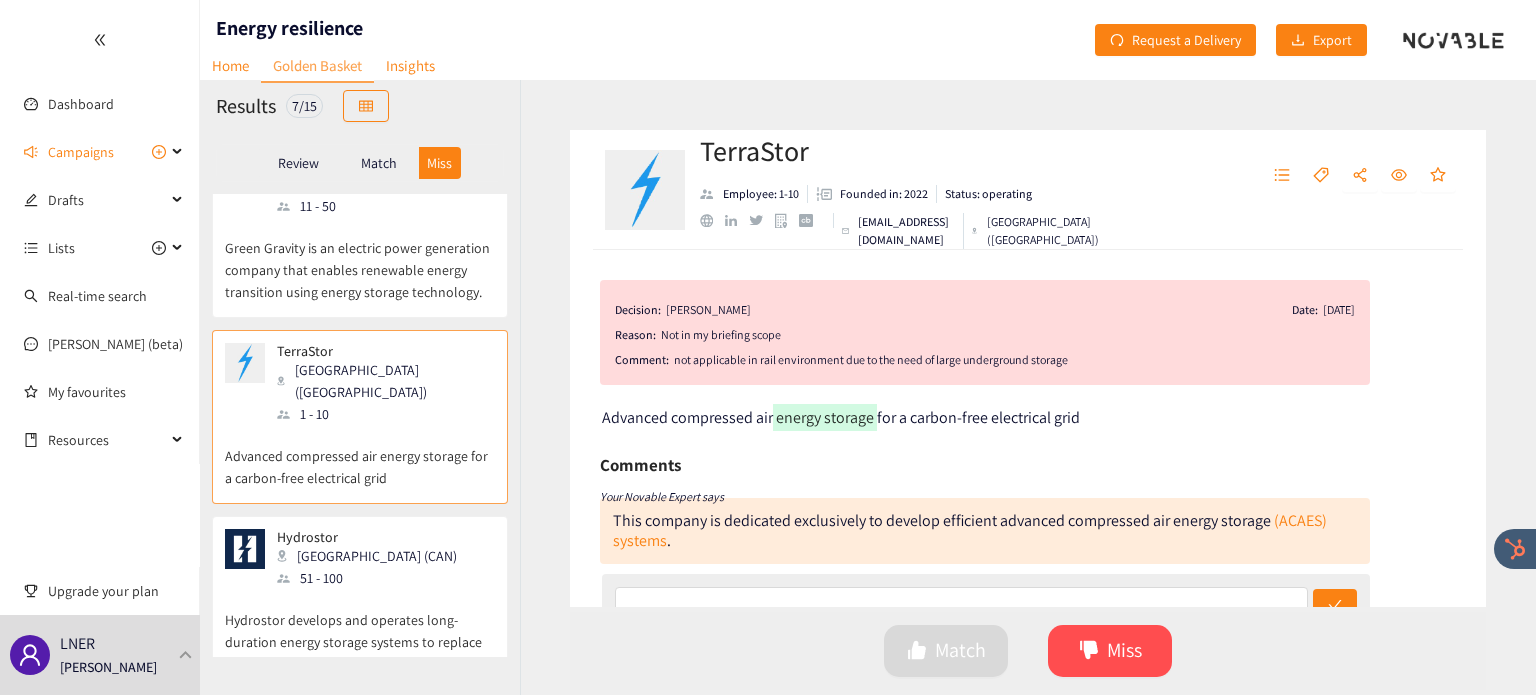click on "Hydrostor develops and operates long-duration energy storage systems to replace the use of fossil fuels." at bounding box center (360, 632) 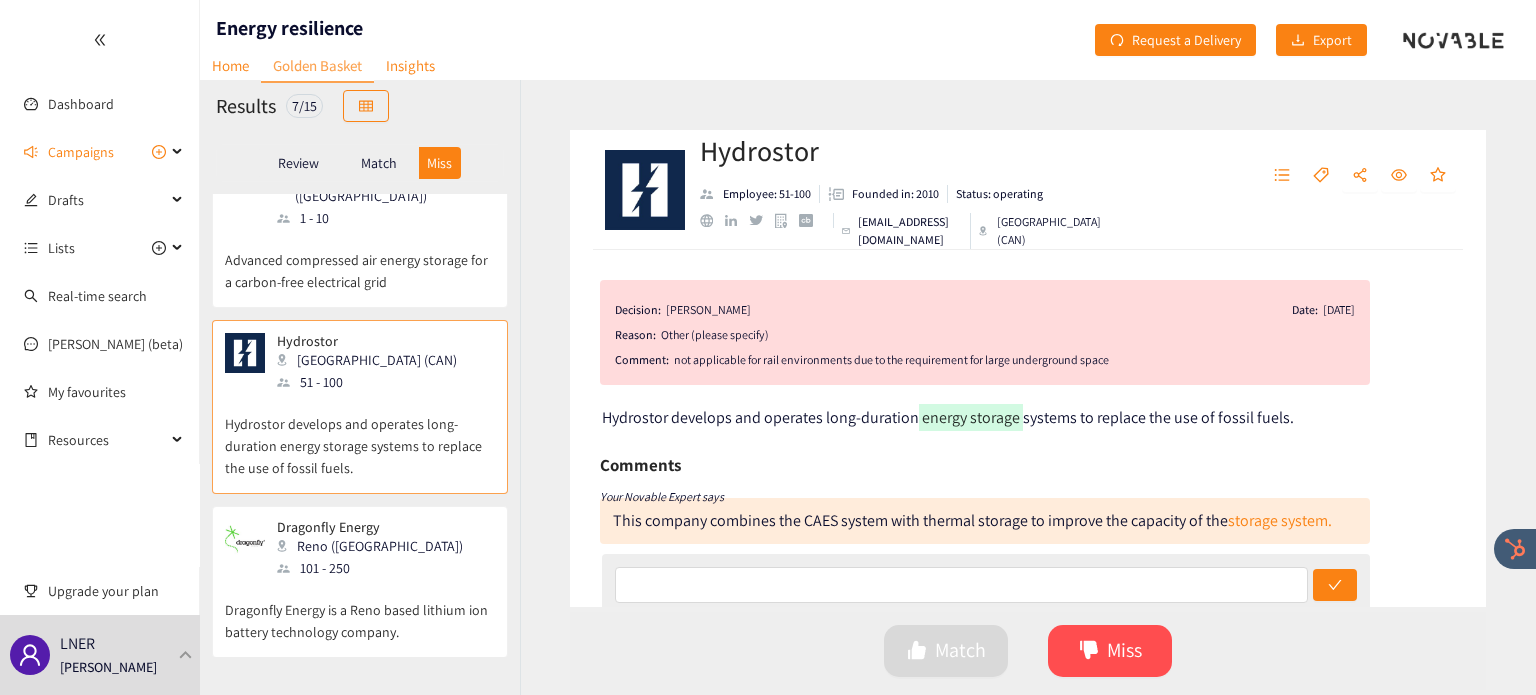 scroll, scrollTop: 600, scrollLeft: 0, axis: vertical 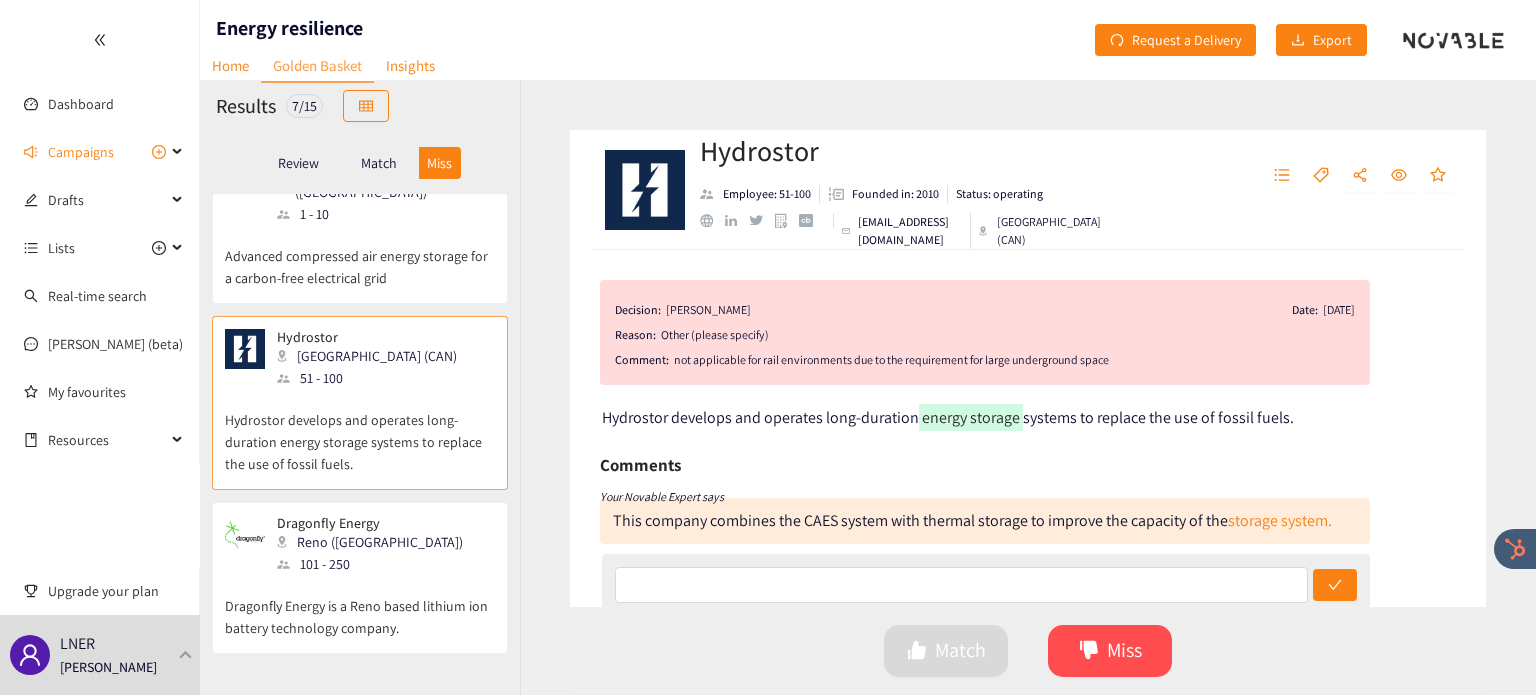 click on "Dragonfly Energy is a Reno based lithium ion battery technology company." at bounding box center (360, 607) 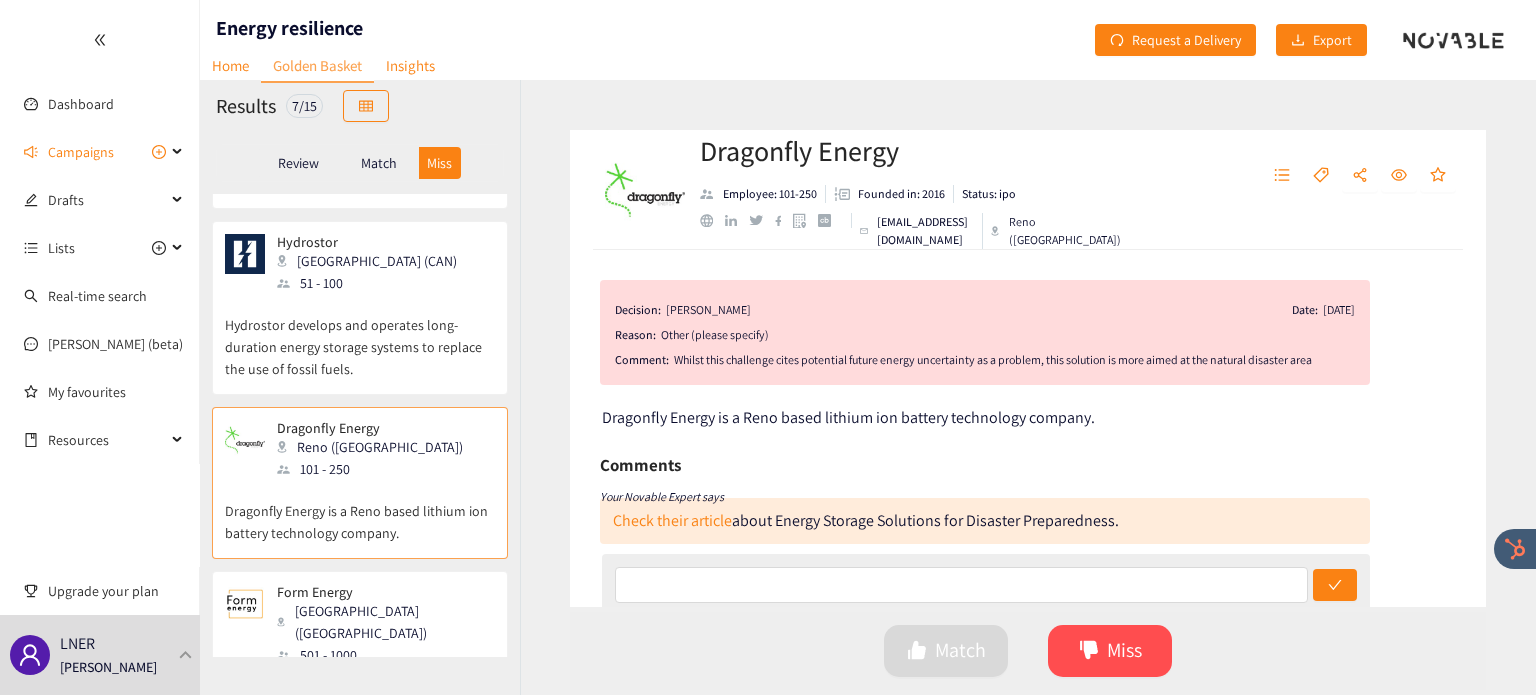 scroll, scrollTop: 748, scrollLeft: 0, axis: vertical 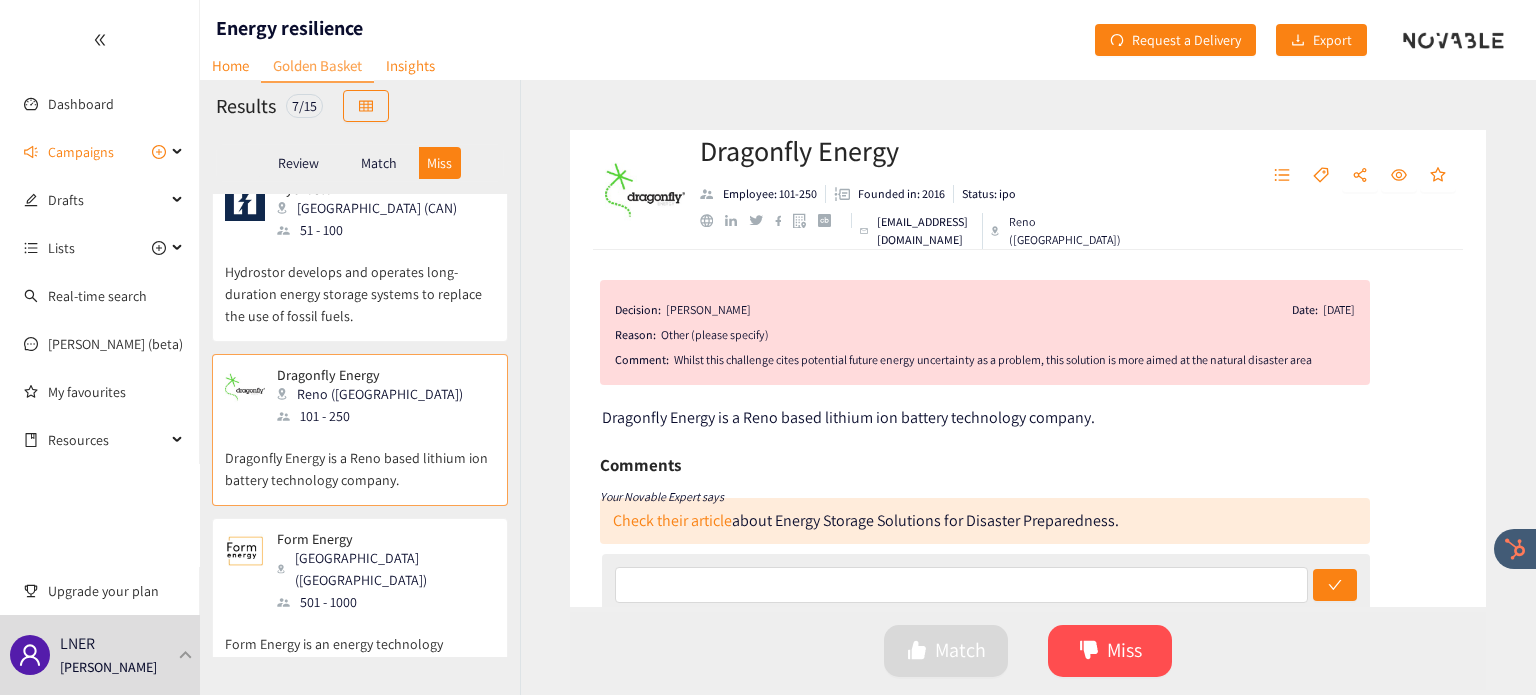 click on "Form Energy is an energy technology company that produces electric grids and accelerates the transition to clean energy." at bounding box center [360, 656] 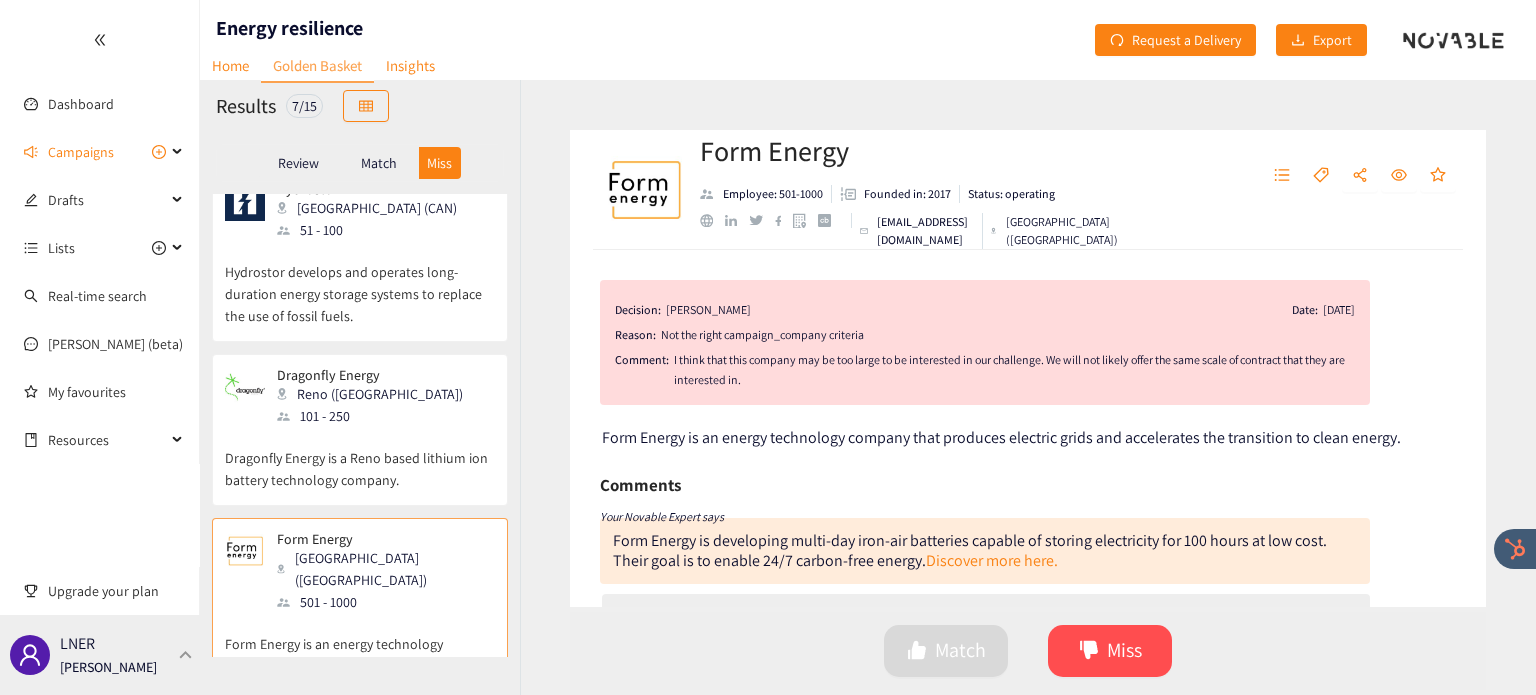 click on "LNER [PERSON_NAME]" at bounding box center [100, 655] 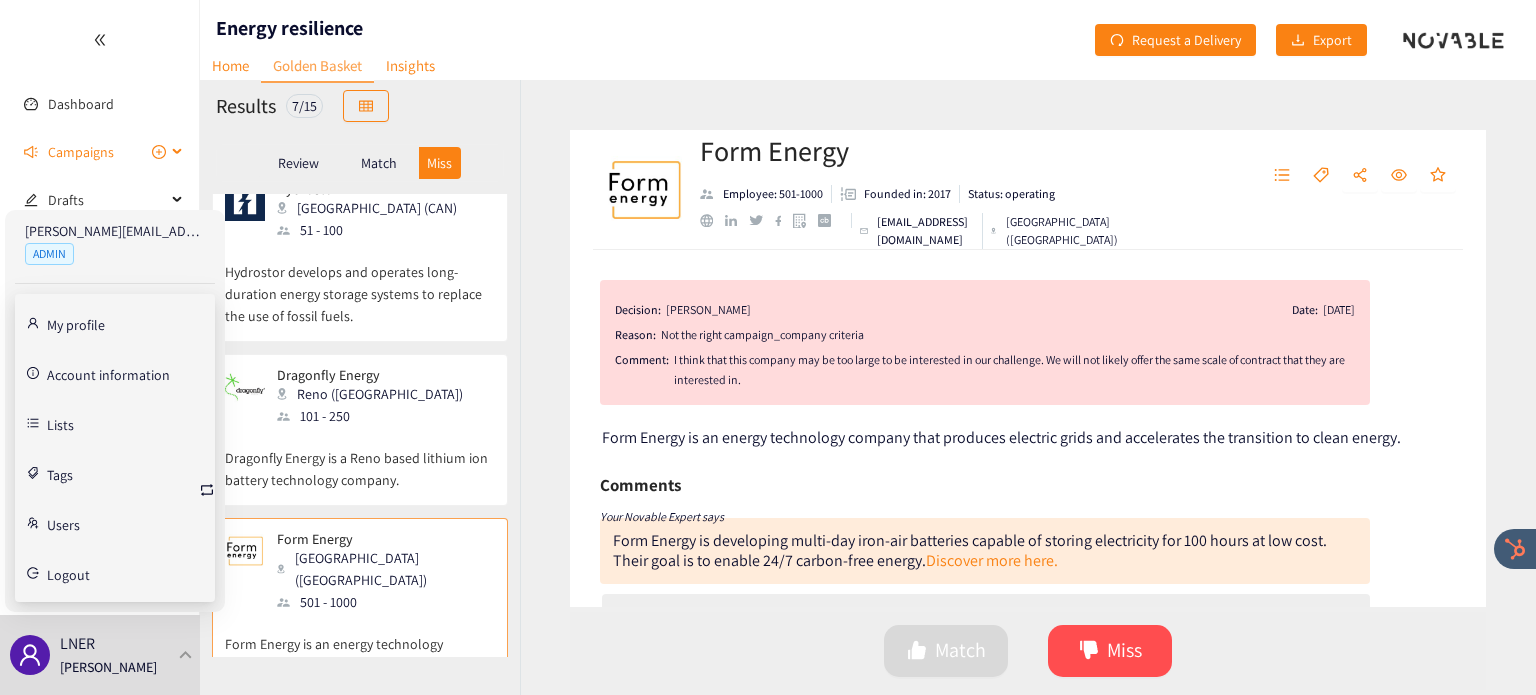 click on "Campaigns" at bounding box center (81, 152) 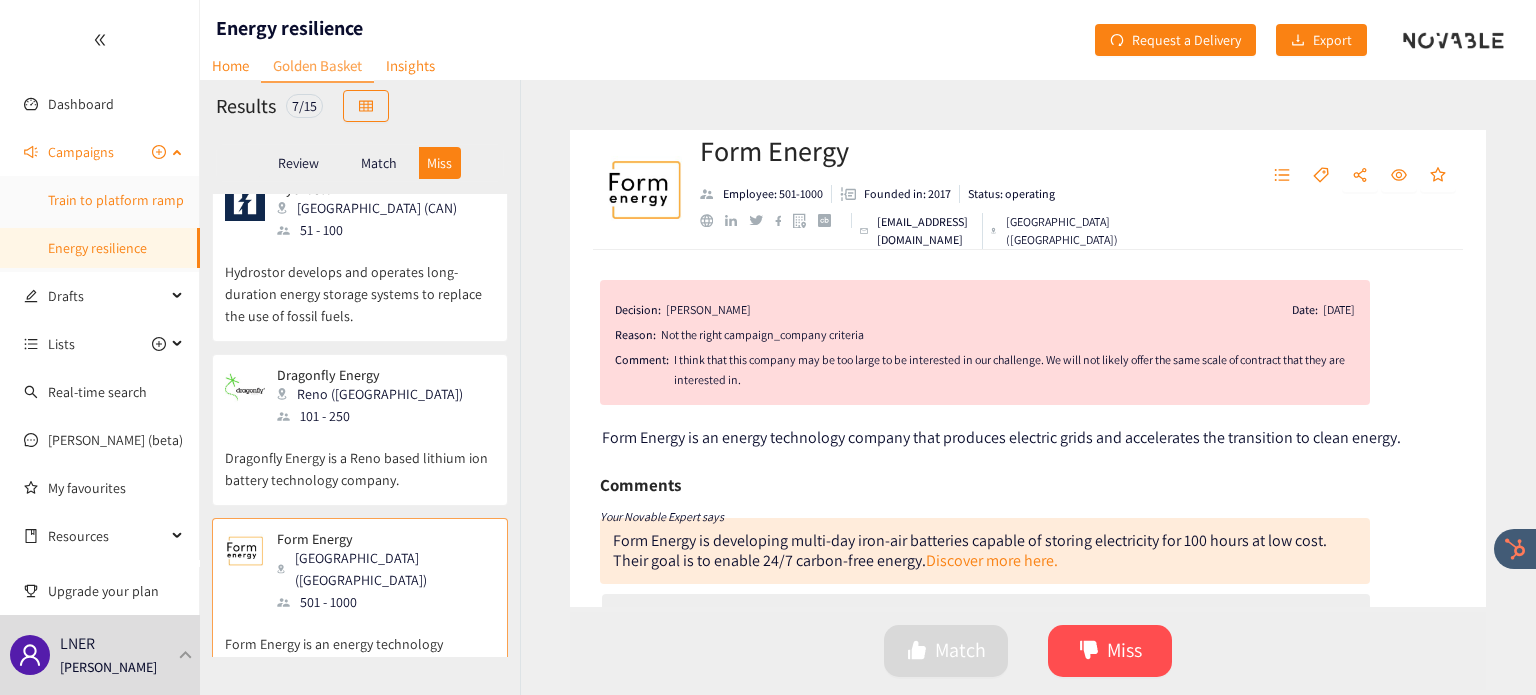 click on "Train to platform ramp" at bounding box center (116, 200) 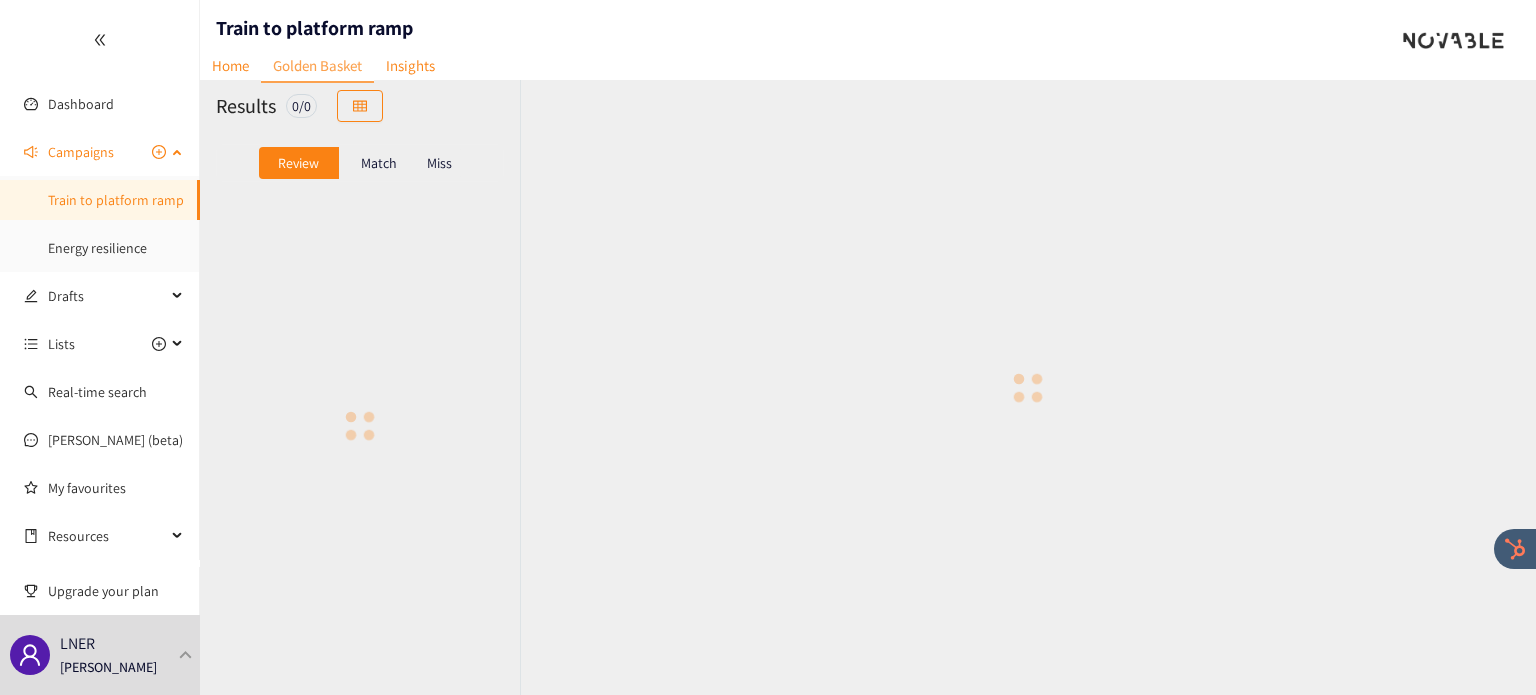 scroll, scrollTop: 0, scrollLeft: 0, axis: both 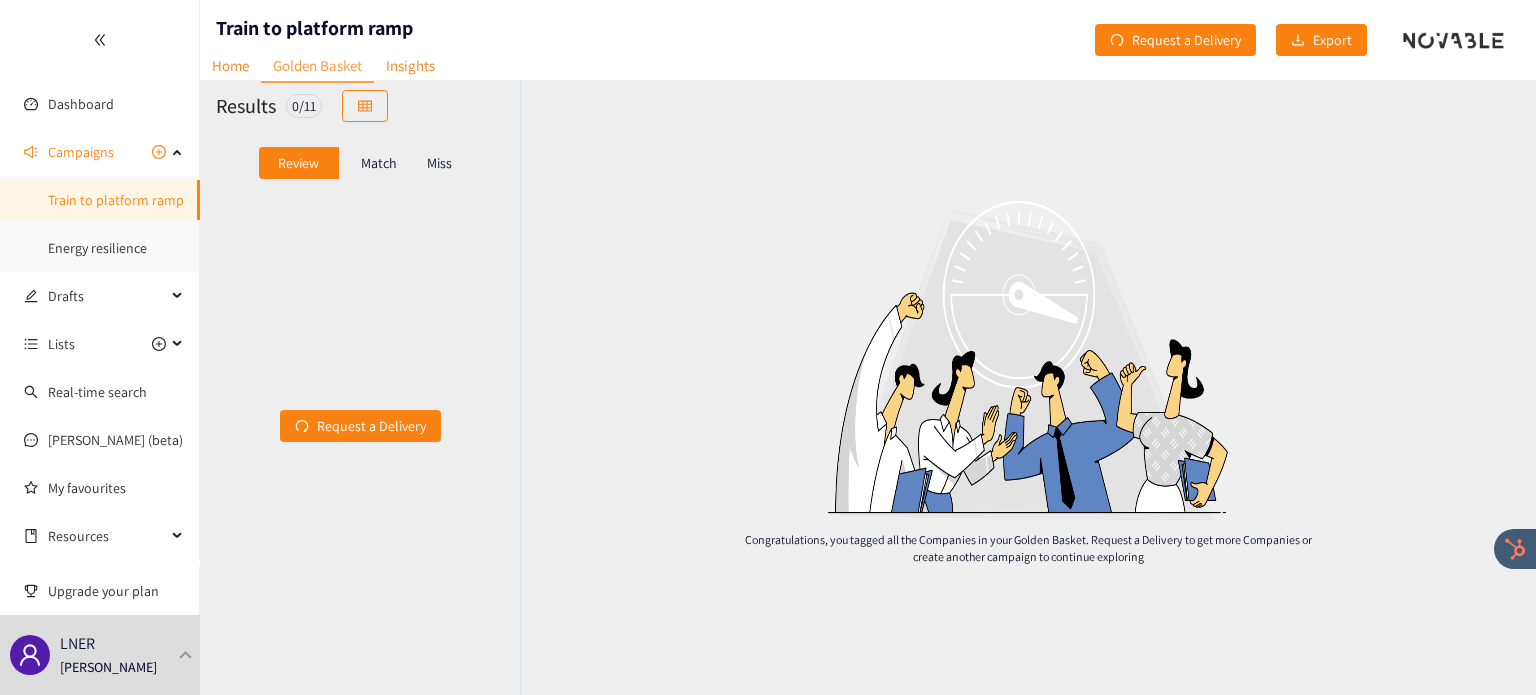 click on "Match" at bounding box center (379, 163) 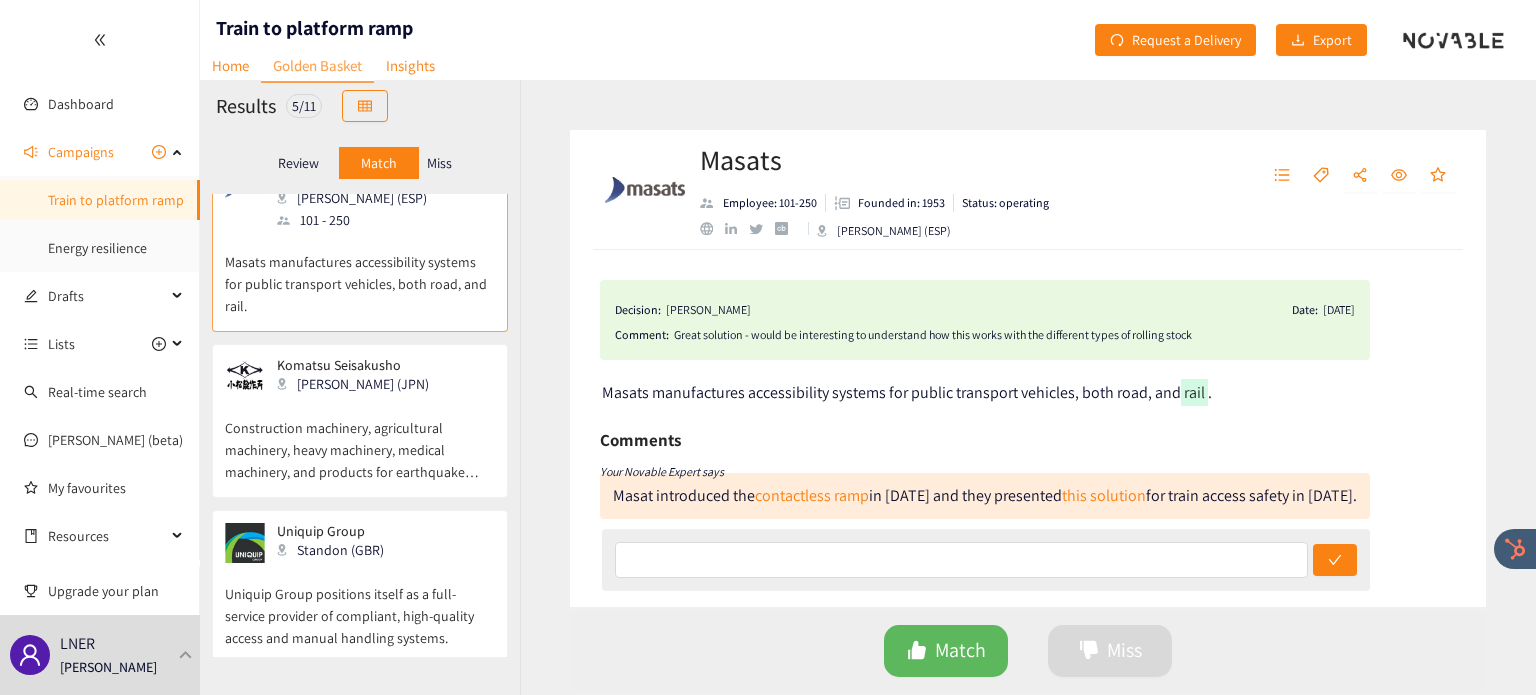 scroll, scrollTop: 39, scrollLeft: 0, axis: vertical 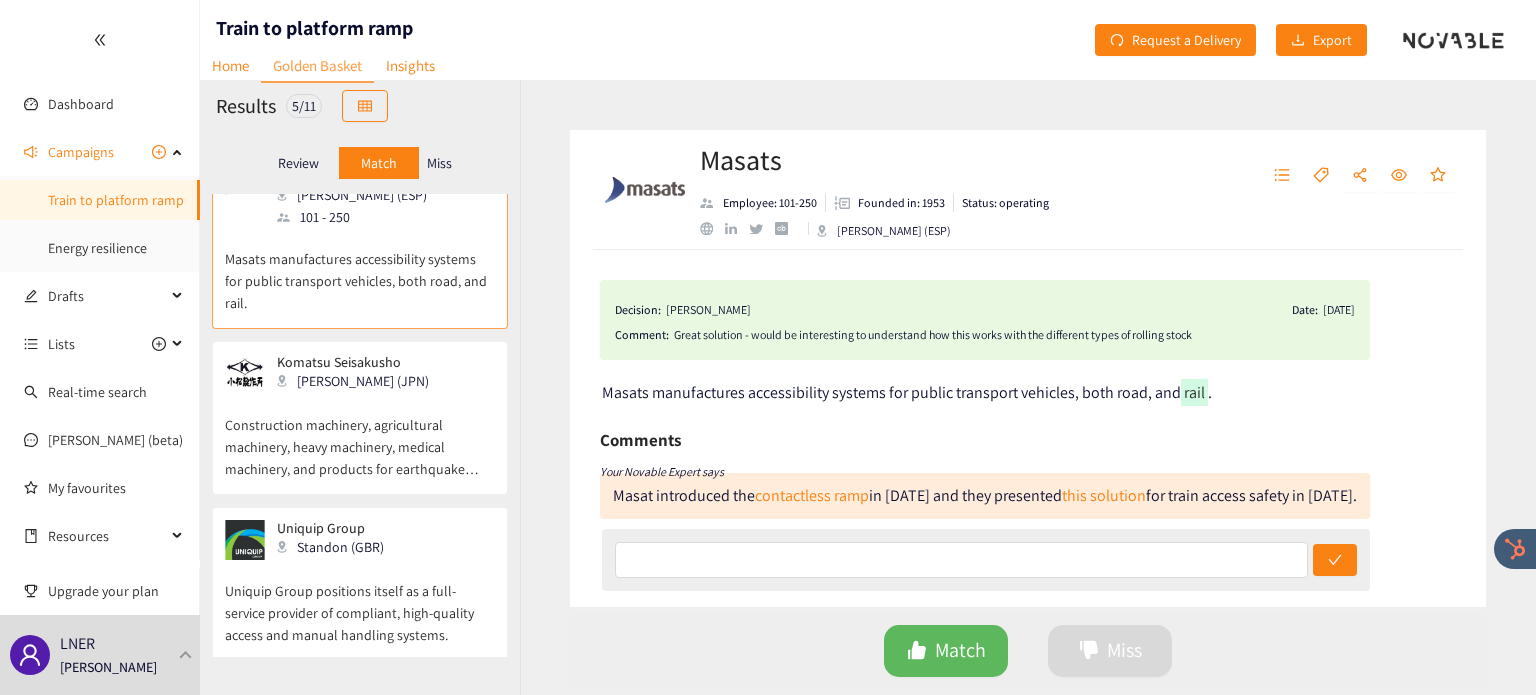 click on "Construction machinery, agricultural machinery, heavy machinery, medical machinery, and products for earthquake resistant construction.
Joint development with major companies." at bounding box center [360, 437] 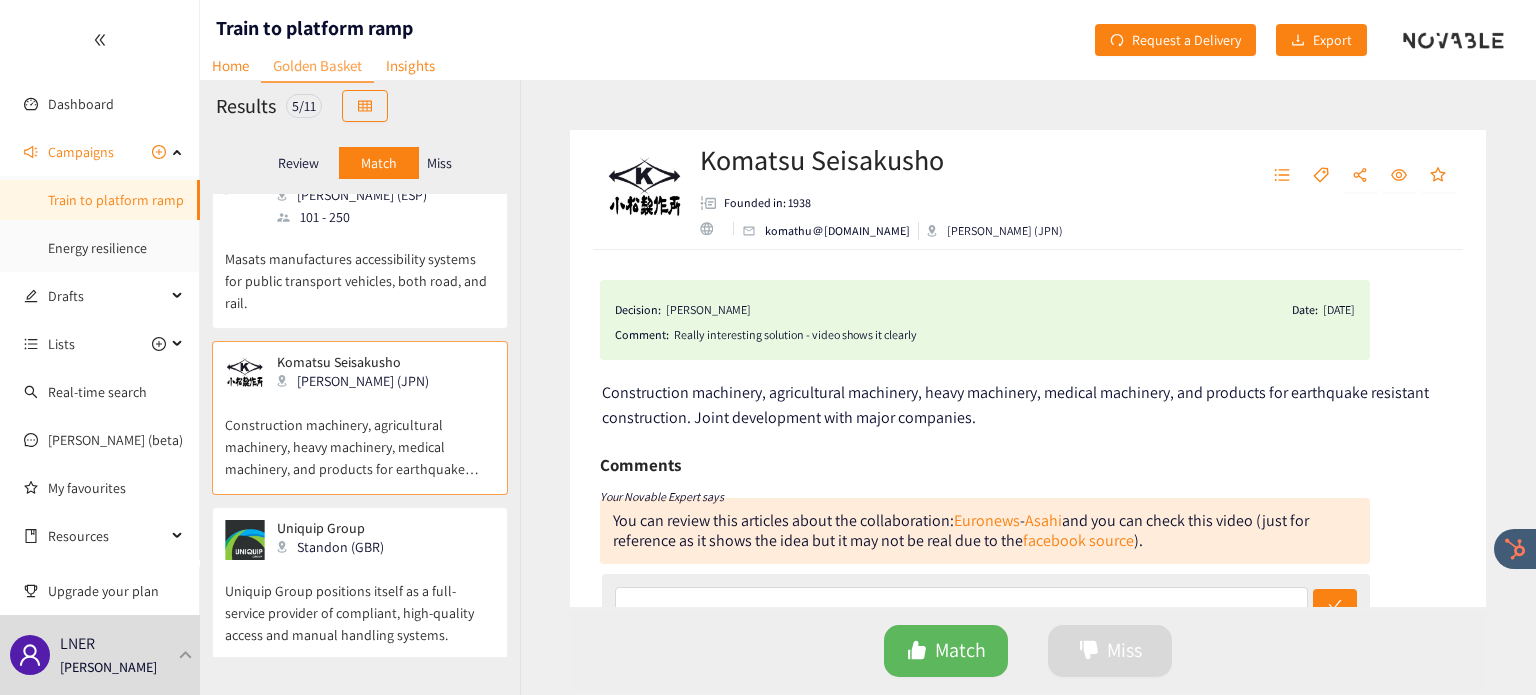 click on "Uniquip Group positions itself as a full-service provider of compliant, high-quality access and manual handling systems." at bounding box center [360, 603] 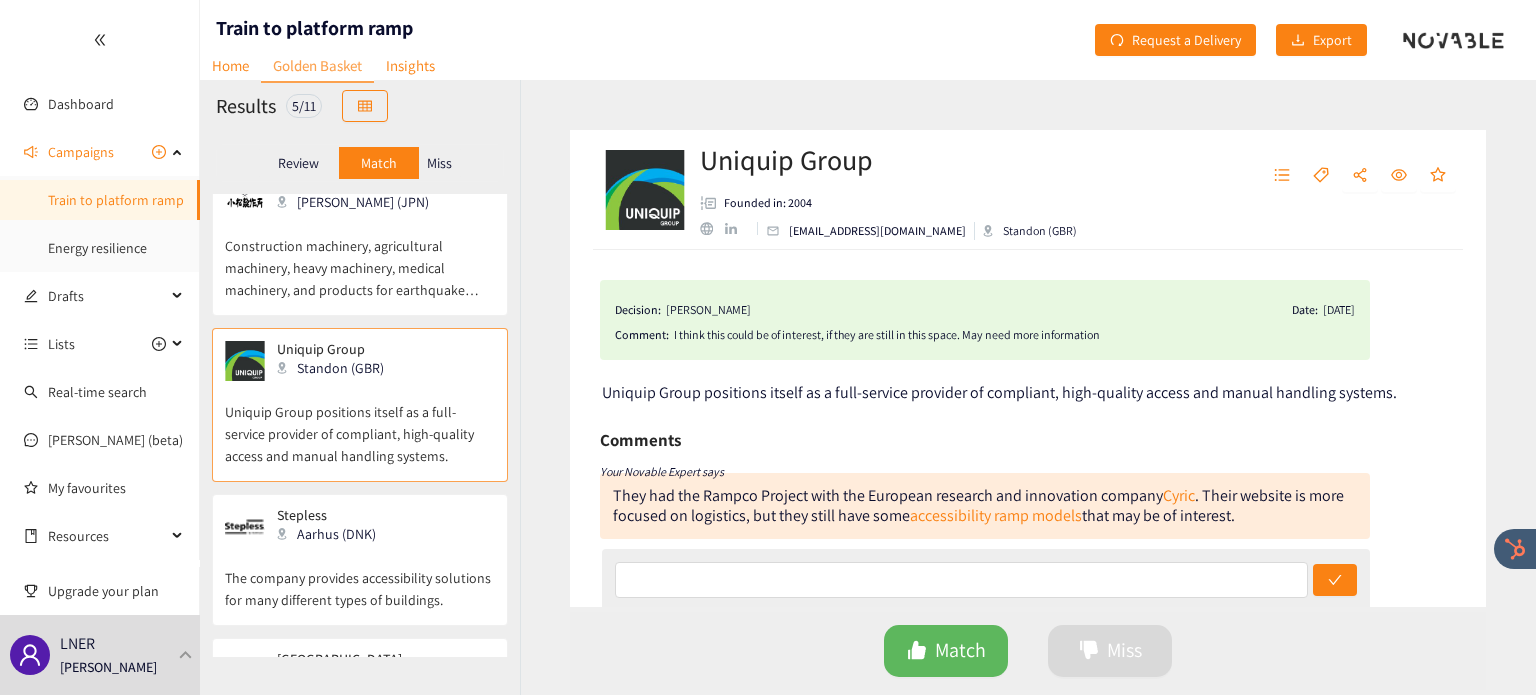 scroll, scrollTop: 219, scrollLeft: 0, axis: vertical 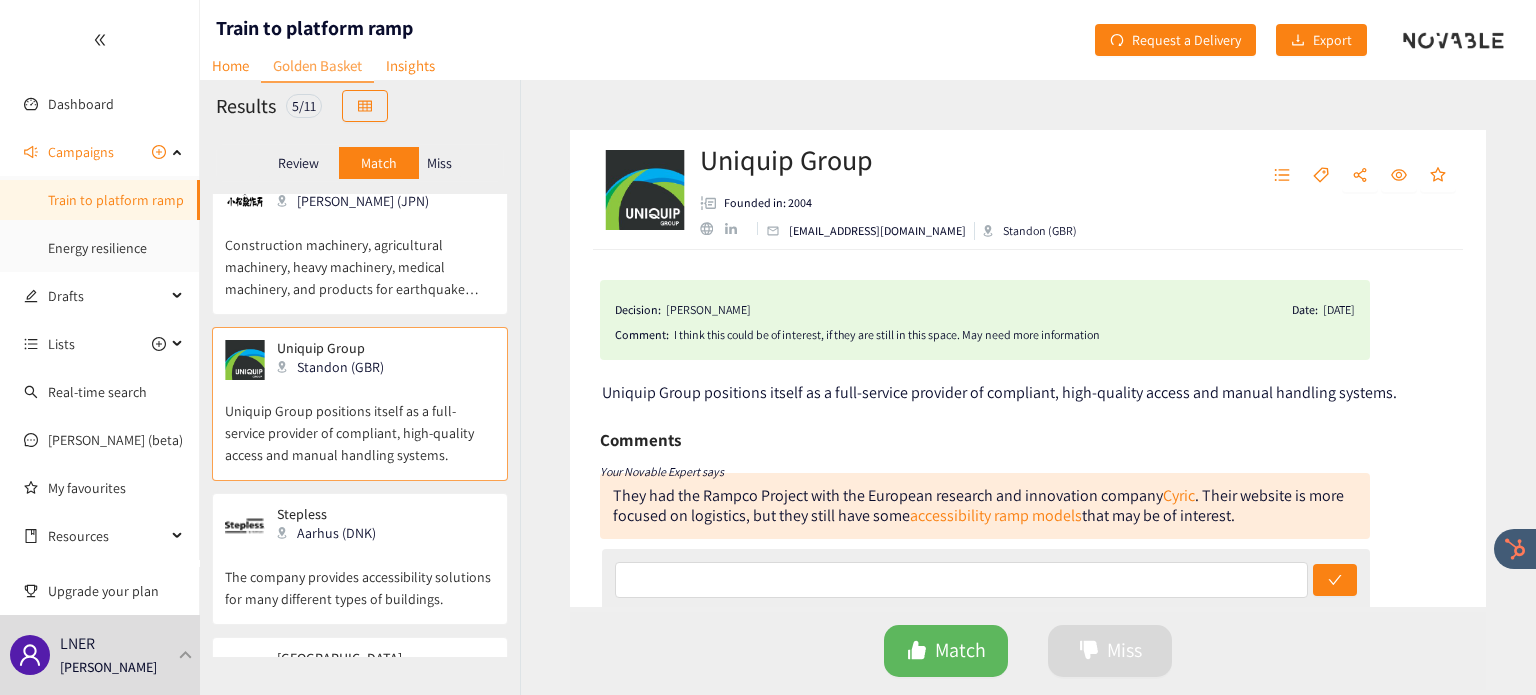 click on "The company provides accessibility solutions for many different types of buildings." at bounding box center (360, 578) 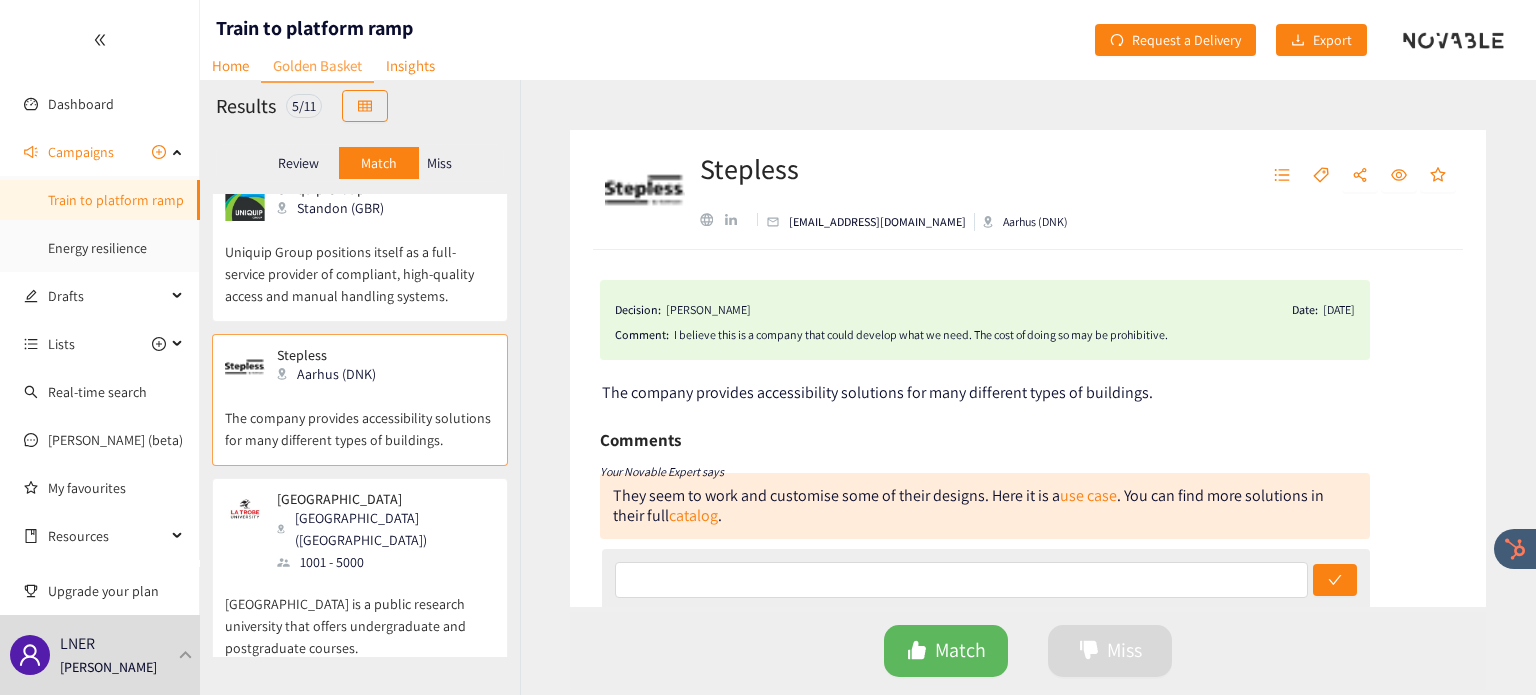 scroll, scrollTop: 382, scrollLeft: 0, axis: vertical 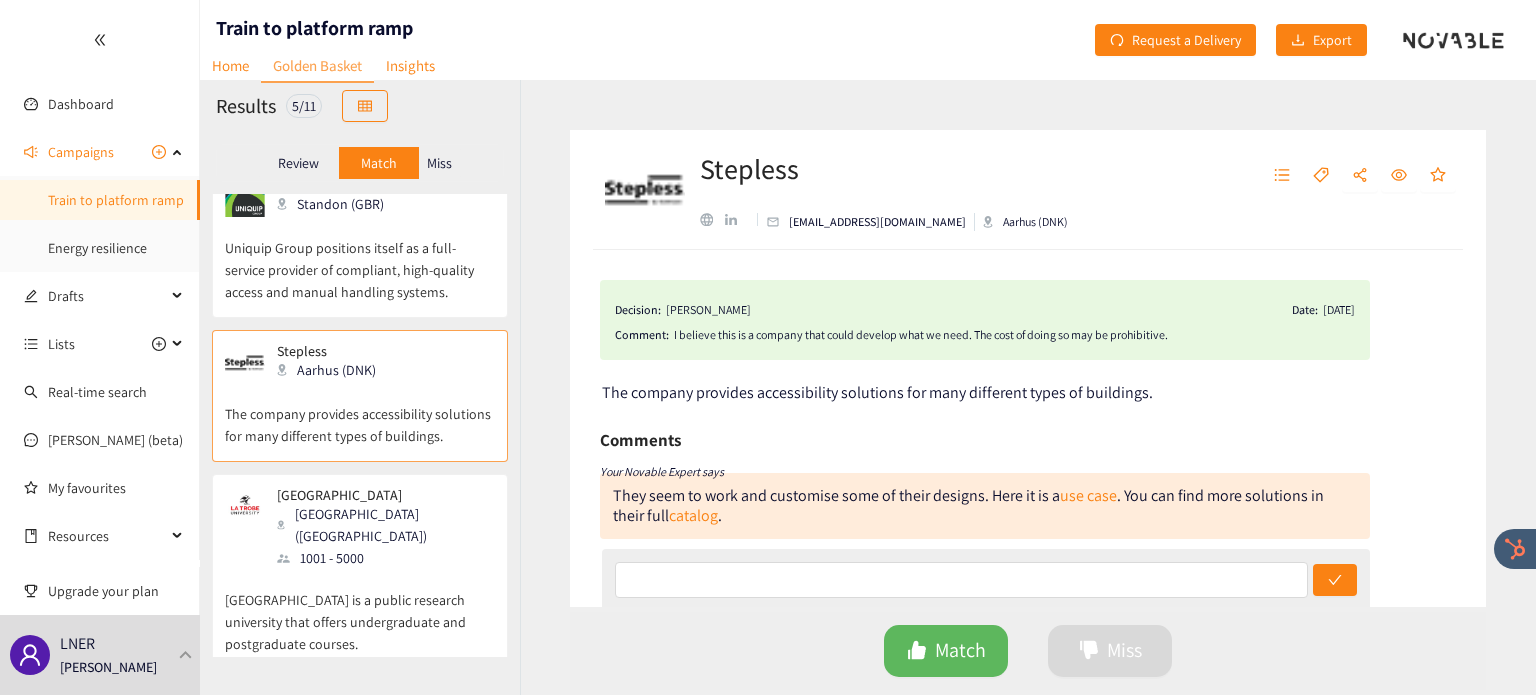 click on "[GEOGRAPHIC_DATA] is a public research university that offers undergraduate and postgraduate courses." at bounding box center (360, 612) 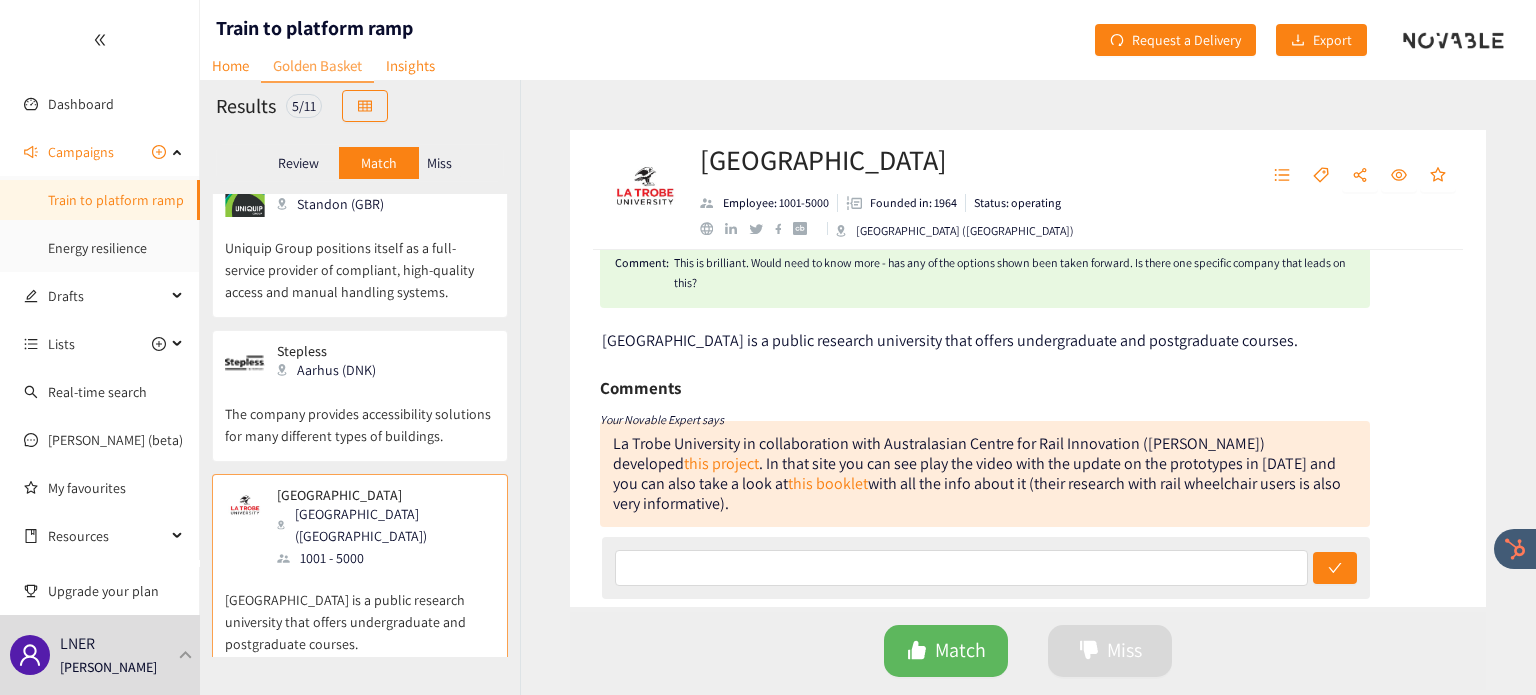 scroll, scrollTop: 0, scrollLeft: 0, axis: both 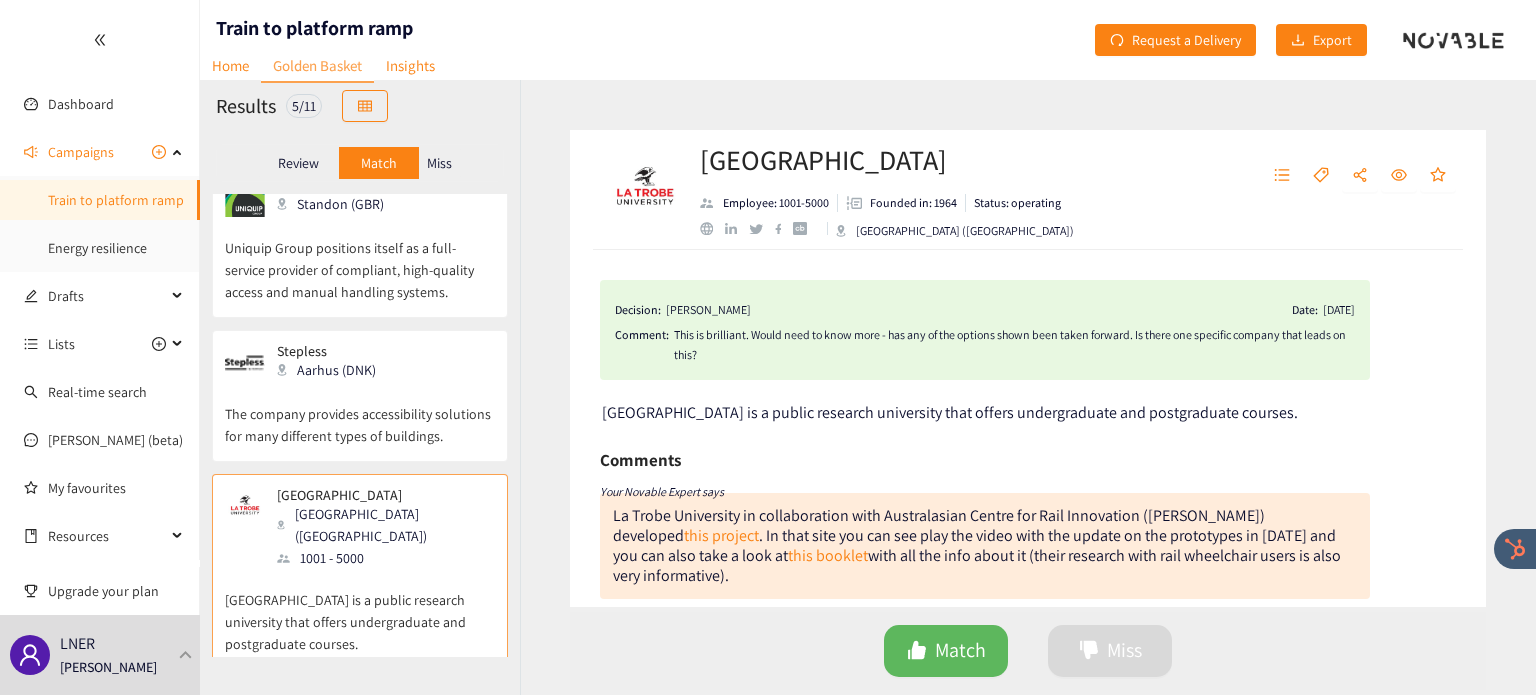 click on "Miss" at bounding box center (439, 163) 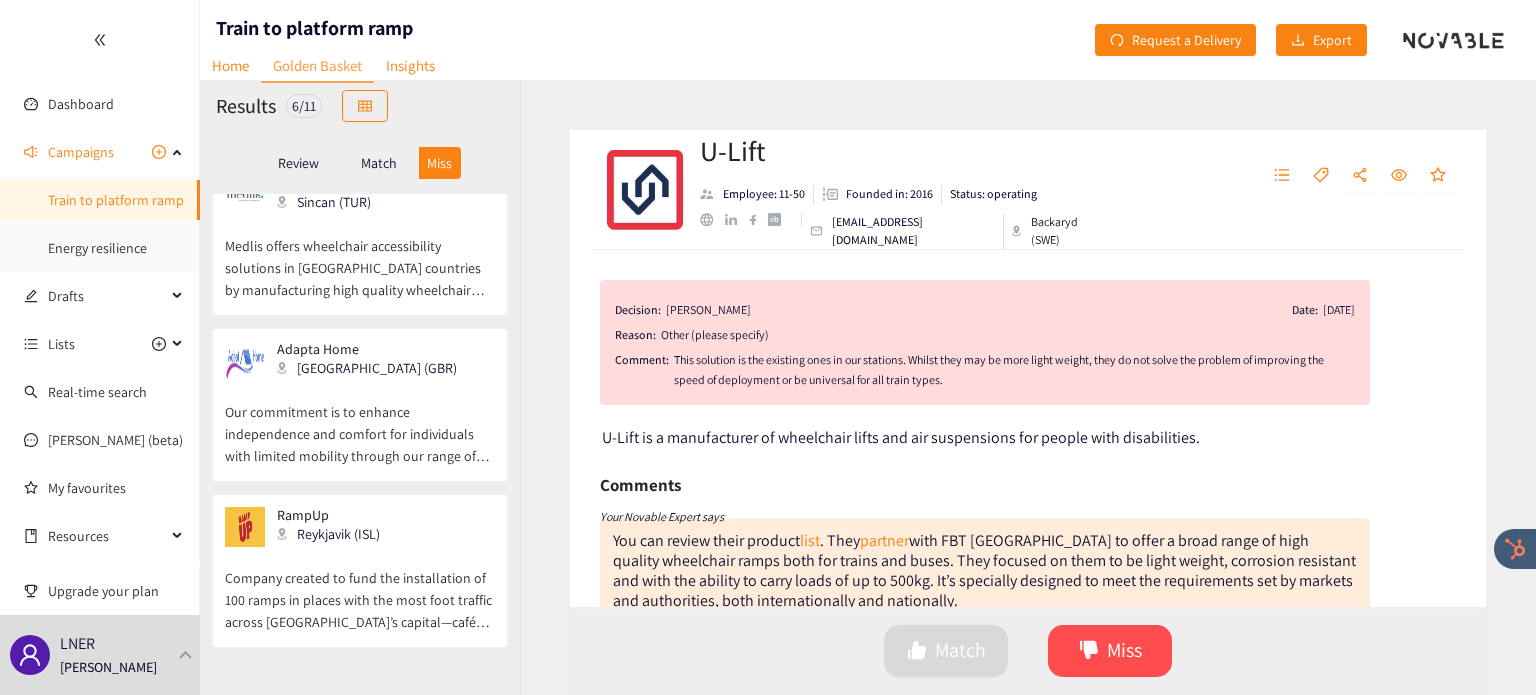scroll, scrollTop: 0, scrollLeft: 0, axis: both 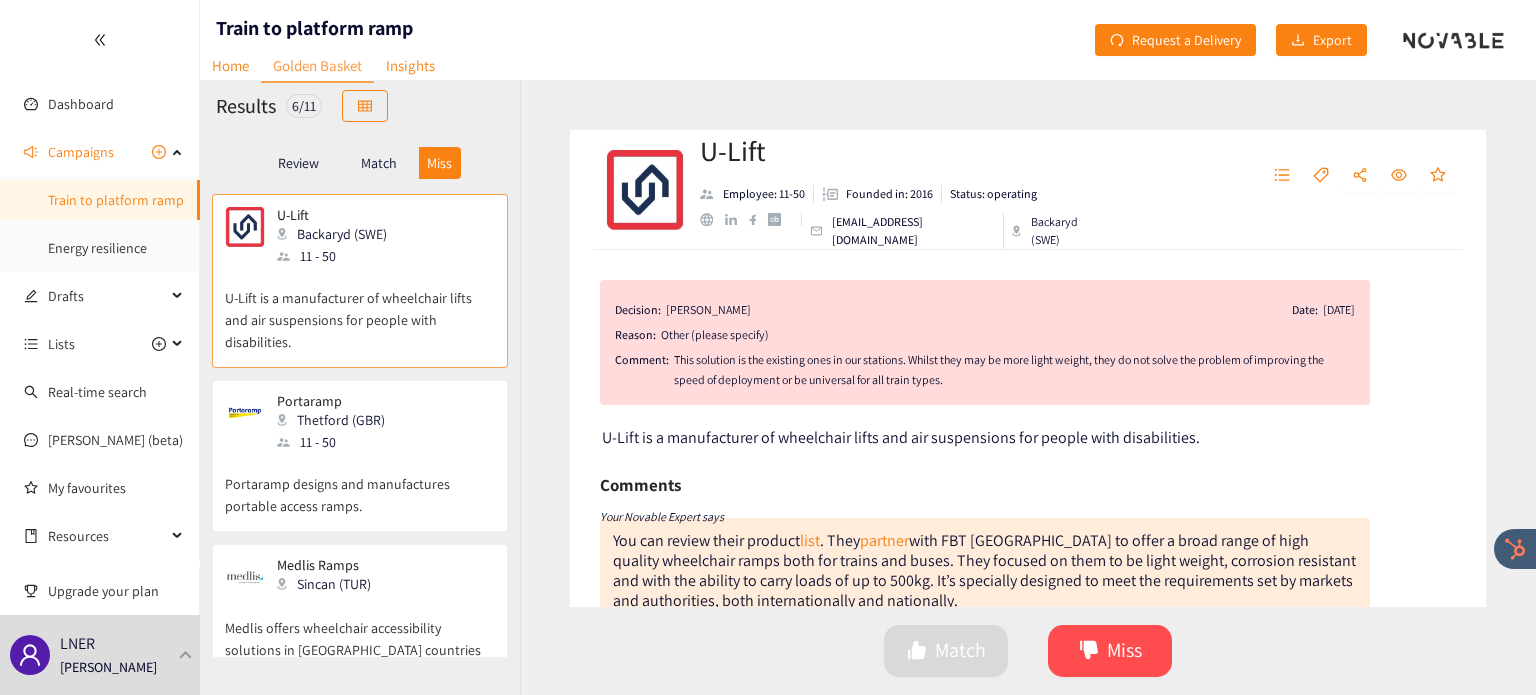 click on "Portaramp designs and manufactures portable access ramps." at bounding box center [360, 485] 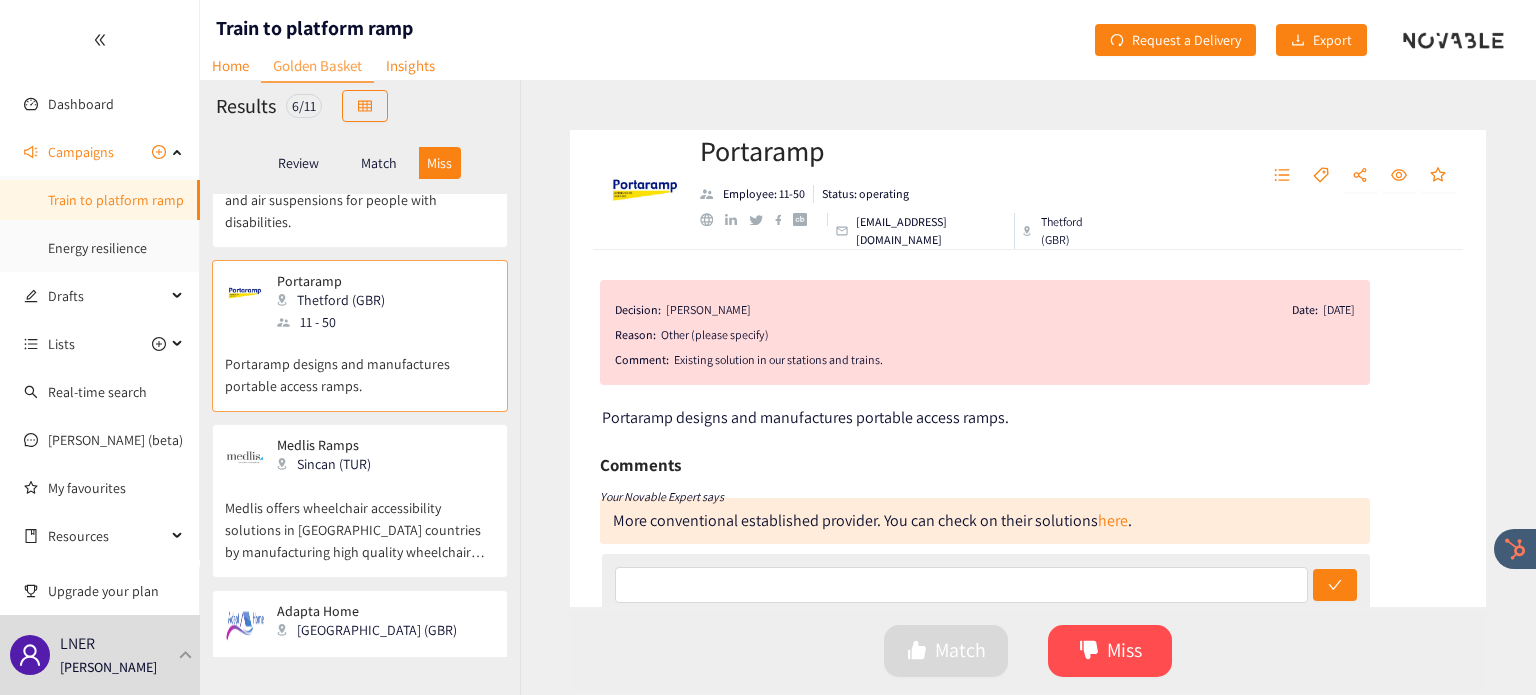 scroll, scrollTop: 139, scrollLeft: 0, axis: vertical 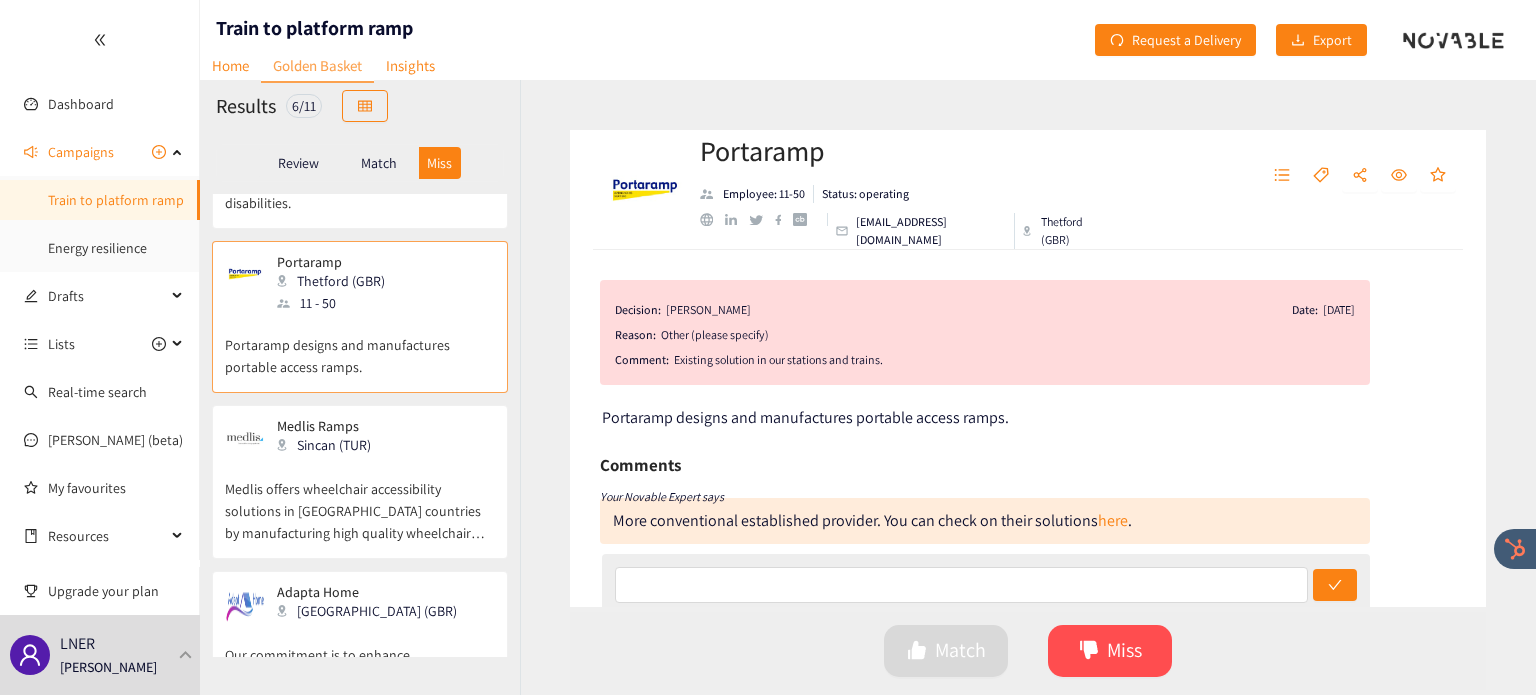 click on "Medlis offers wheelchair accessibility solutions in [GEOGRAPHIC_DATA] countries by manufacturing high quality wheelchair accessibility products in [GEOGRAPHIC_DATA]." at bounding box center (360, 501) 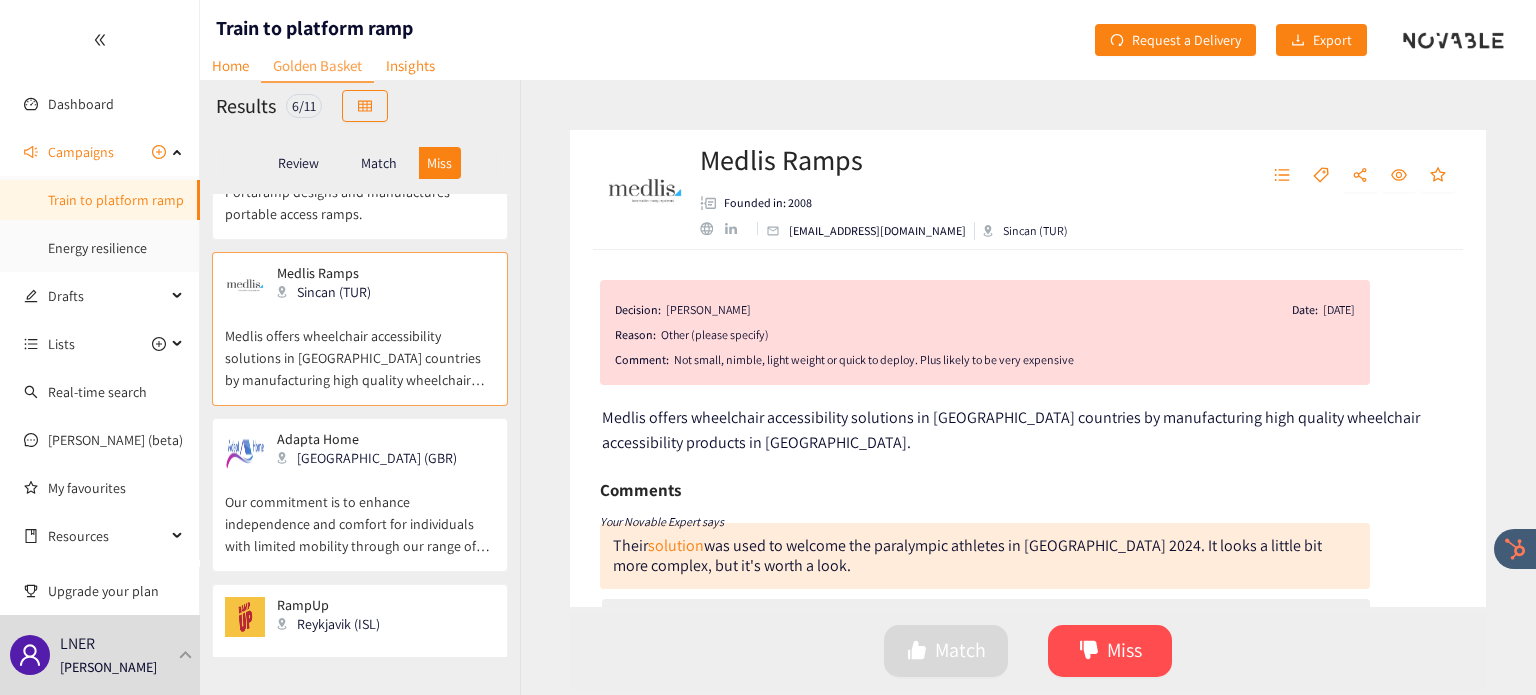scroll, scrollTop: 328, scrollLeft: 0, axis: vertical 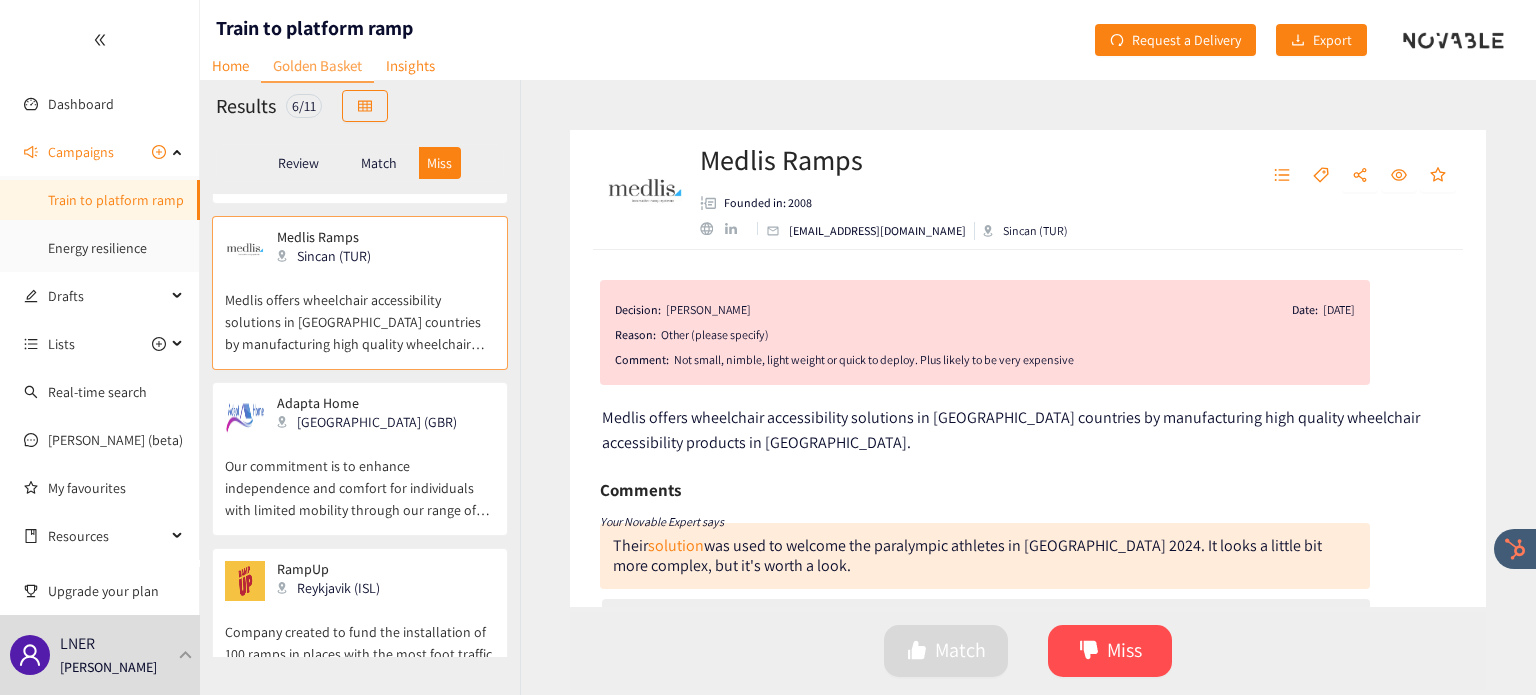 click on "Our commitment is to enhance independence and comfort for individuals with limited mobility through our range of mobility aids & patient moving & handling equipment." at bounding box center (360, 478) 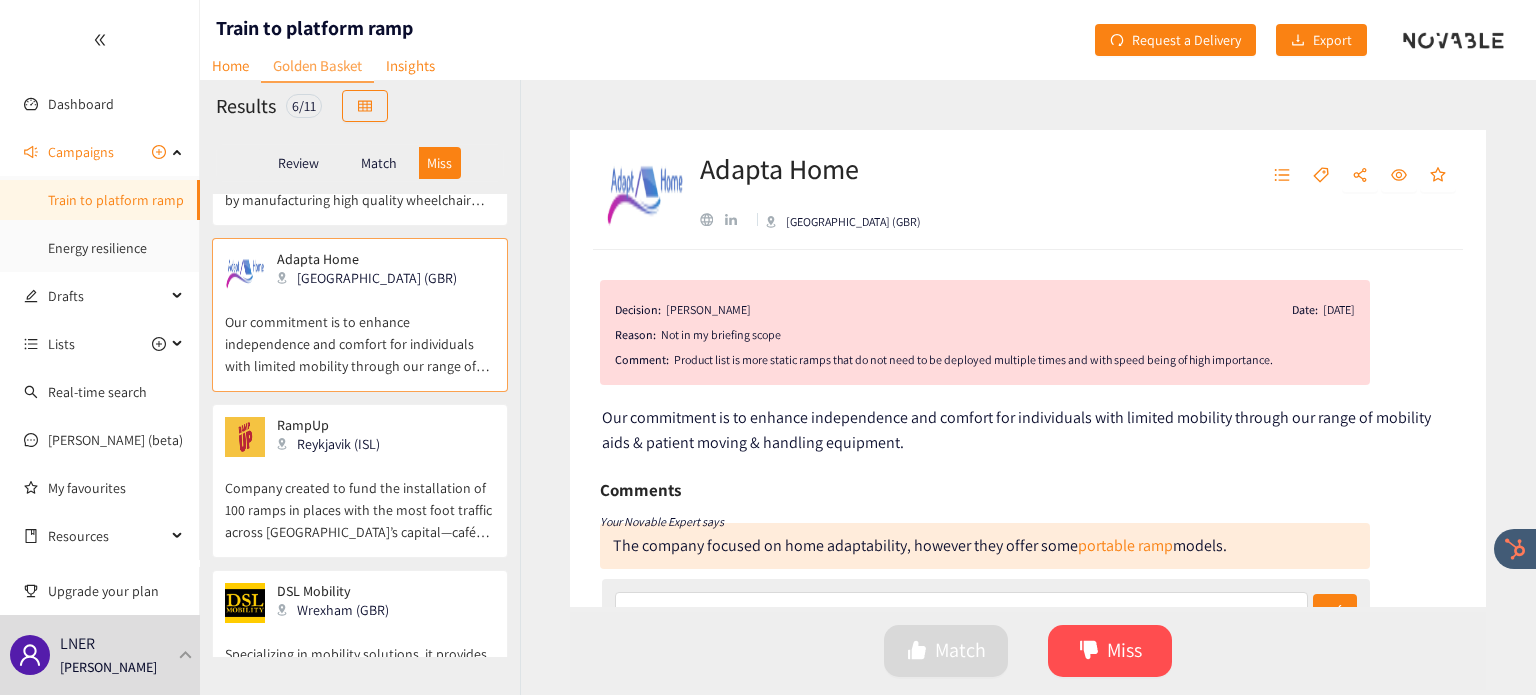 scroll, scrollTop: 475, scrollLeft: 0, axis: vertical 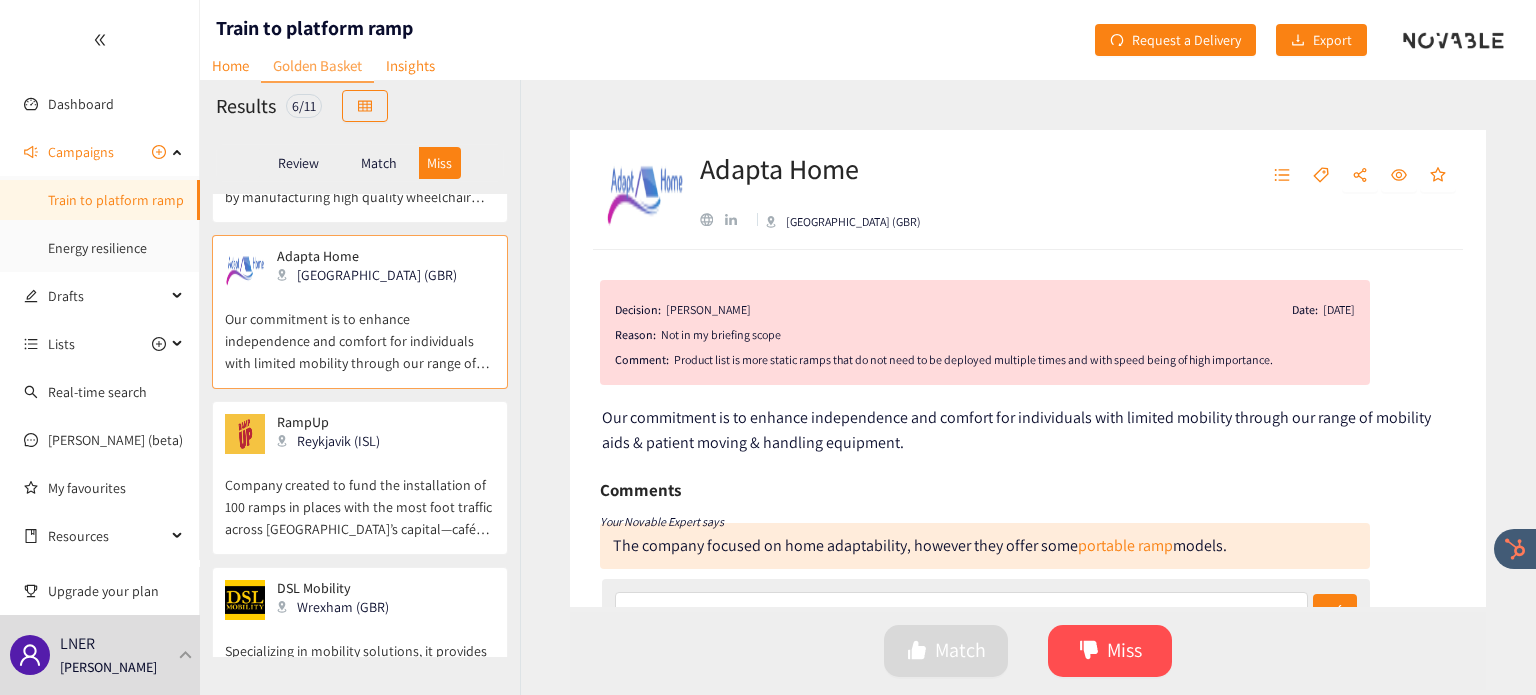 click on "Company created to fund the installation of 100 ramps in places with the most foot traffic across [GEOGRAPHIC_DATA]’s capital—cafés, restaurants, and shops." at bounding box center [360, 497] 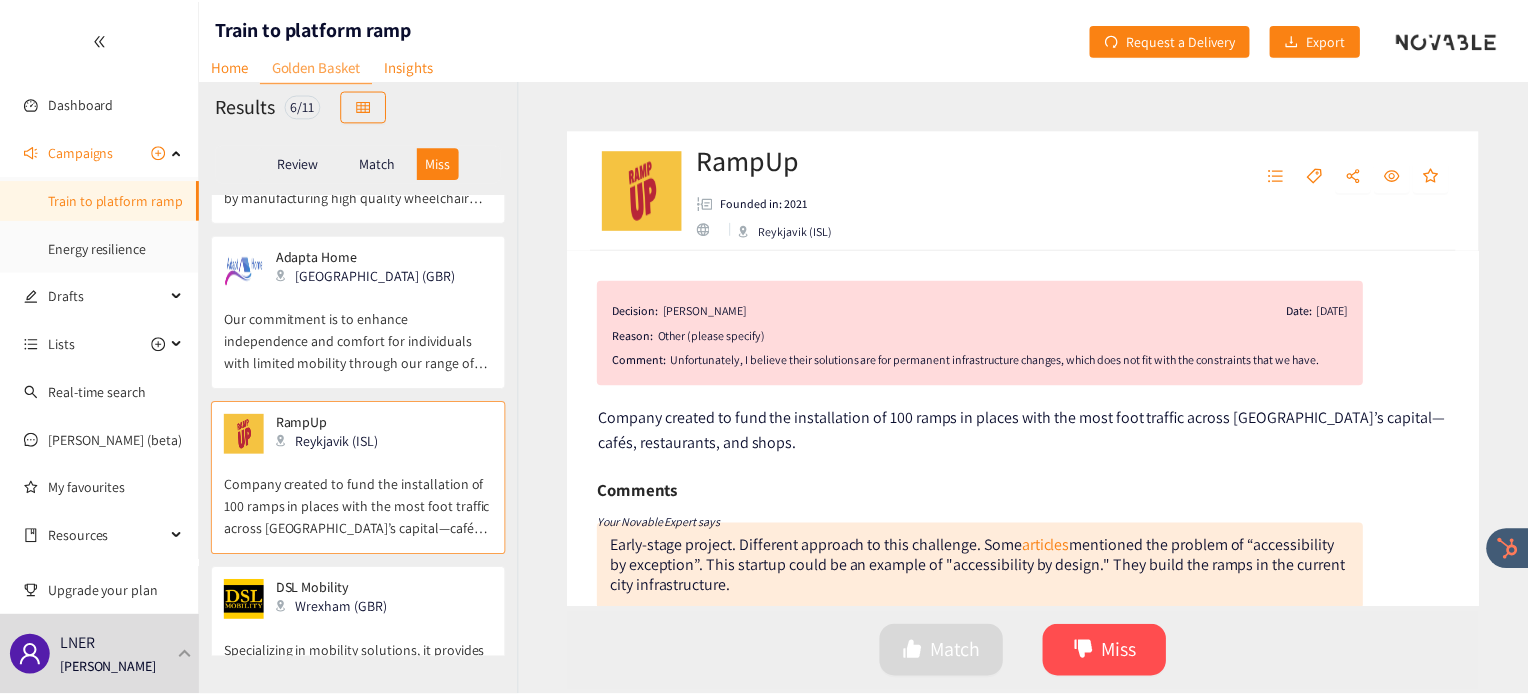 scroll, scrollTop: 548, scrollLeft: 0, axis: vertical 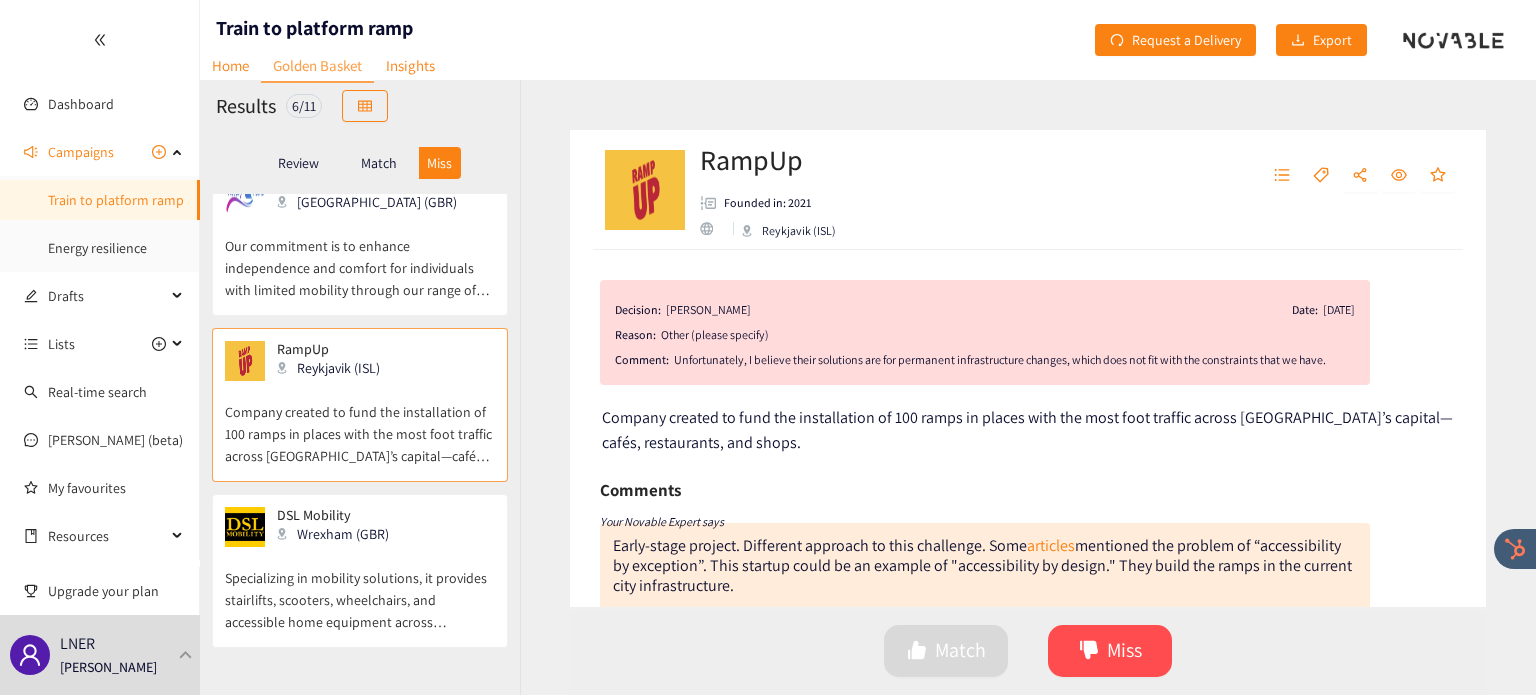 click on "Specializing in mobility solutions, it provides stairlifts, scooters, wheelchairs, and accessible home equipment across [GEOGRAPHIC_DATA] and the North West of [GEOGRAPHIC_DATA]." at bounding box center (360, 590) 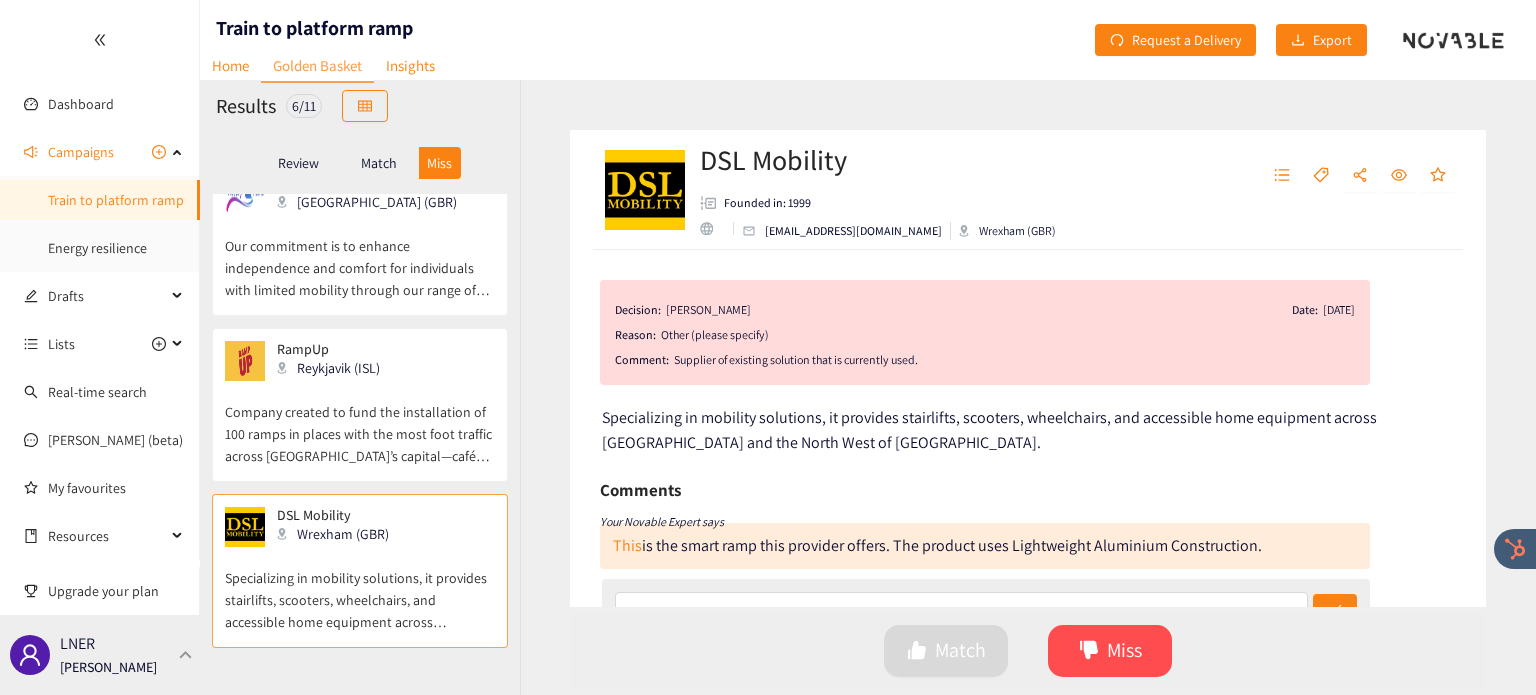 click at bounding box center (186, 654) 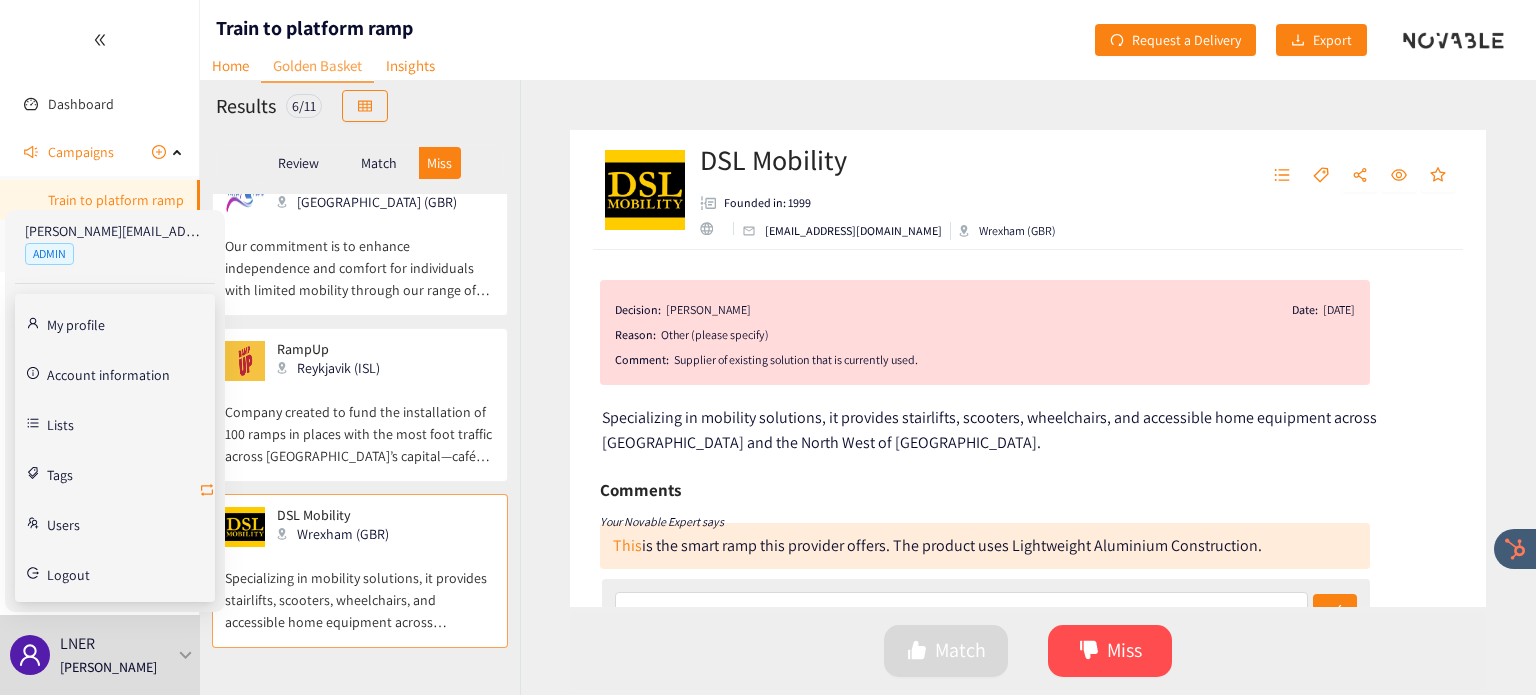 click 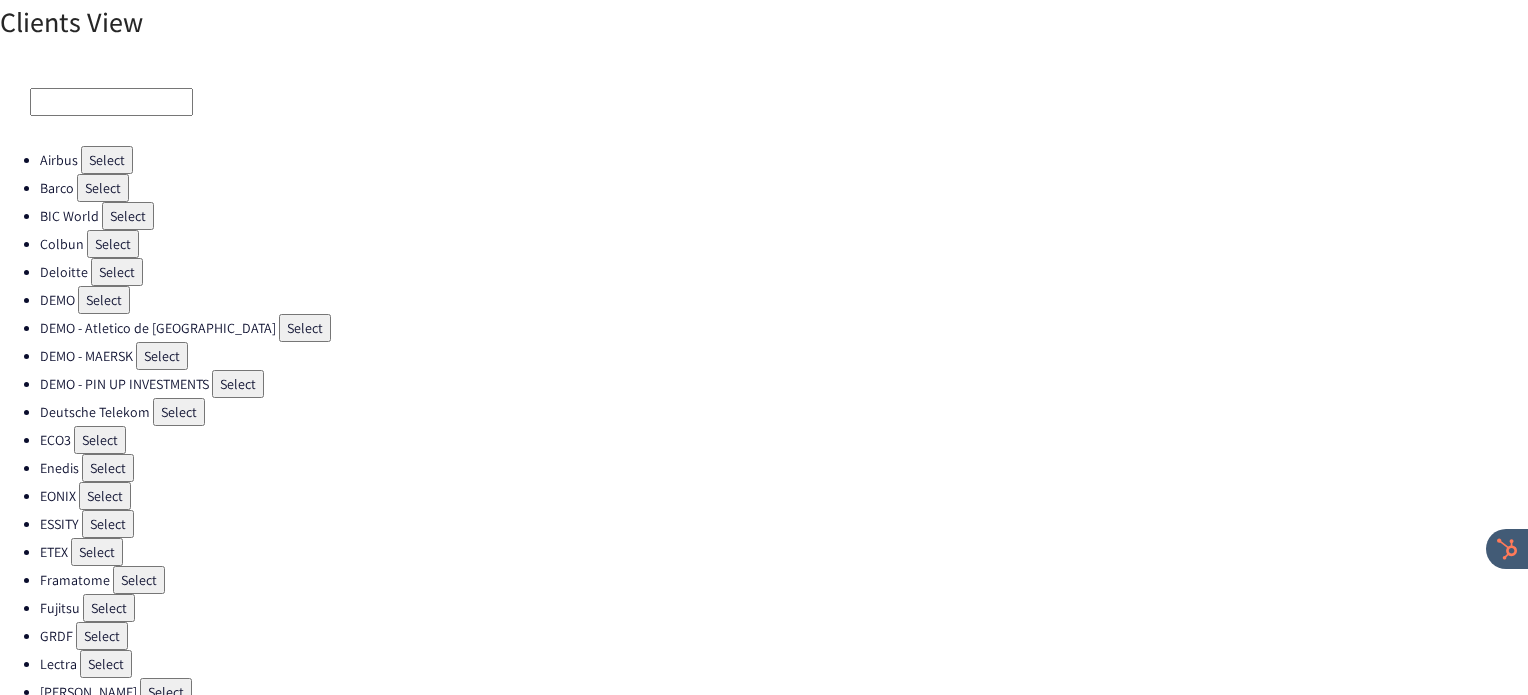 scroll, scrollTop: 538, scrollLeft: 0, axis: vertical 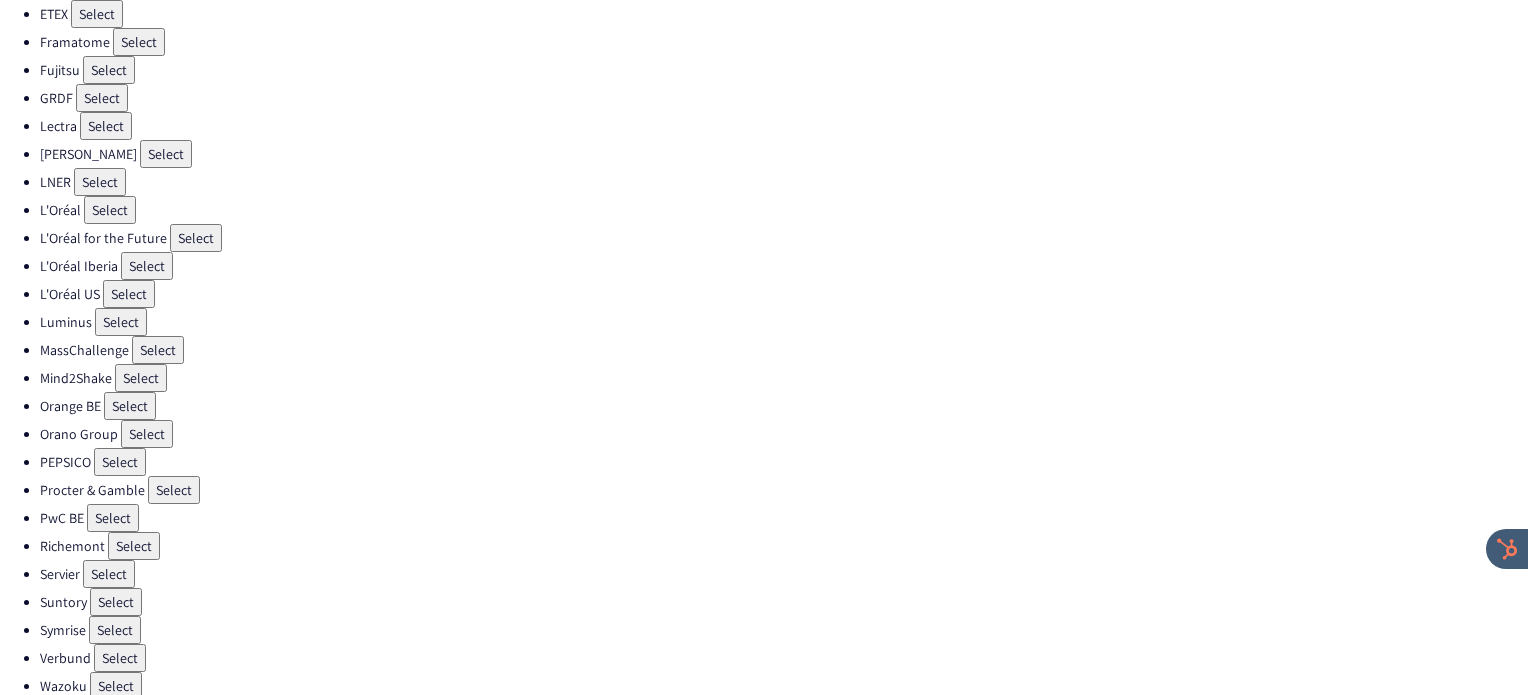 click on "Select" at bounding box center [134, 546] 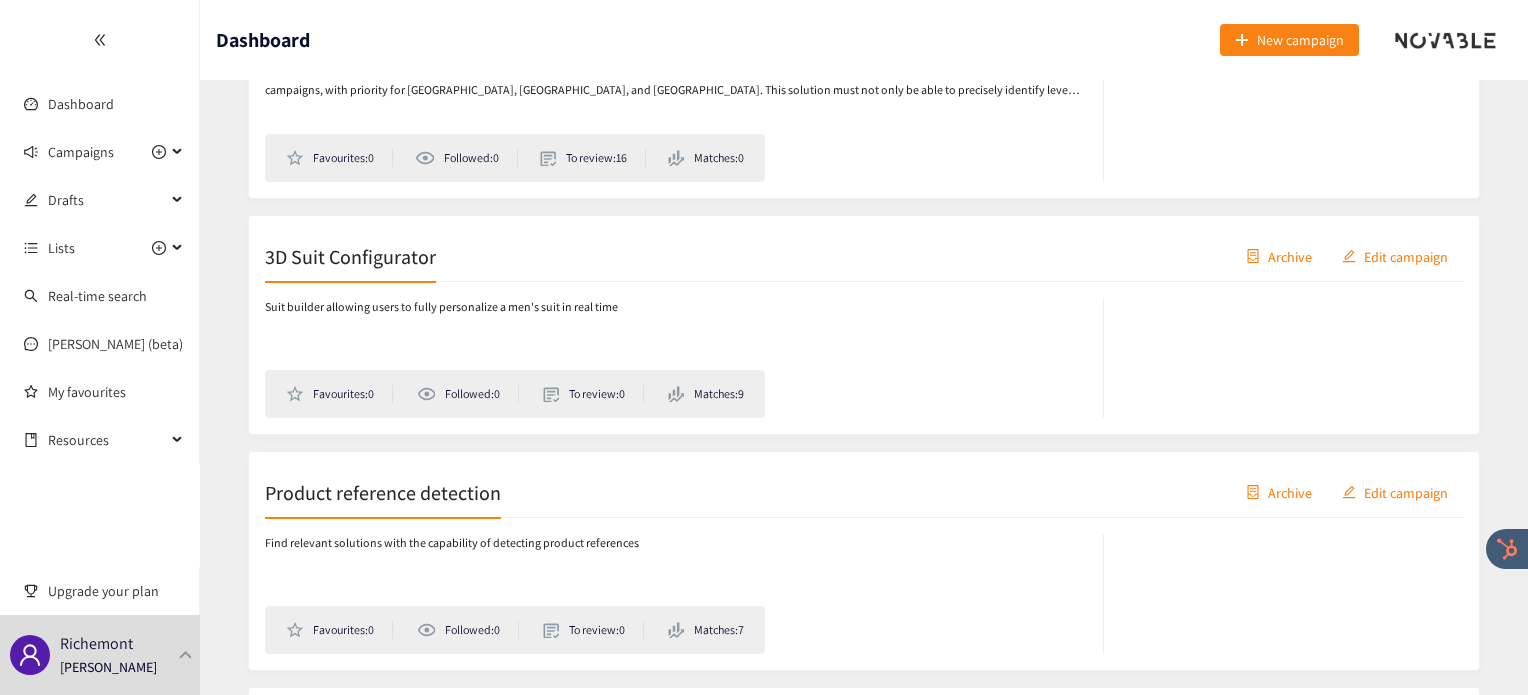 scroll, scrollTop: 955, scrollLeft: 0, axis: vertical 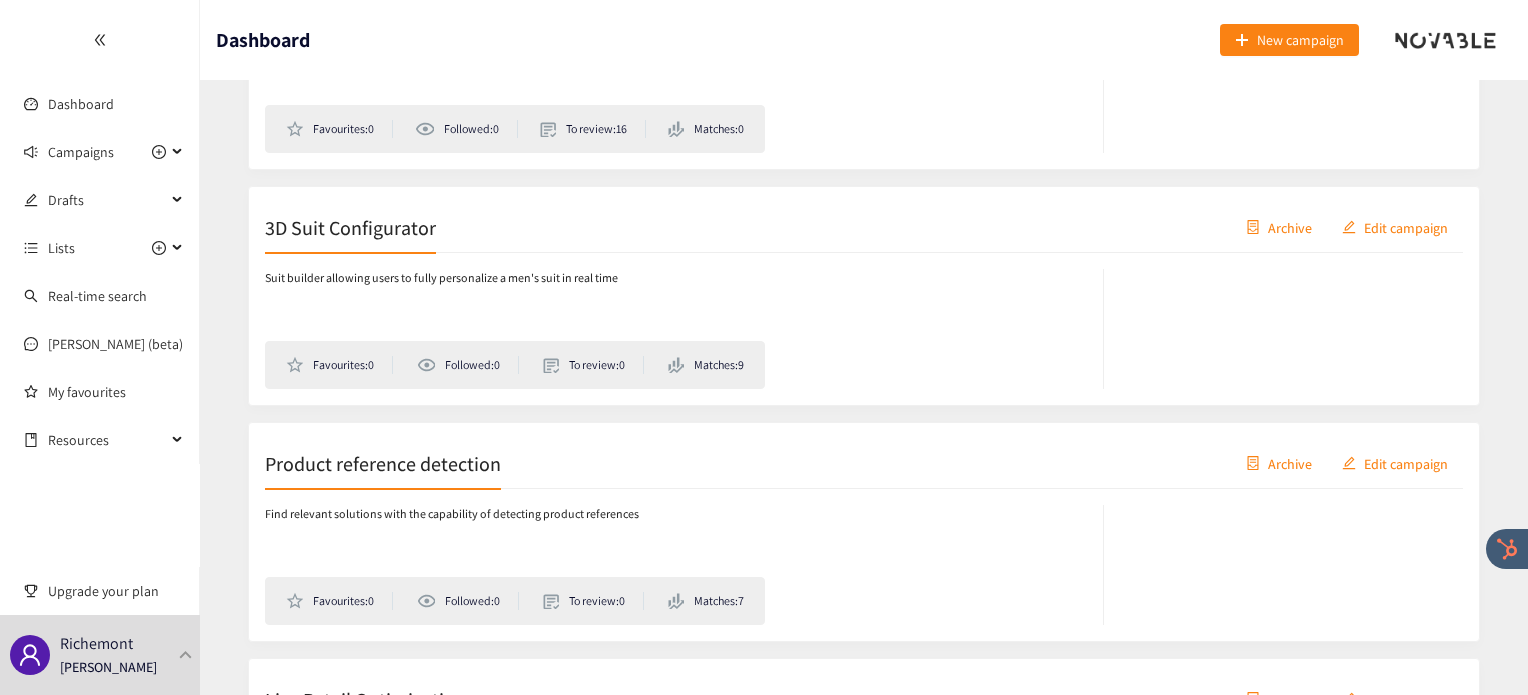 click on "3D Suit Configurator Archive Edit campaign" at bounding box center [864, 228] 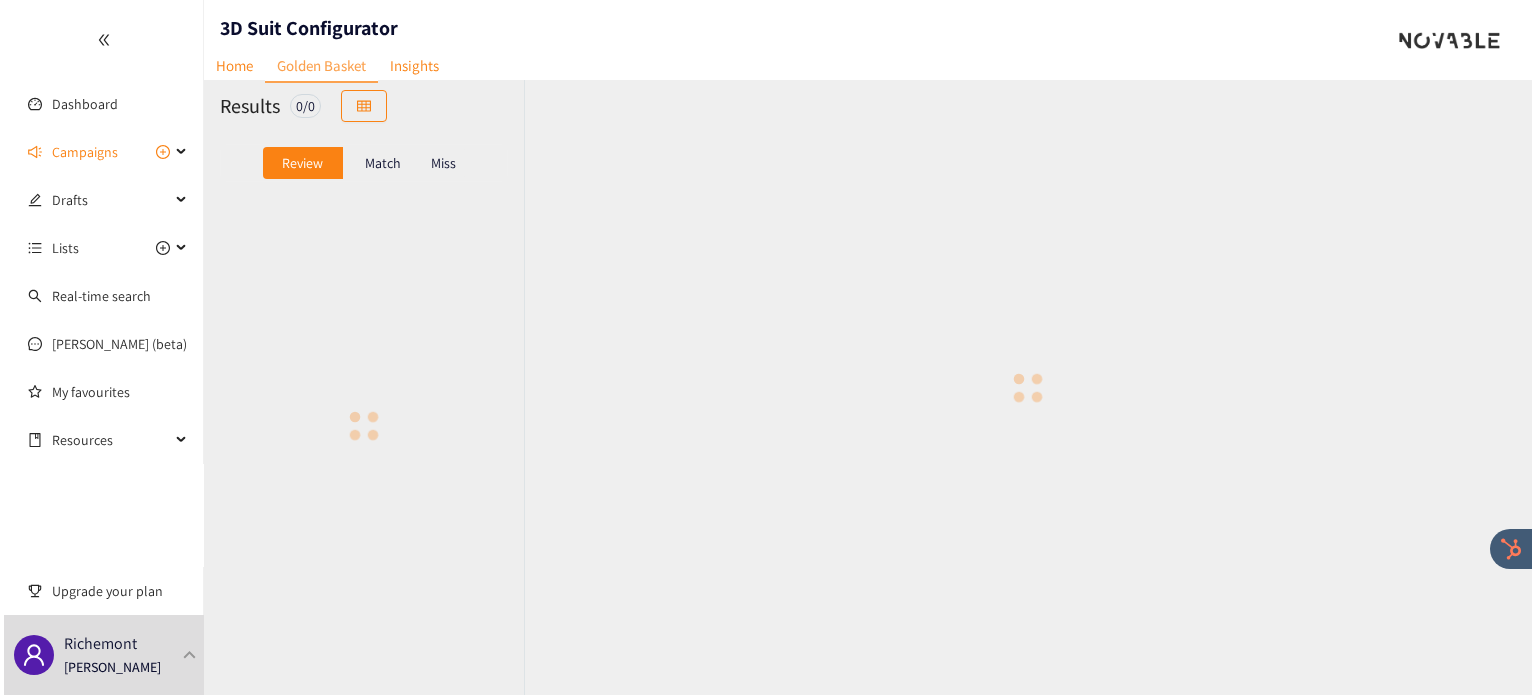 scroll, scrollTop: 0, scrollLeft: 0, axis: both 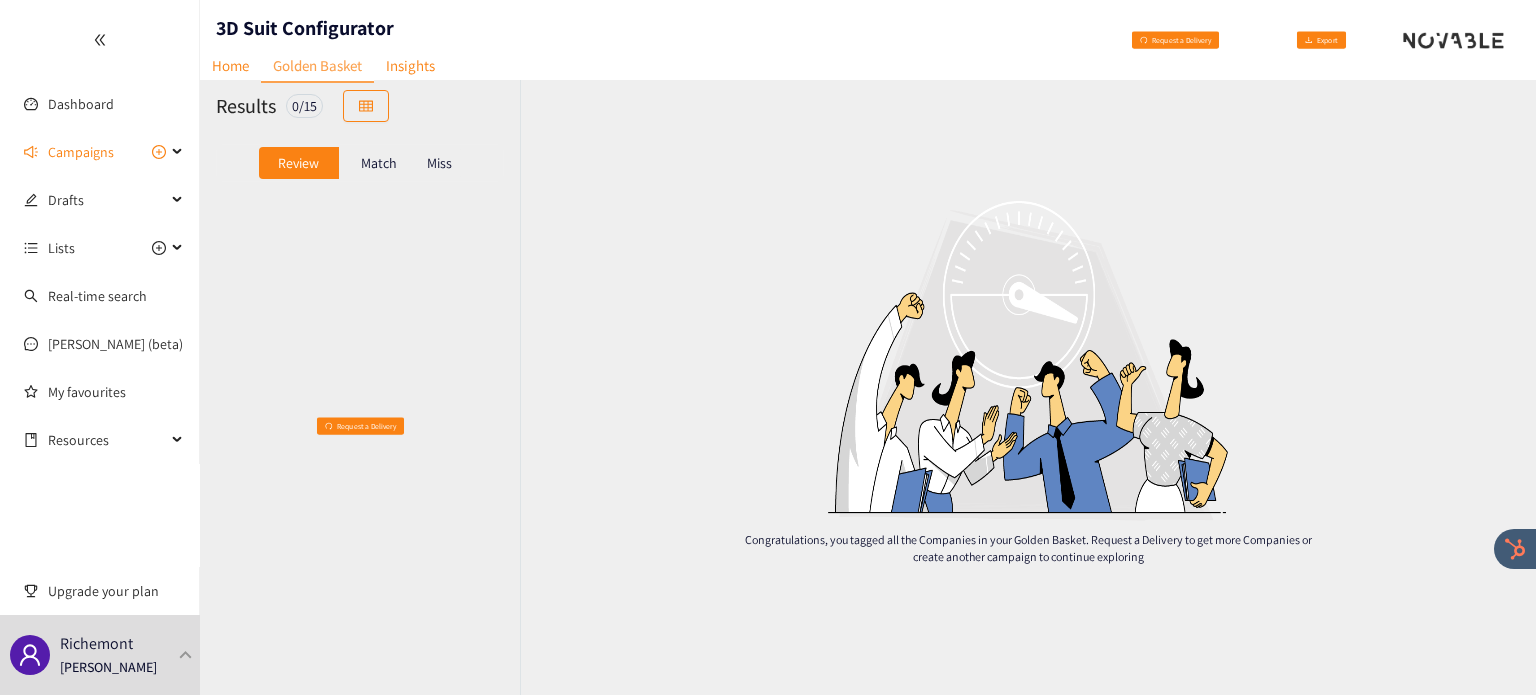 click on "Match" at bounding box center [379, 163] 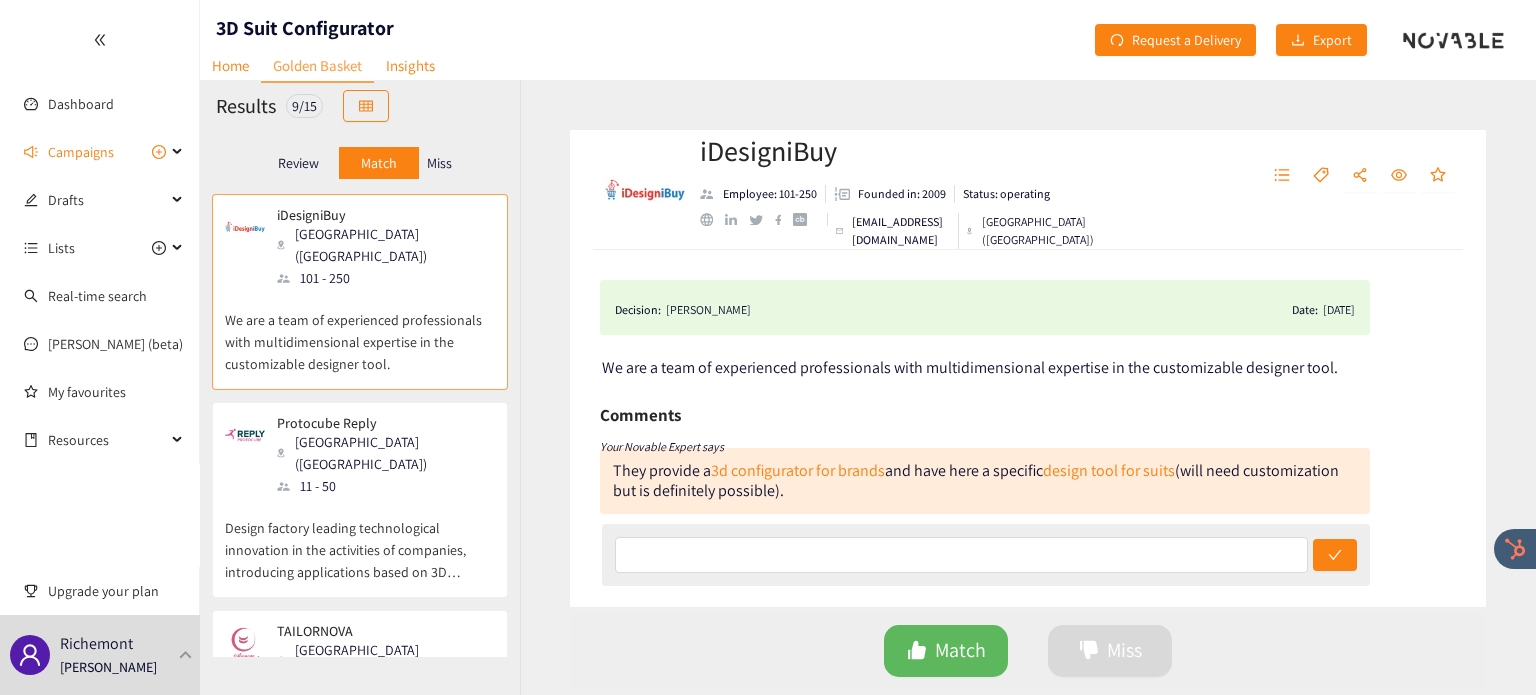 scroll, scrollTop: 32, scrollLeft: 0, axis: vertical 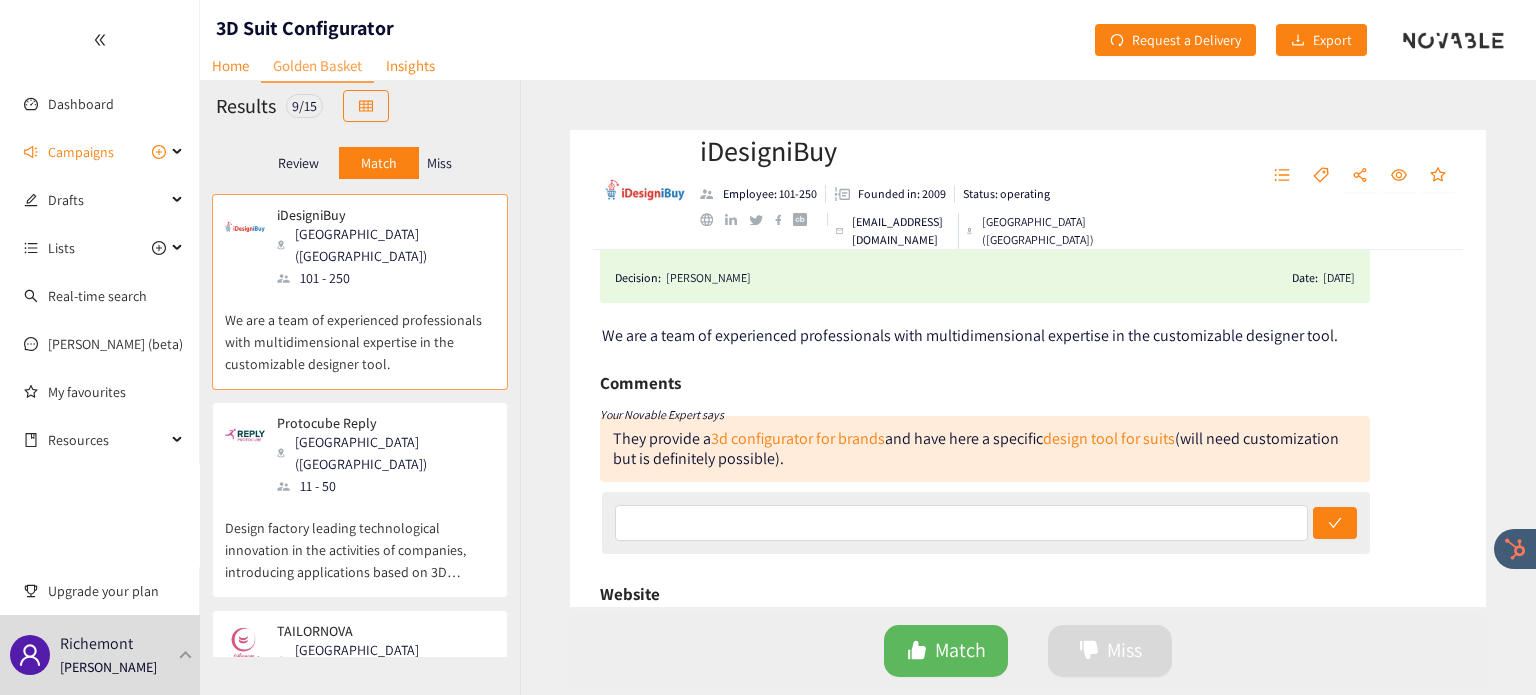 click at bounding box center [799, 219] 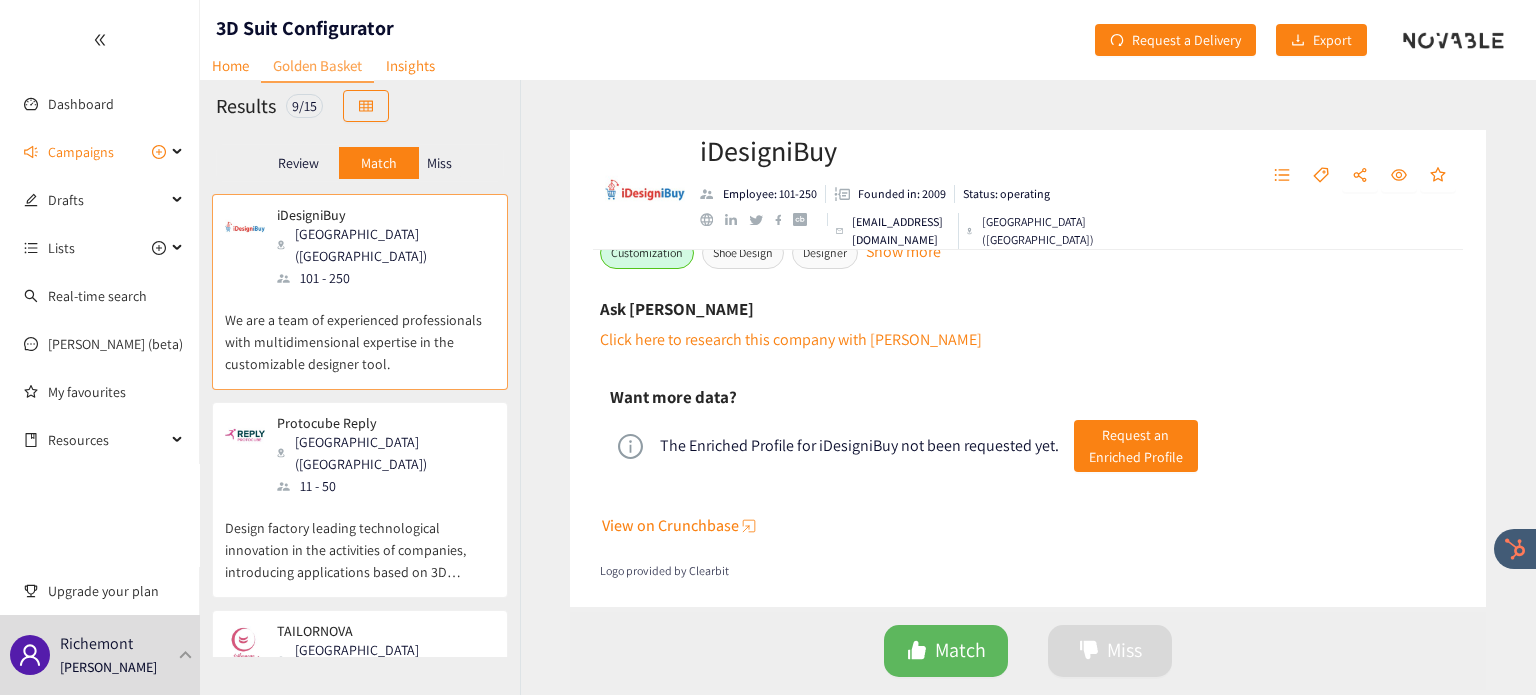scroll, scrollTop: 0, scrollLeft: 0, axis: both 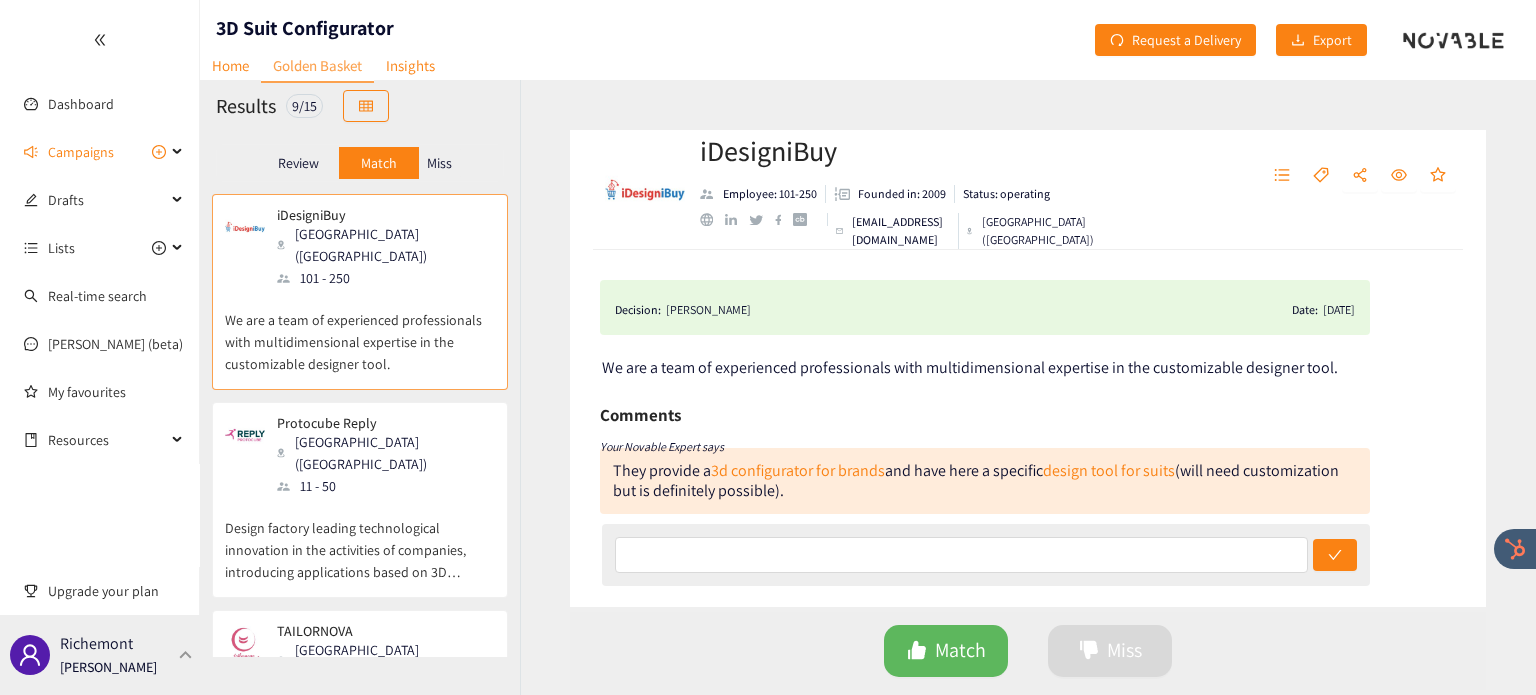 click on "Richemont [PERSON_NAME]" at bounding box center (100, 655) 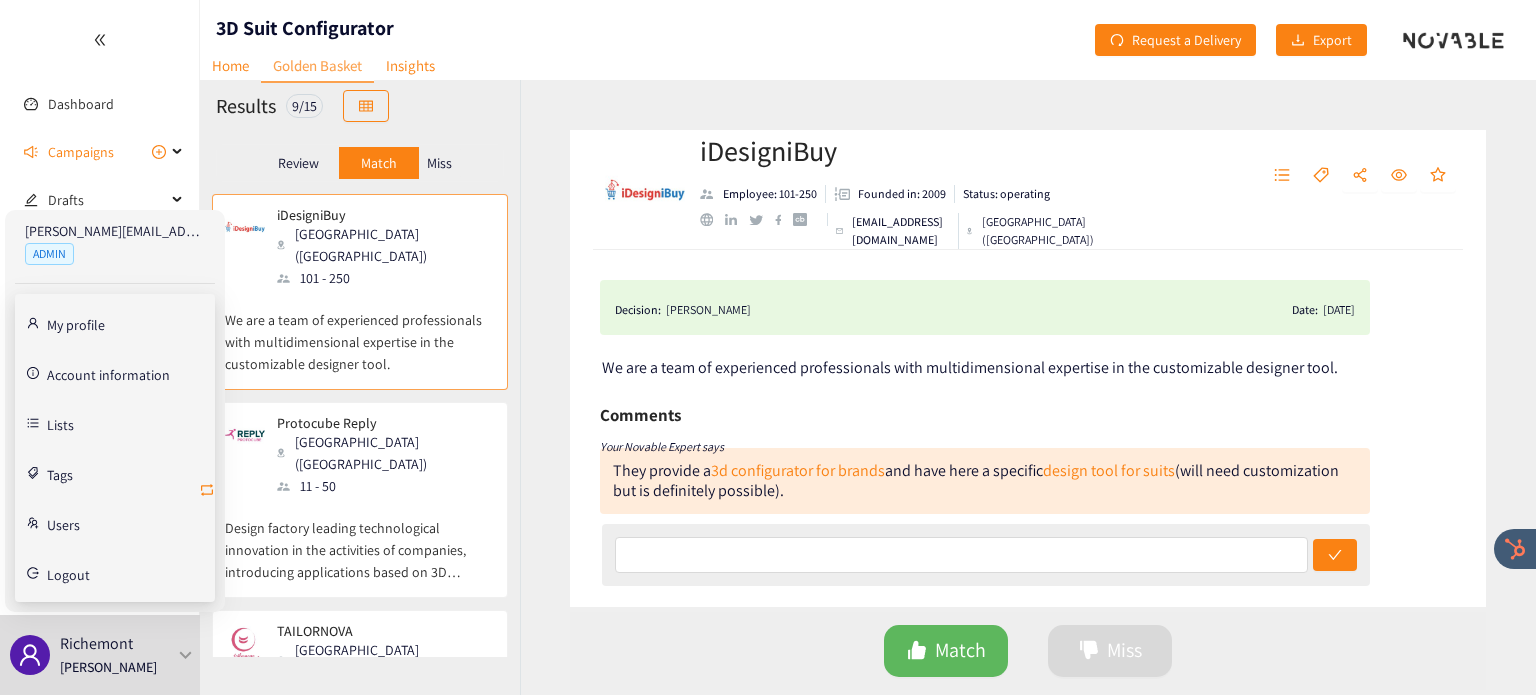 click 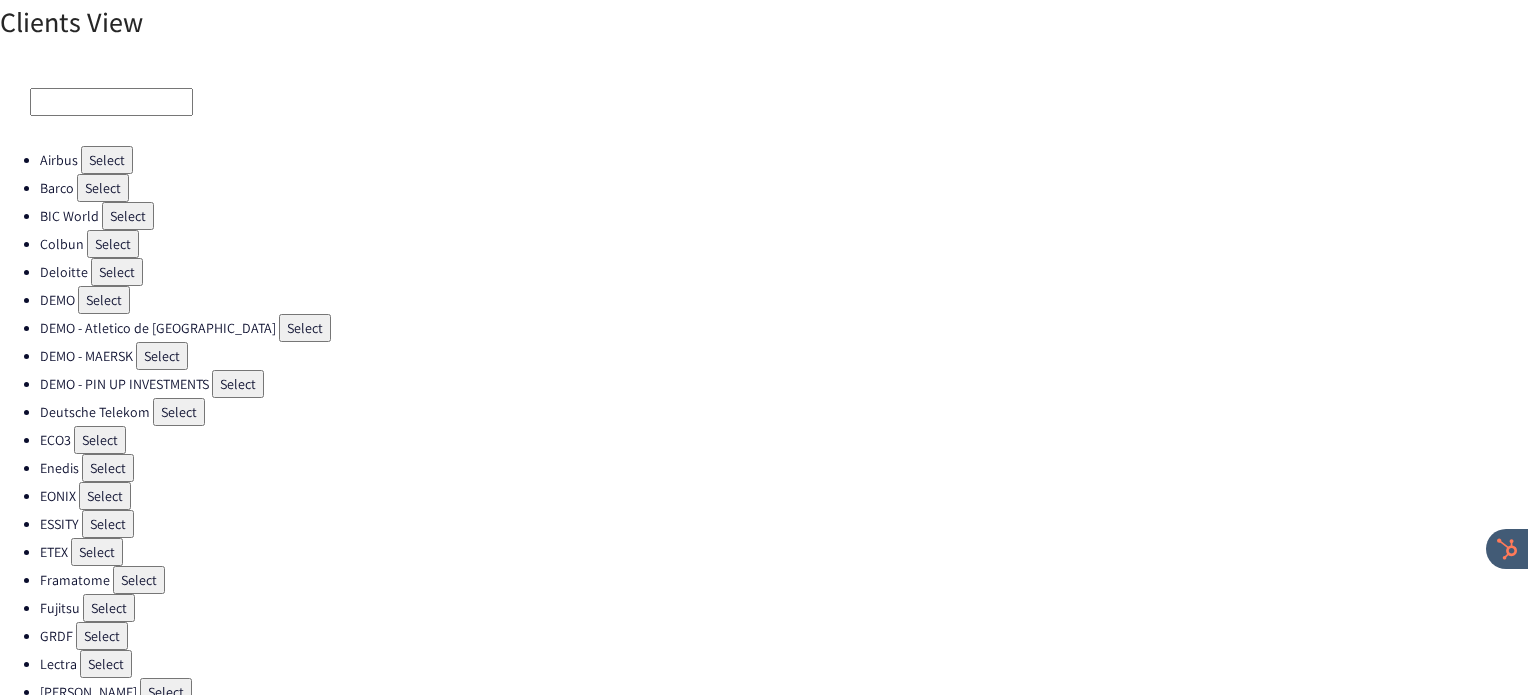 click on "Select" at bounding box center [100, 440] 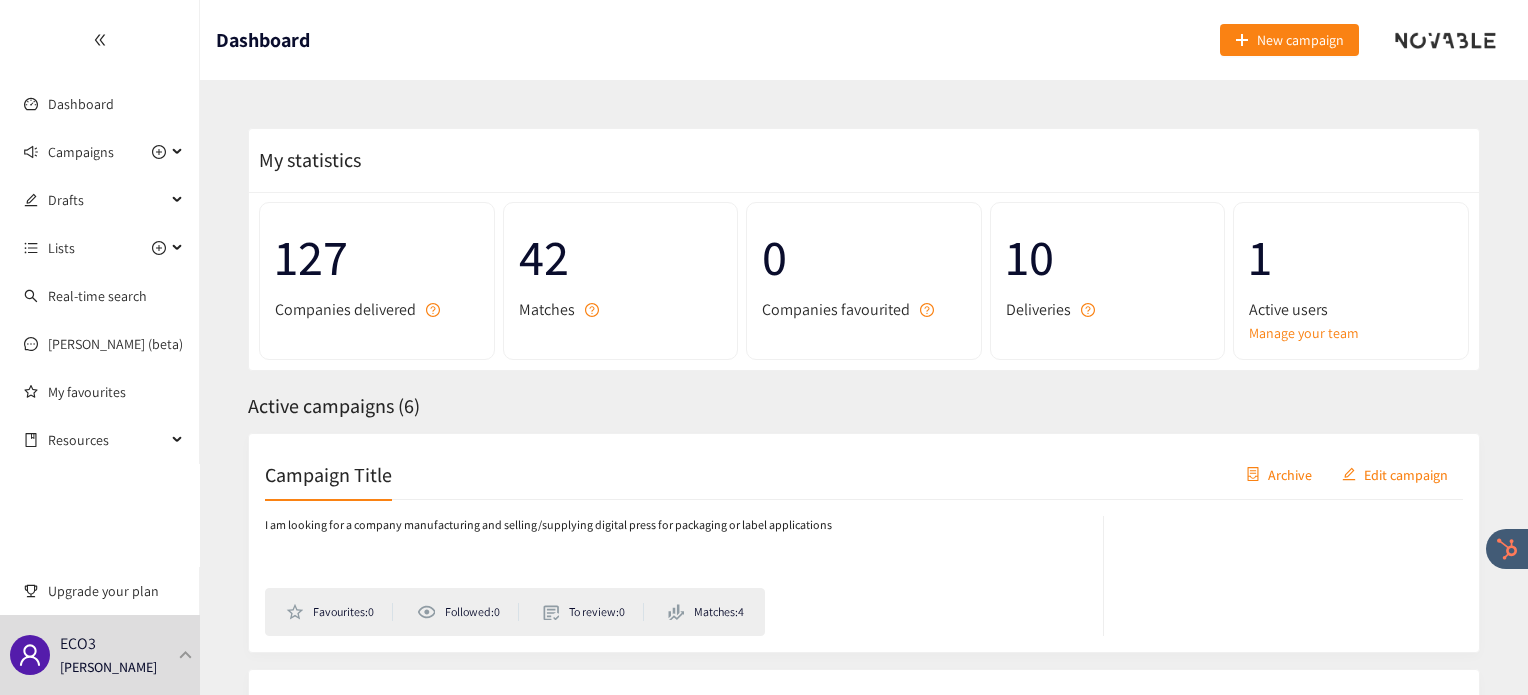 click on "Campaign Title Archive Edit campaign" at bounding box center [864, 475] 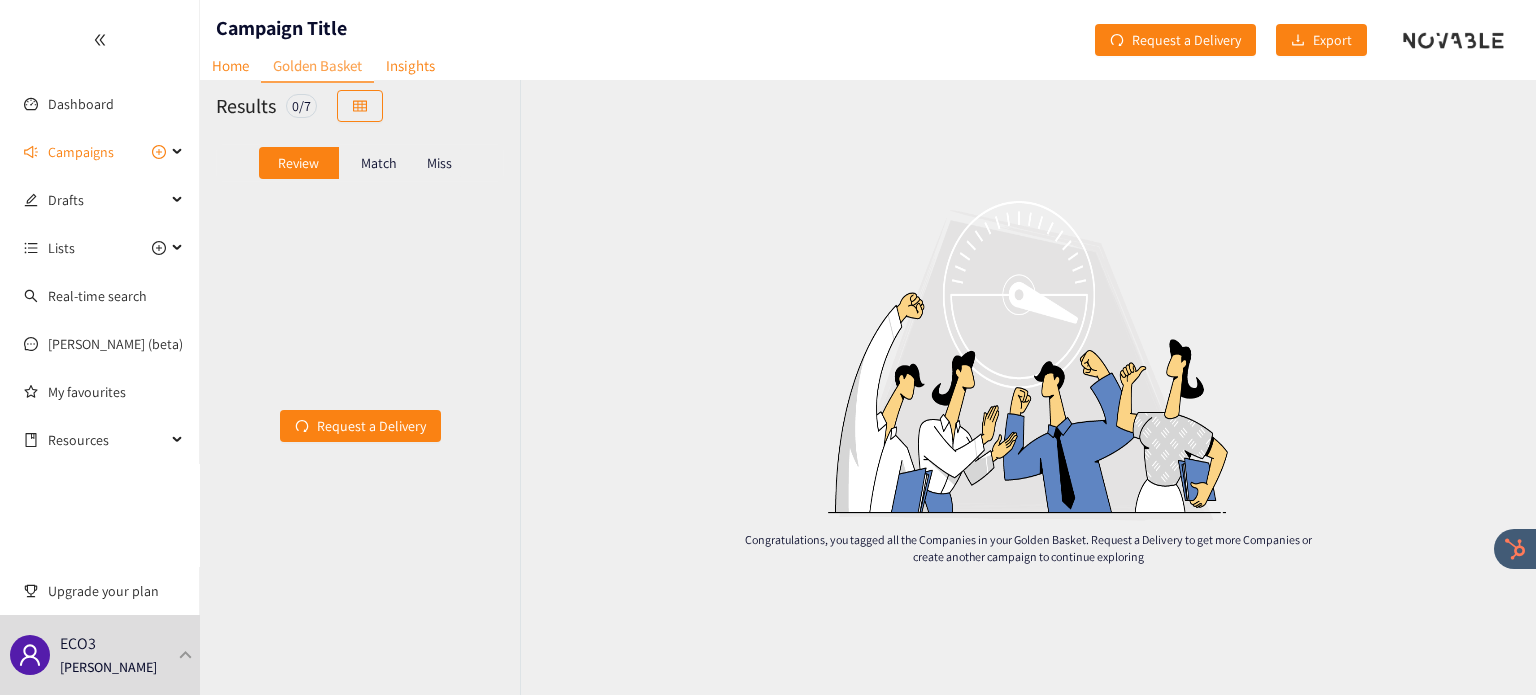 click on "Match" at bounding box center (379, 163) 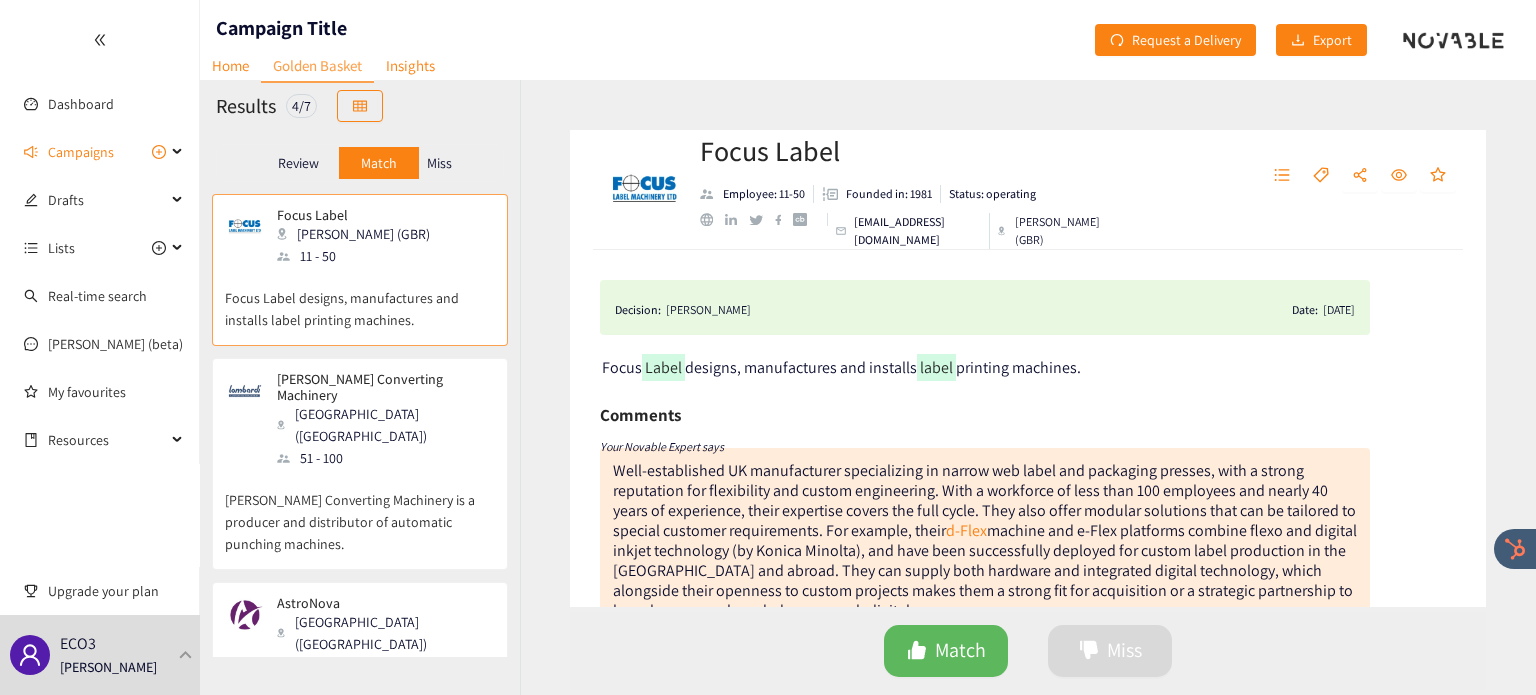 click on "[PERSON_NAME] Converting Machinery is a producer and distributor of automatic punching machines." at bounding box center (360, 512) 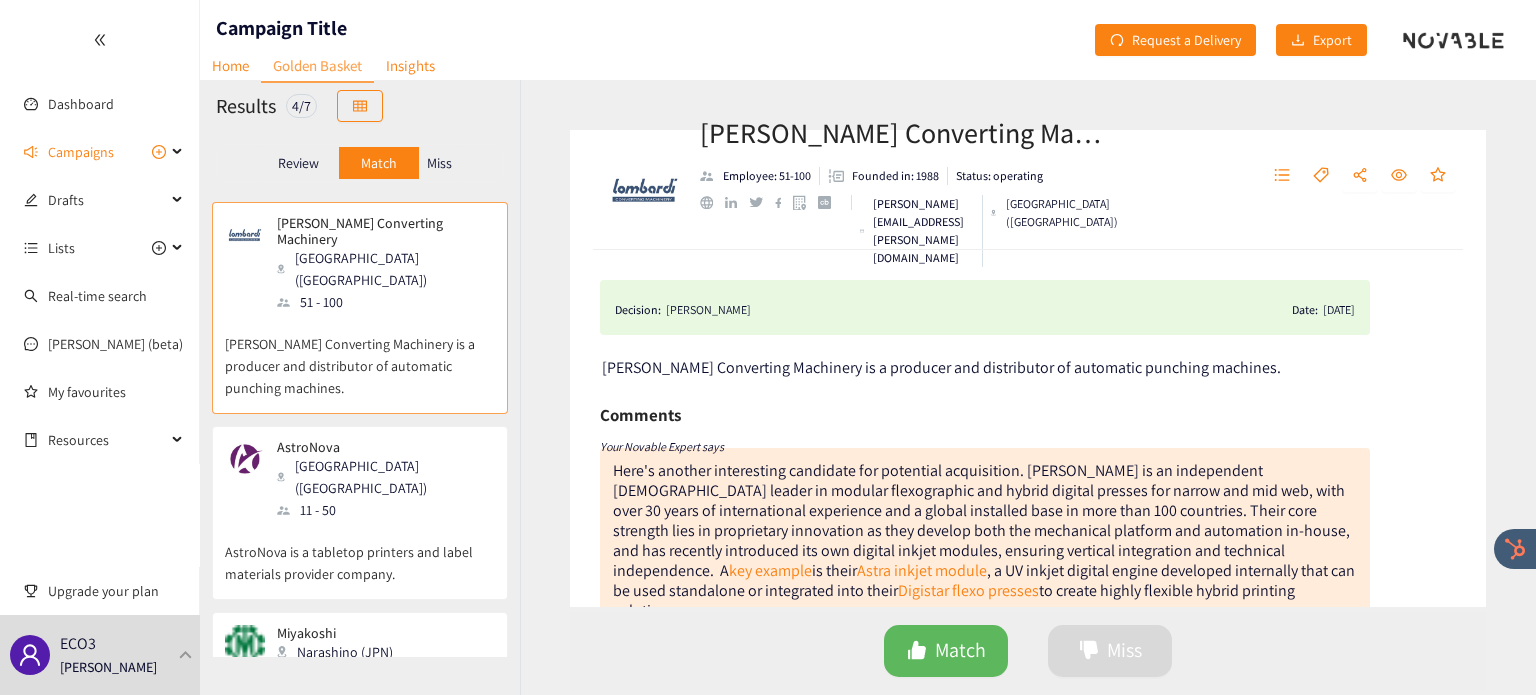 click on "11 - 50" at bounding box center [385, 510] 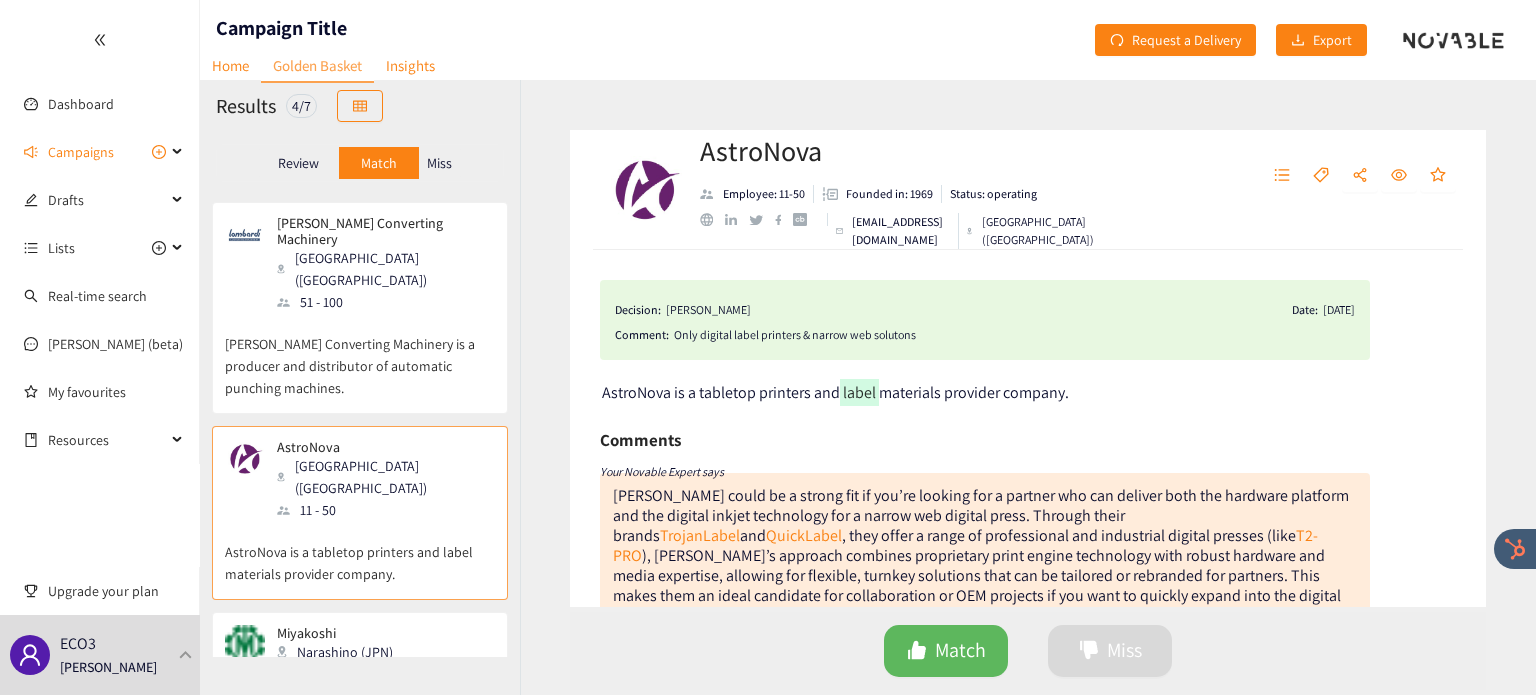 scroll, scrollTop: 212, scrollLeft: 0, axis: vertical 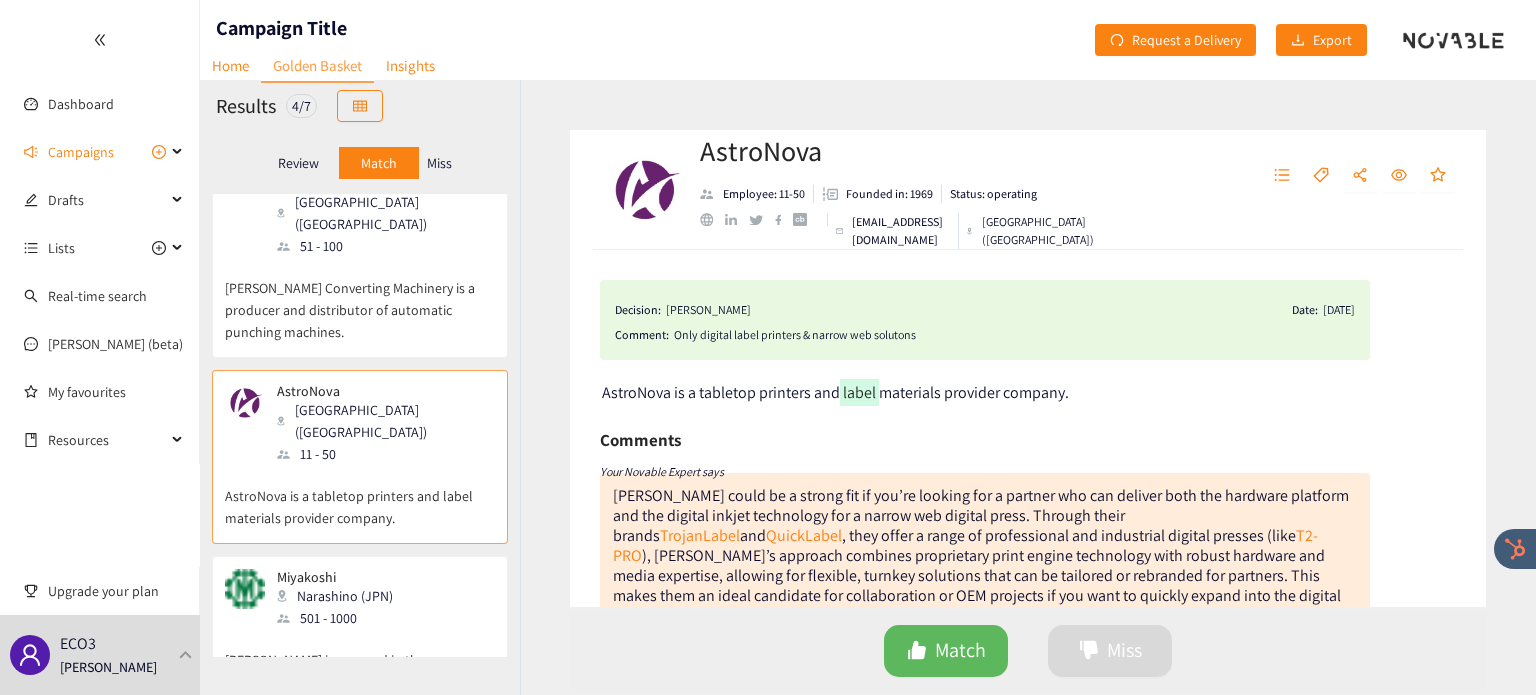 click on "501 - 1000" at bounding box center [341, 618] 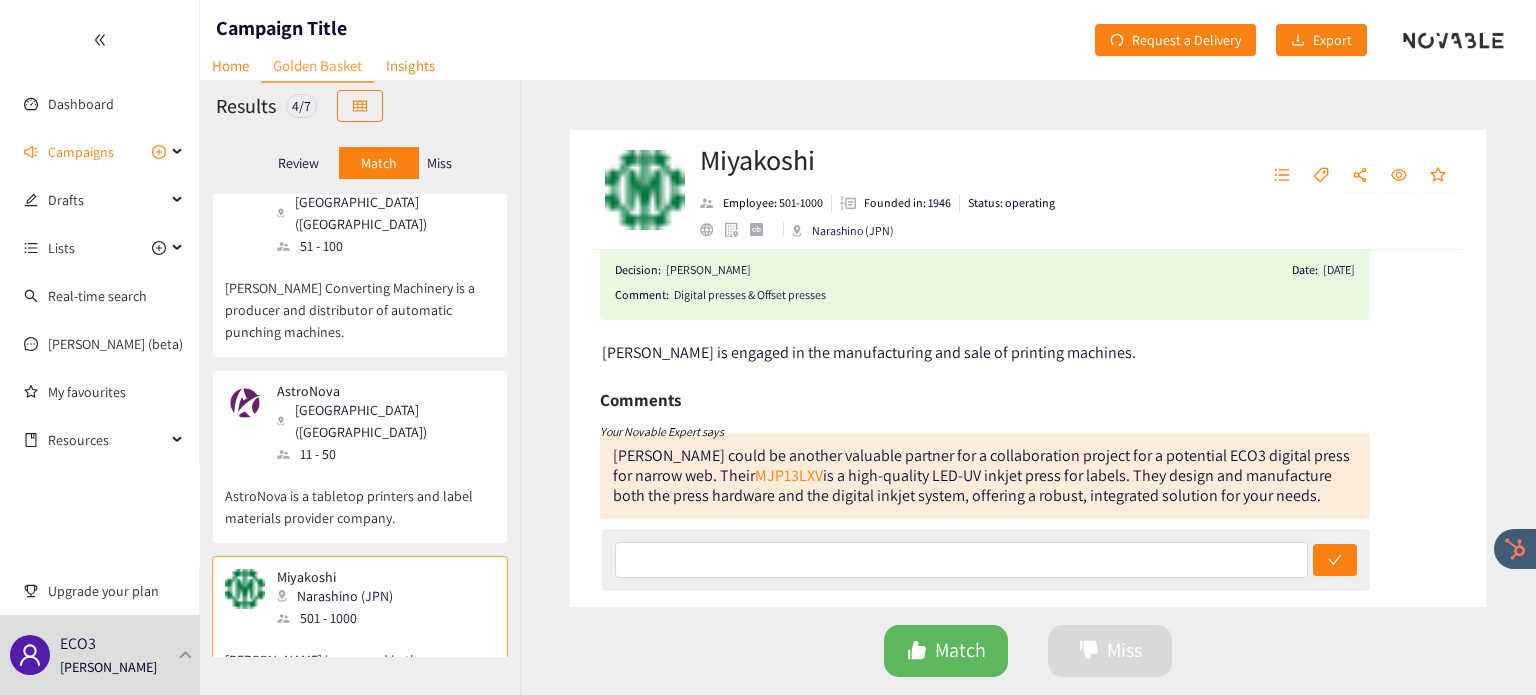 scroll, scrollTop: 34, scrollLeft: 0, axis: vertical 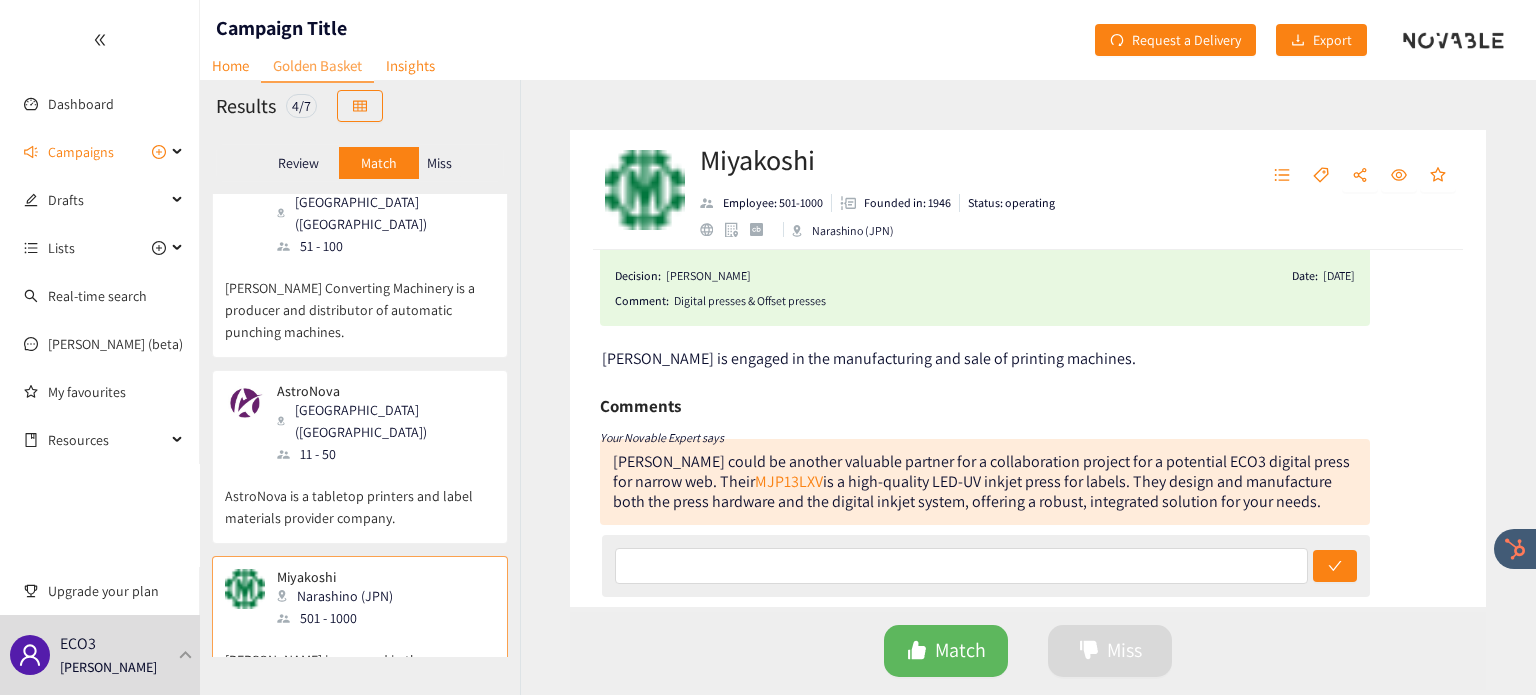 click on "Miss" at bounding box center (439, 163) 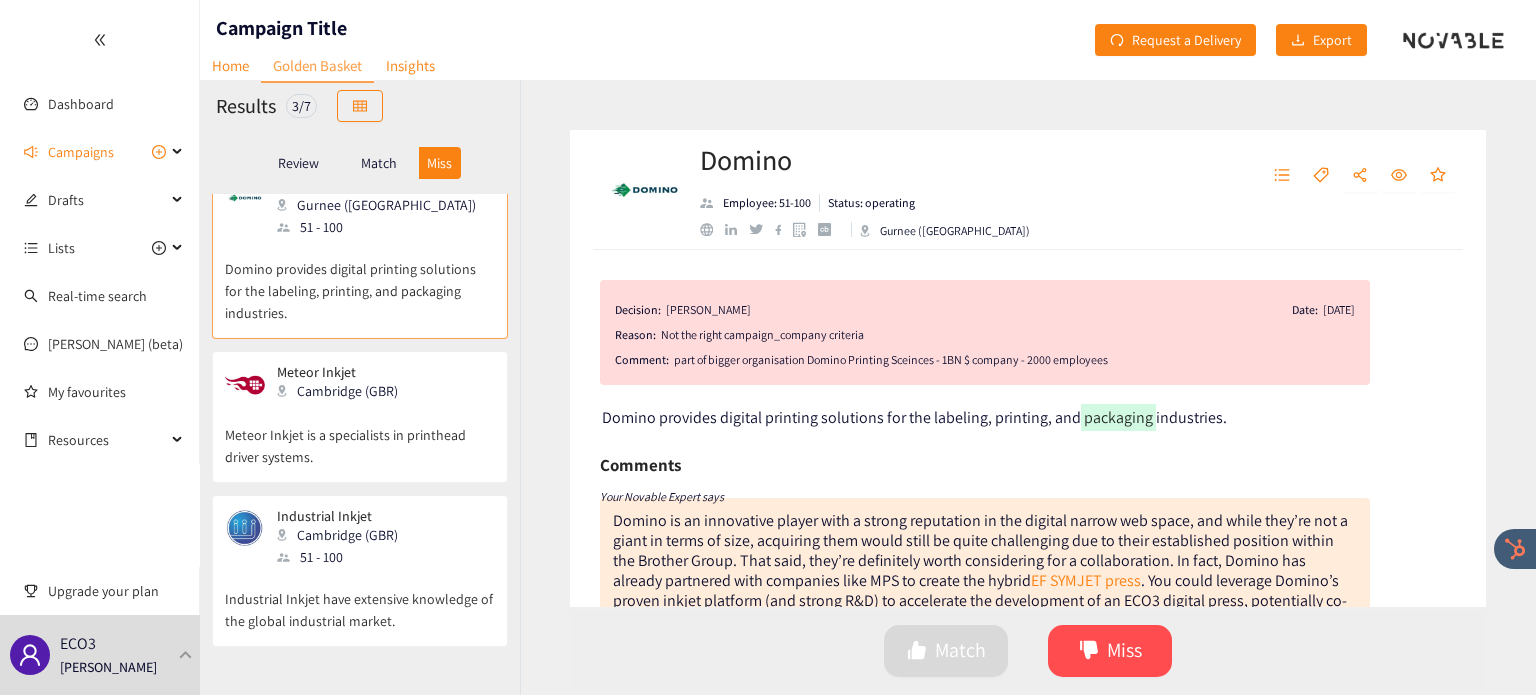 scroll, scrollTop: 0, scrollLeft: 0, axis: both 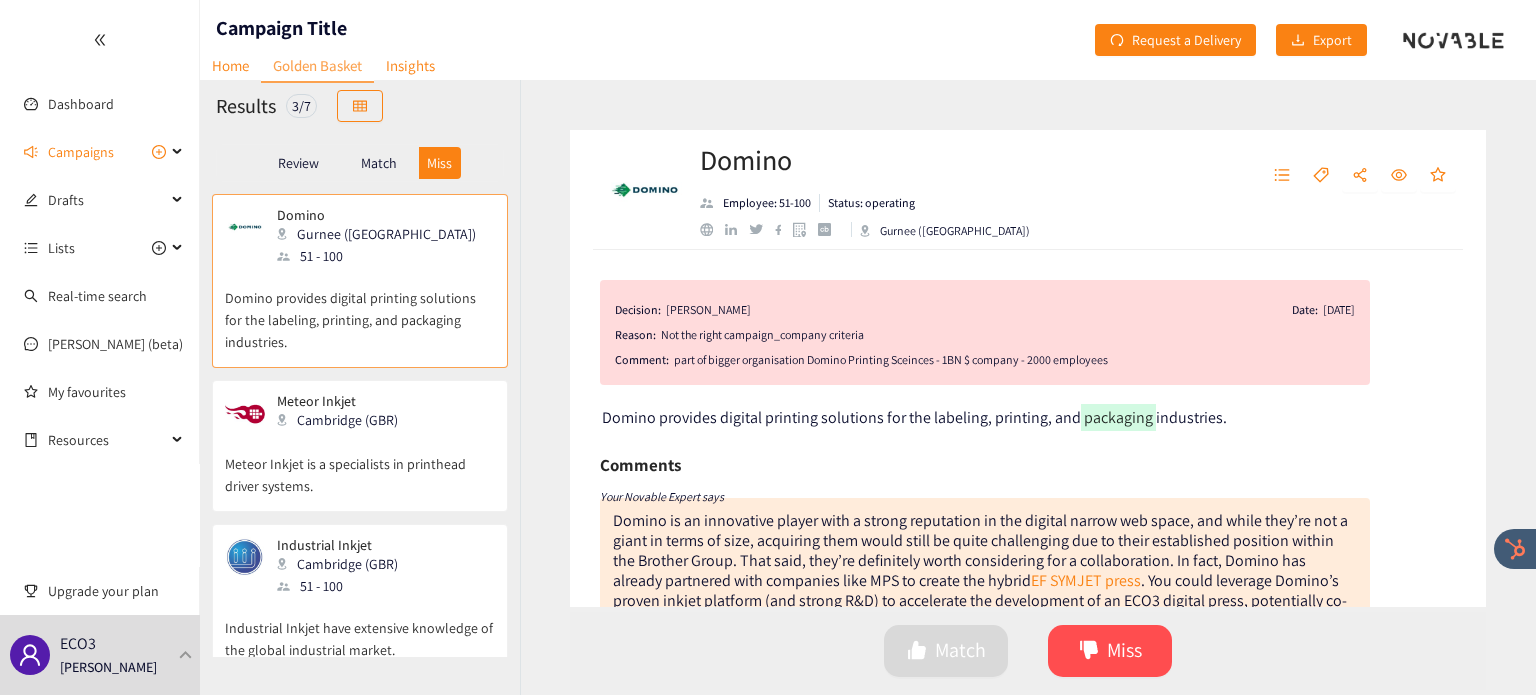 click at bounding box center [706, 229] 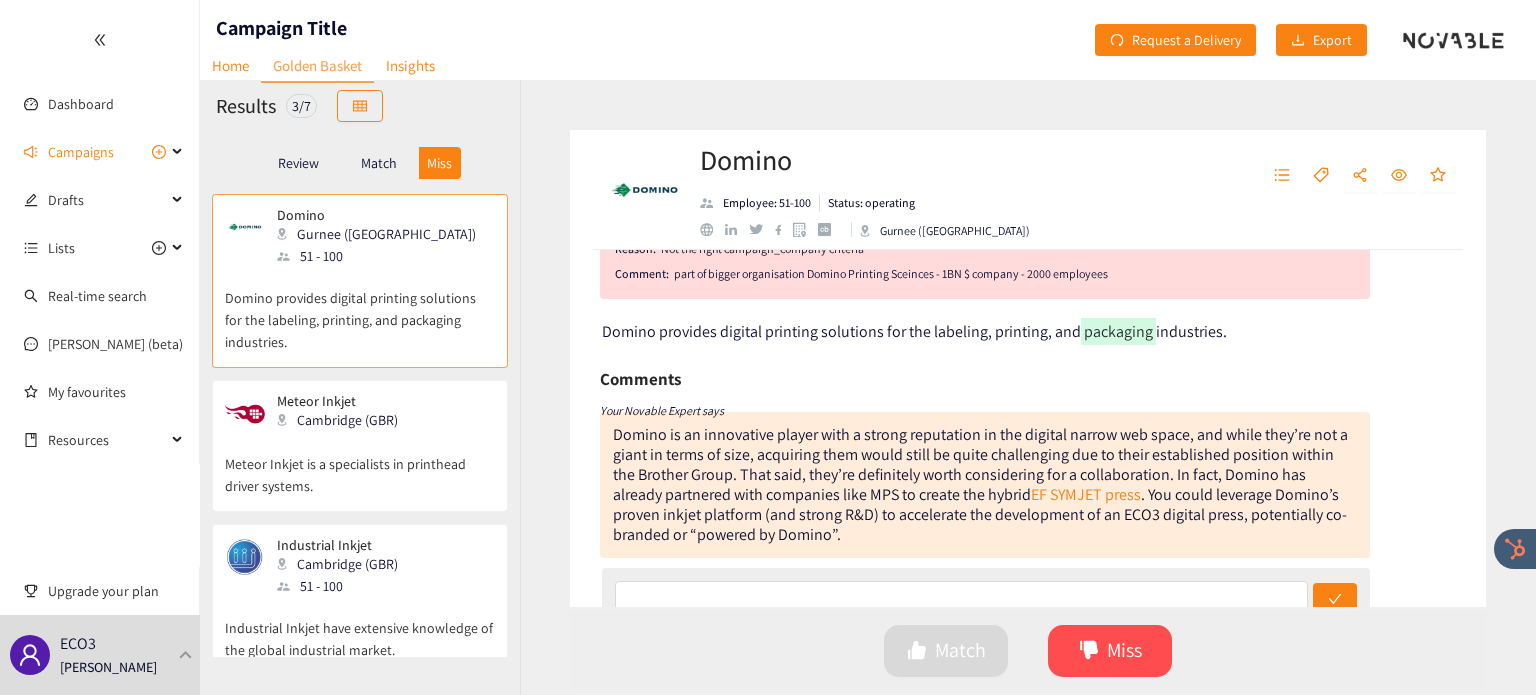 scroll, scrollTop: 102, scrollLeft: 0, axis: vertical 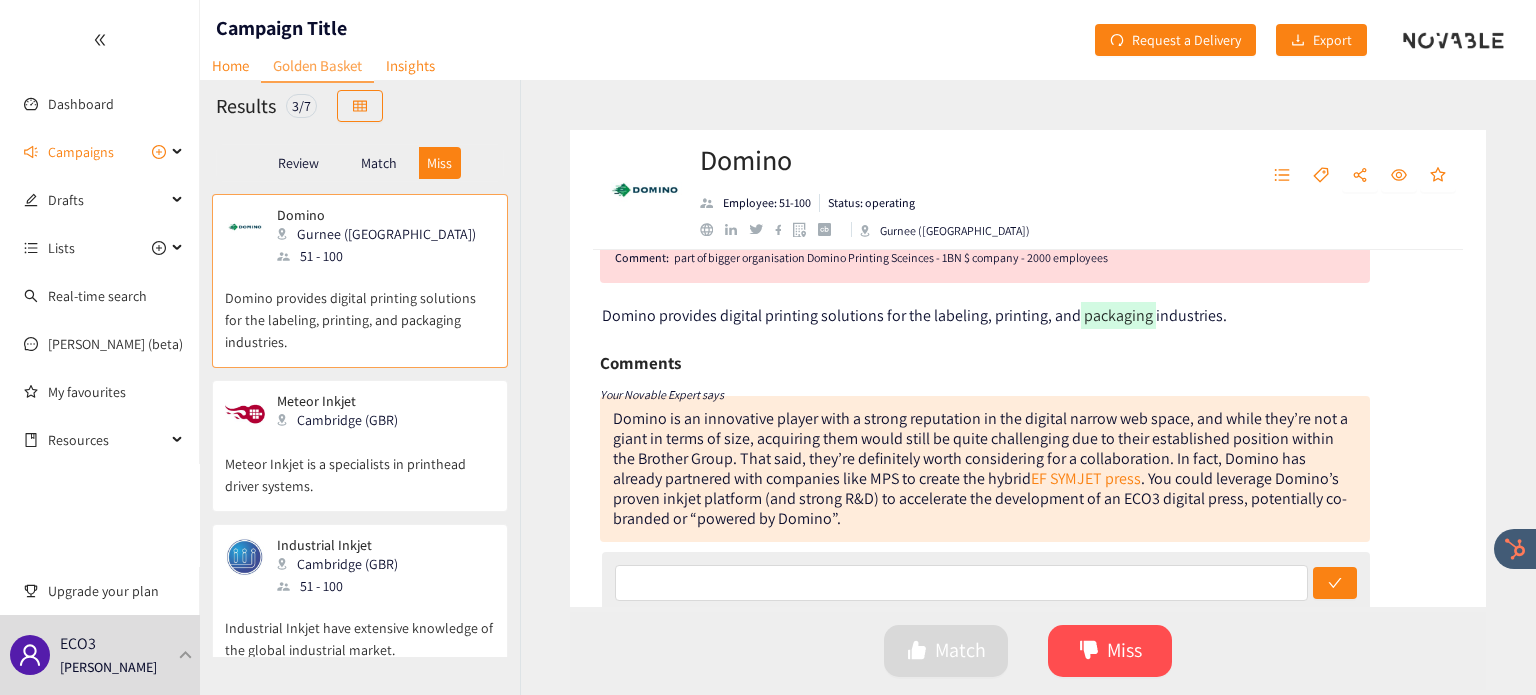 click on "Meteor Inkjet is a specialists in printhead driver systems." at bounding box center [360, 465] 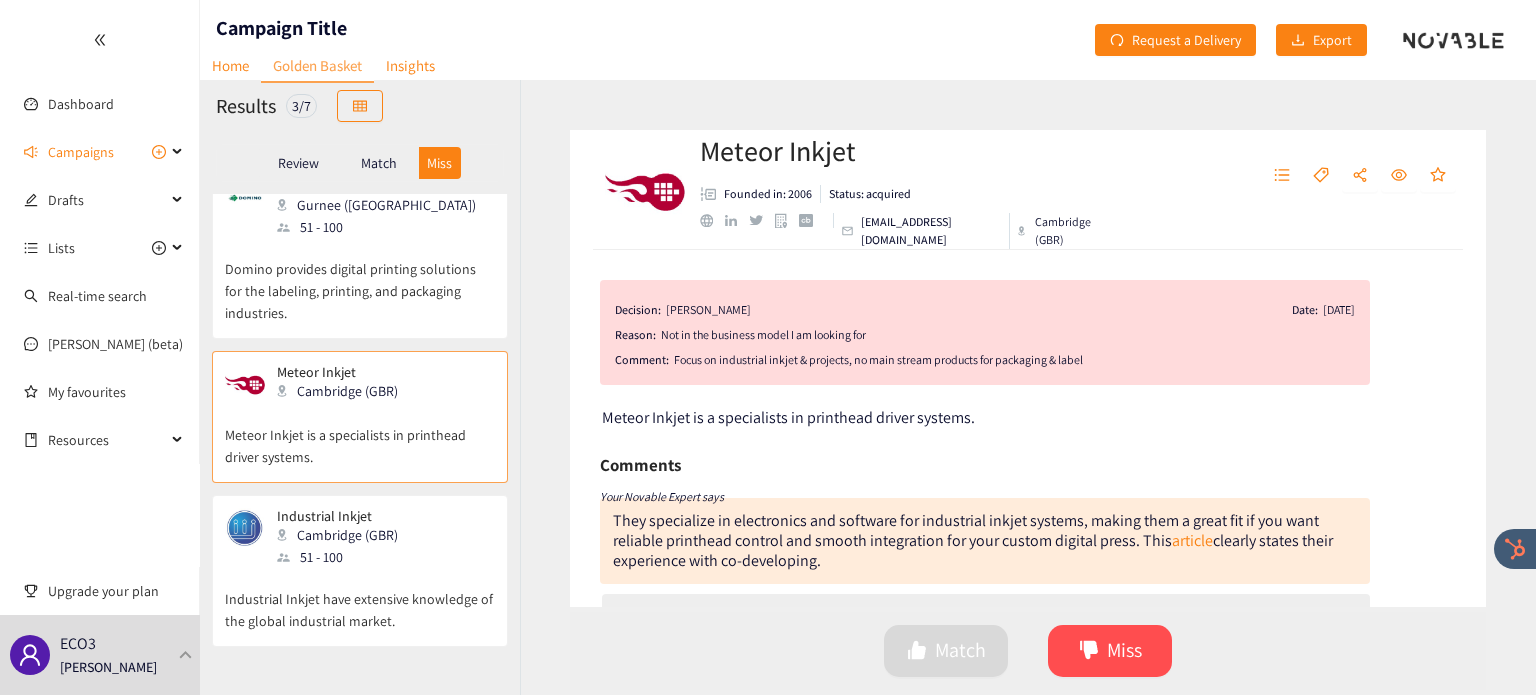 scroll, scrollTop: 29, scrollLeft: 0, axis: vertical 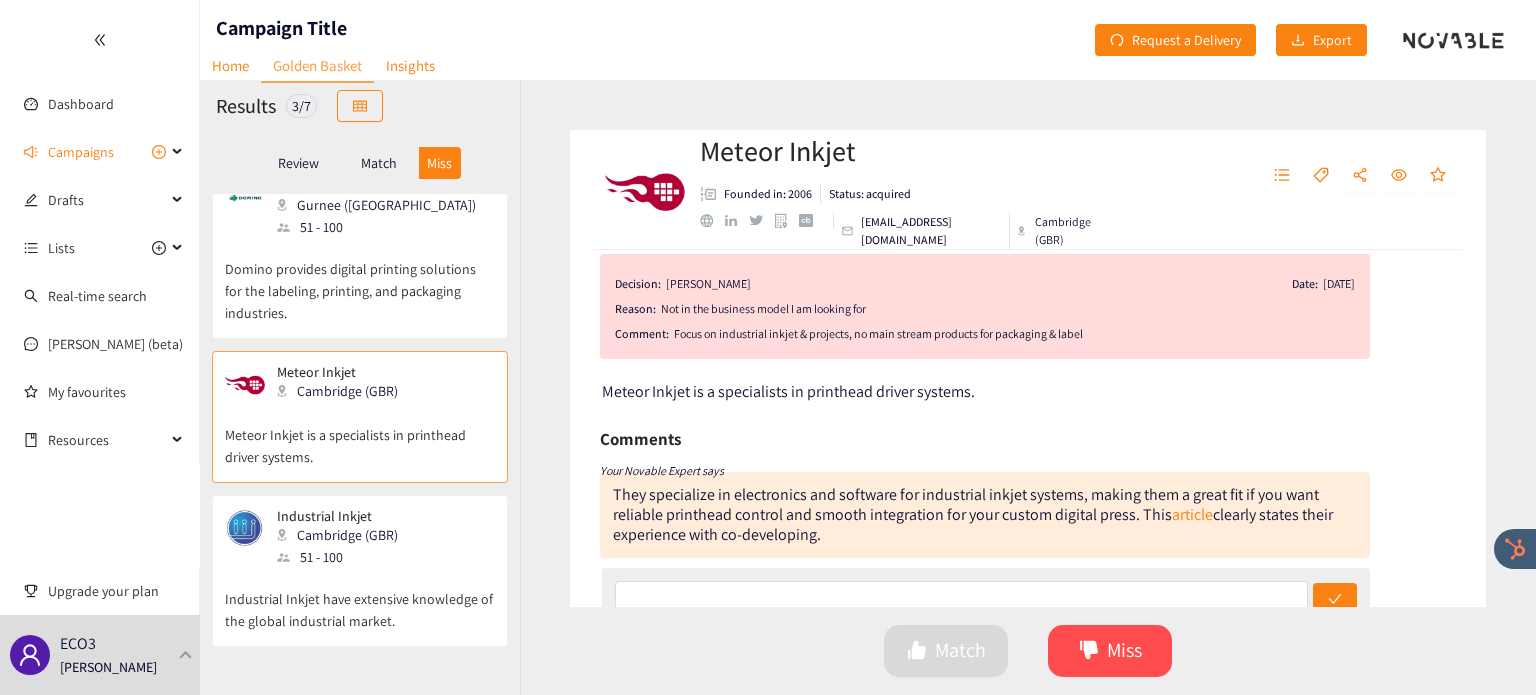 click on "Industrial Inkjet   Cambridge (GBR)     51 - 100 Industrial Inkjet have extensive knowledge of the global industrial market." at bounding box center [360, 571] 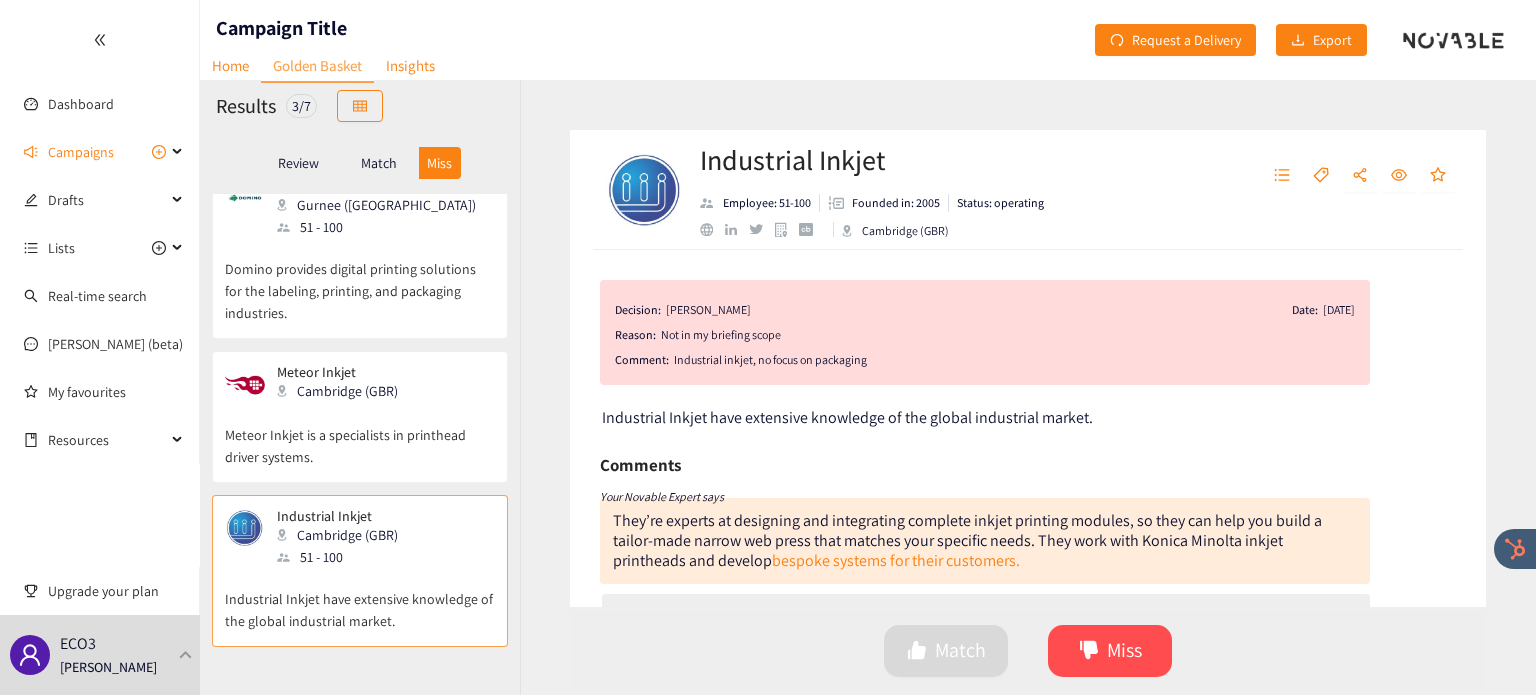 scroll, scrollTop: 0, scrollLeft: 0, axis: both 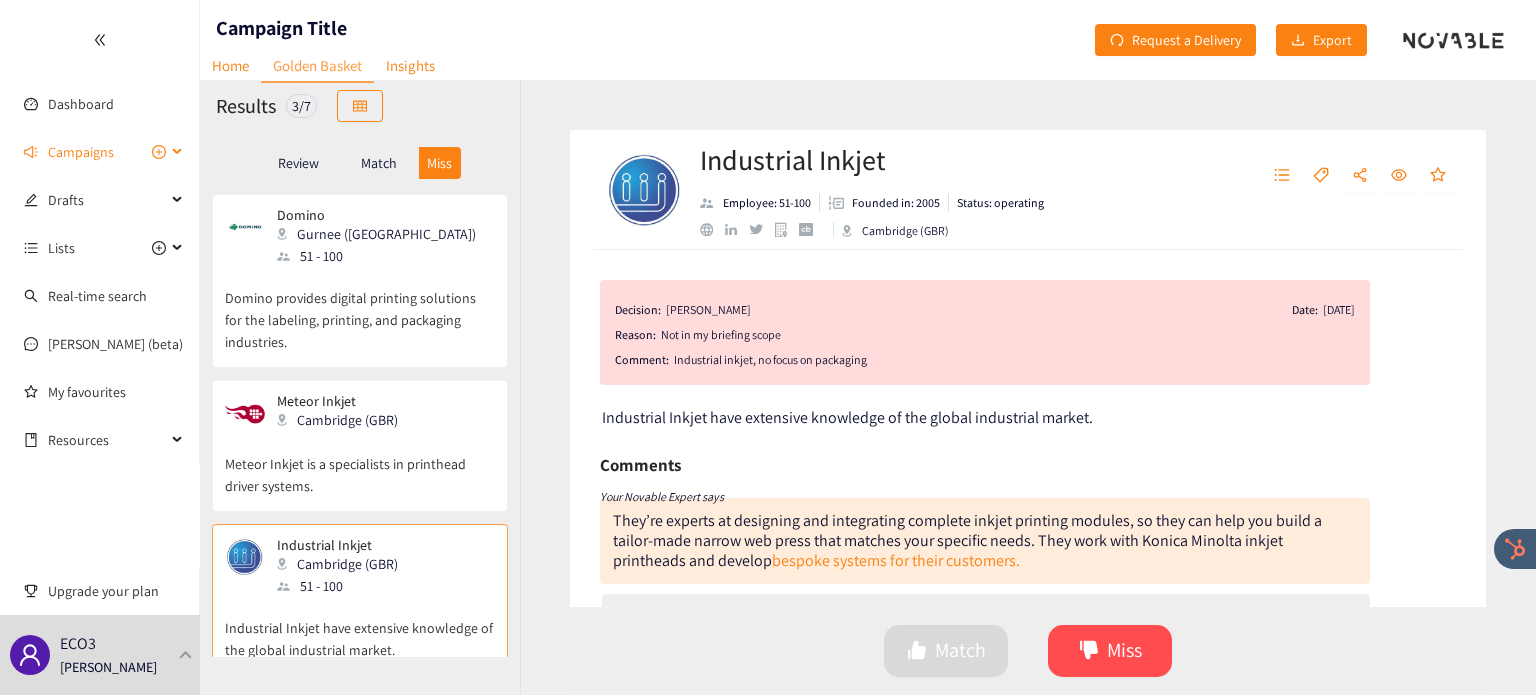 click on "Campaigns" at bounding box center [81, 152] 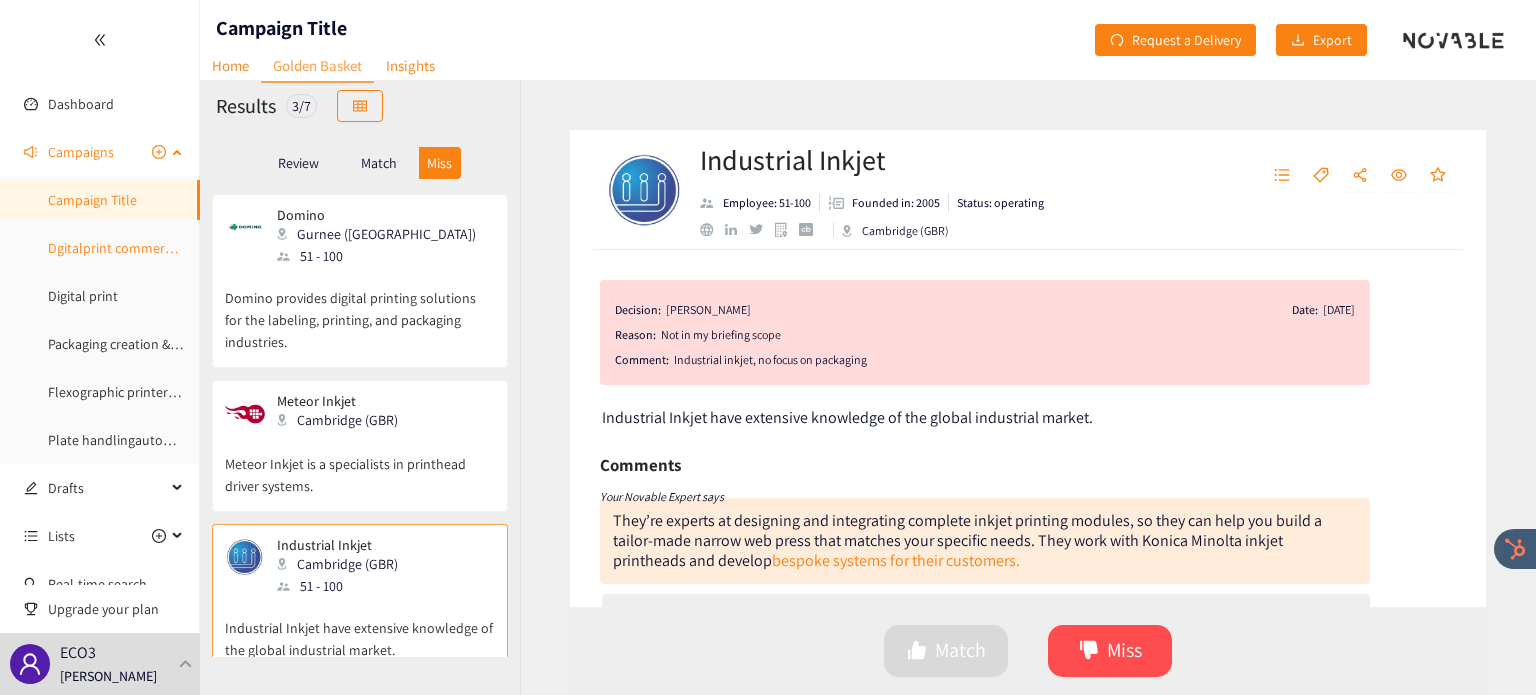 click on "Dgitalprint commercial" at bounding box center (116, 248) 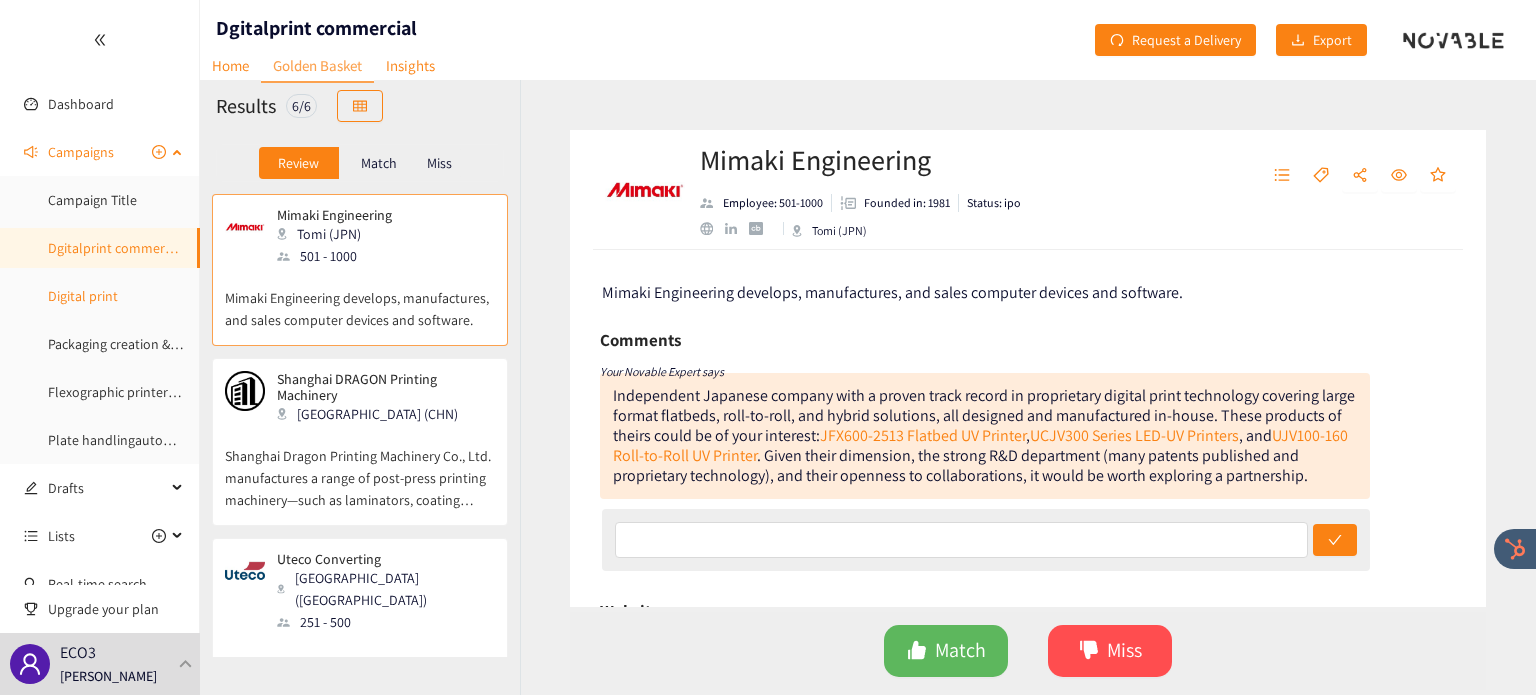 click on "Digital print" at bounding box center (83, 296) 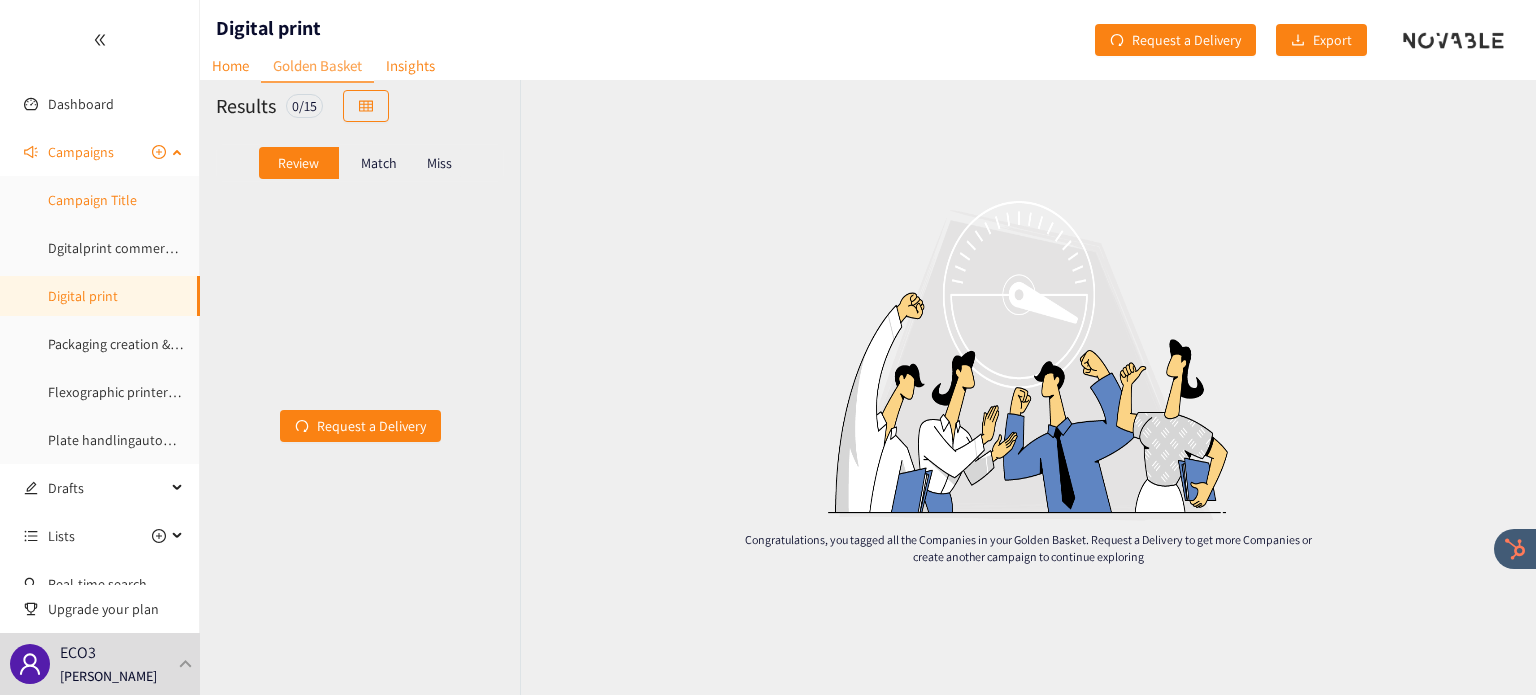 click on "Campaign Title" at bounding box center [92, 200] 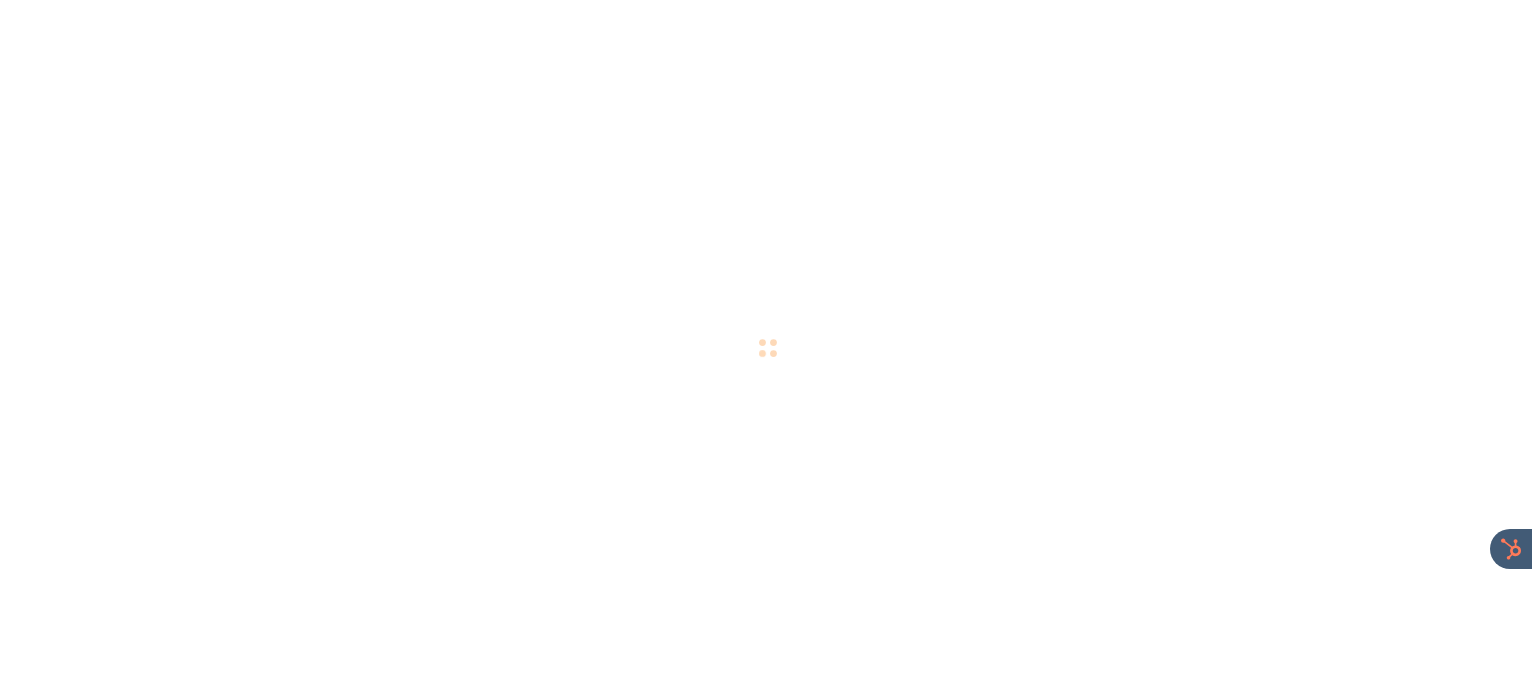 scroll, scrollTop: 0, scrollLeft: 0, axis: both 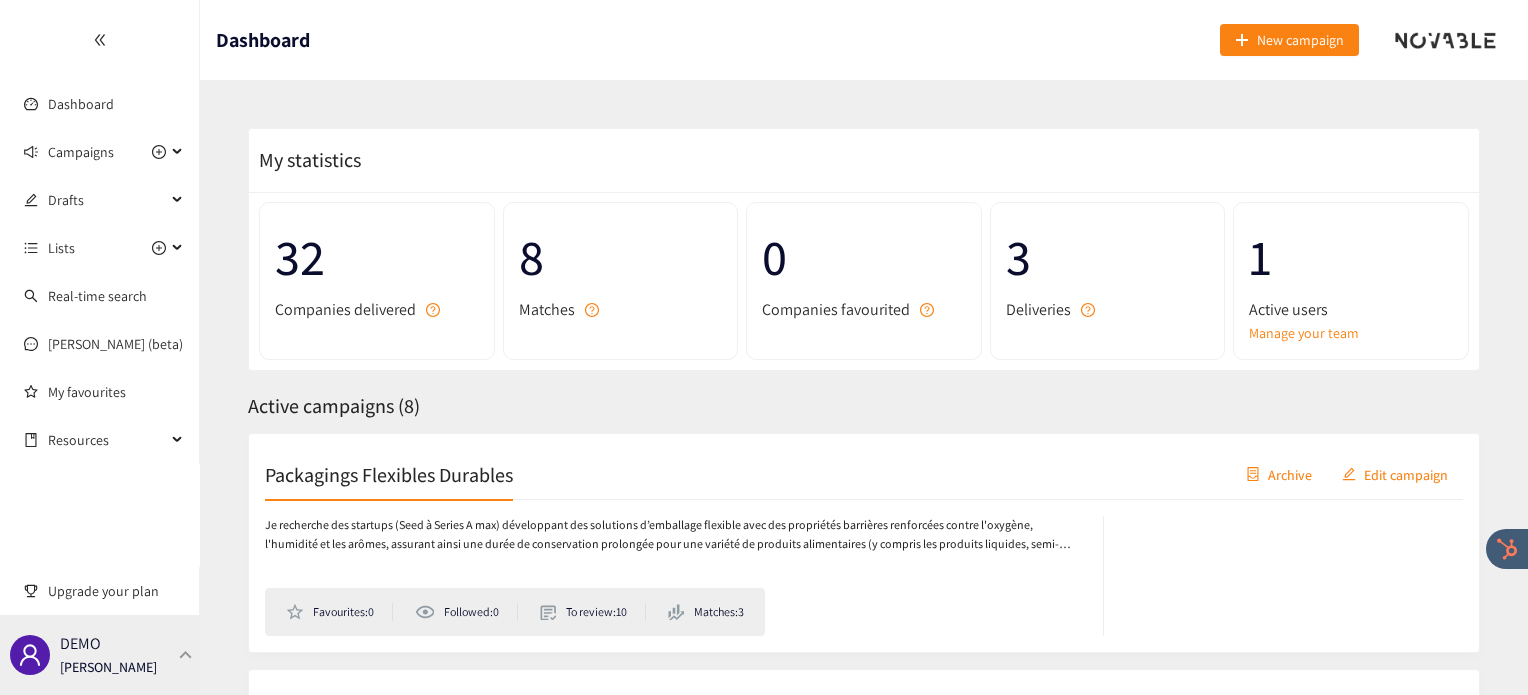click on "DEMO Irene Violetta" at bounding box center [100, 655] 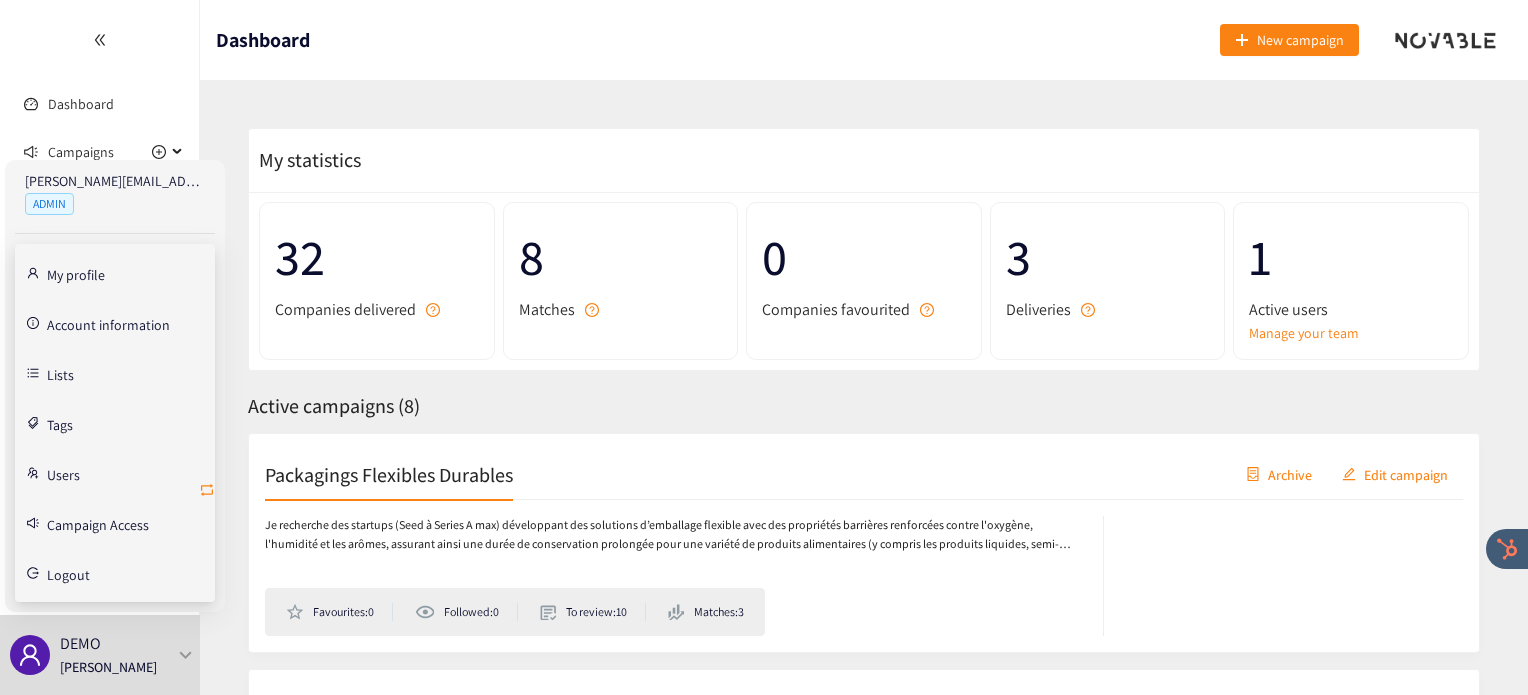 click 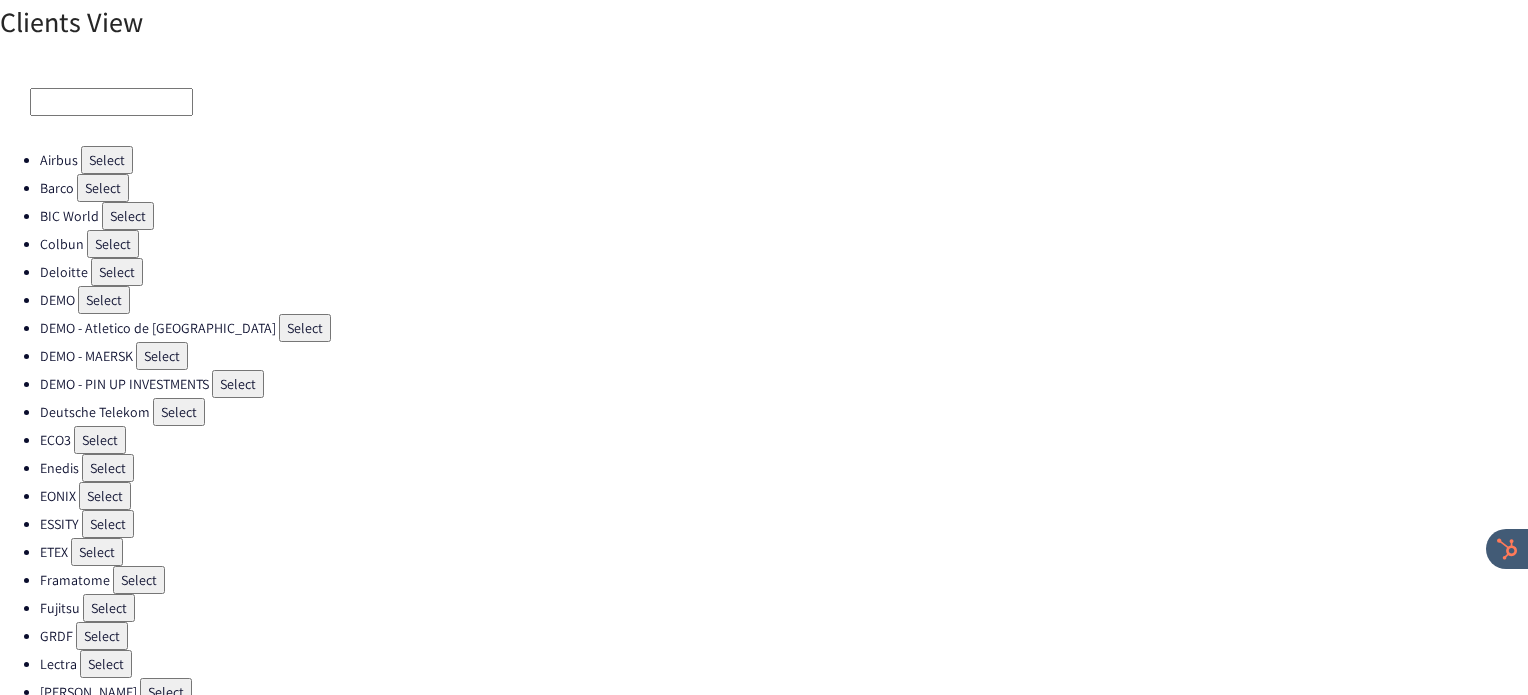 click on "Select" at bounding box center (100, 440) 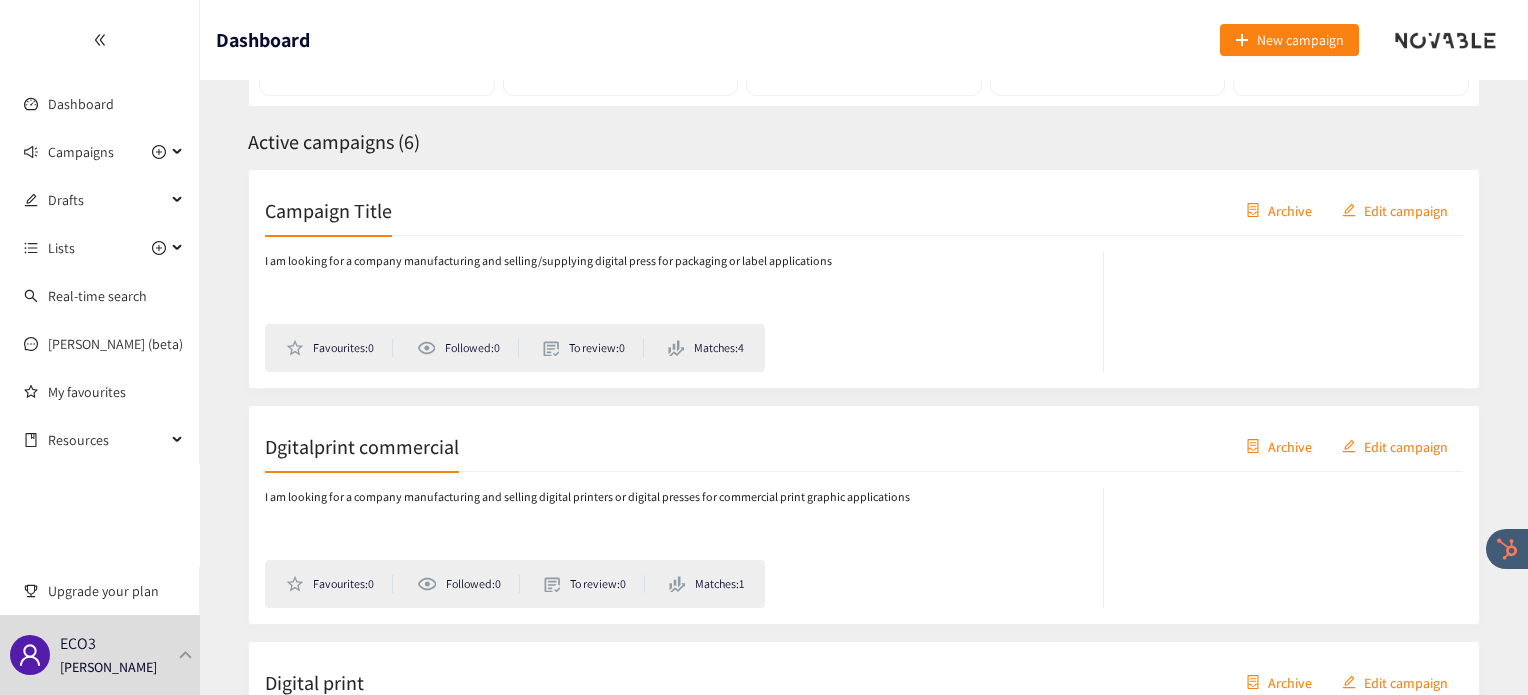scroll, scrollTop: 266, scrollLeft: 0, axis: vertical 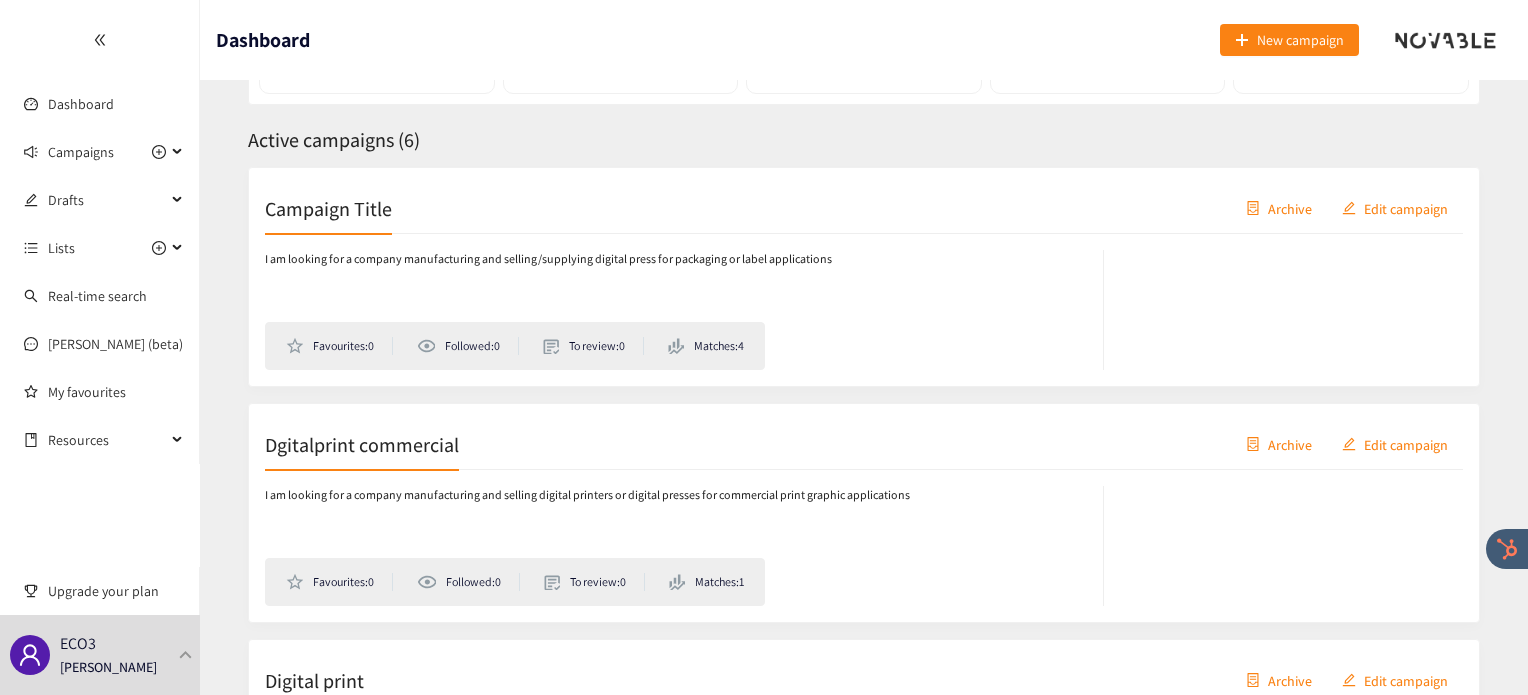 click on "Dgitalprint commercial" at bounding box center [362, 444] 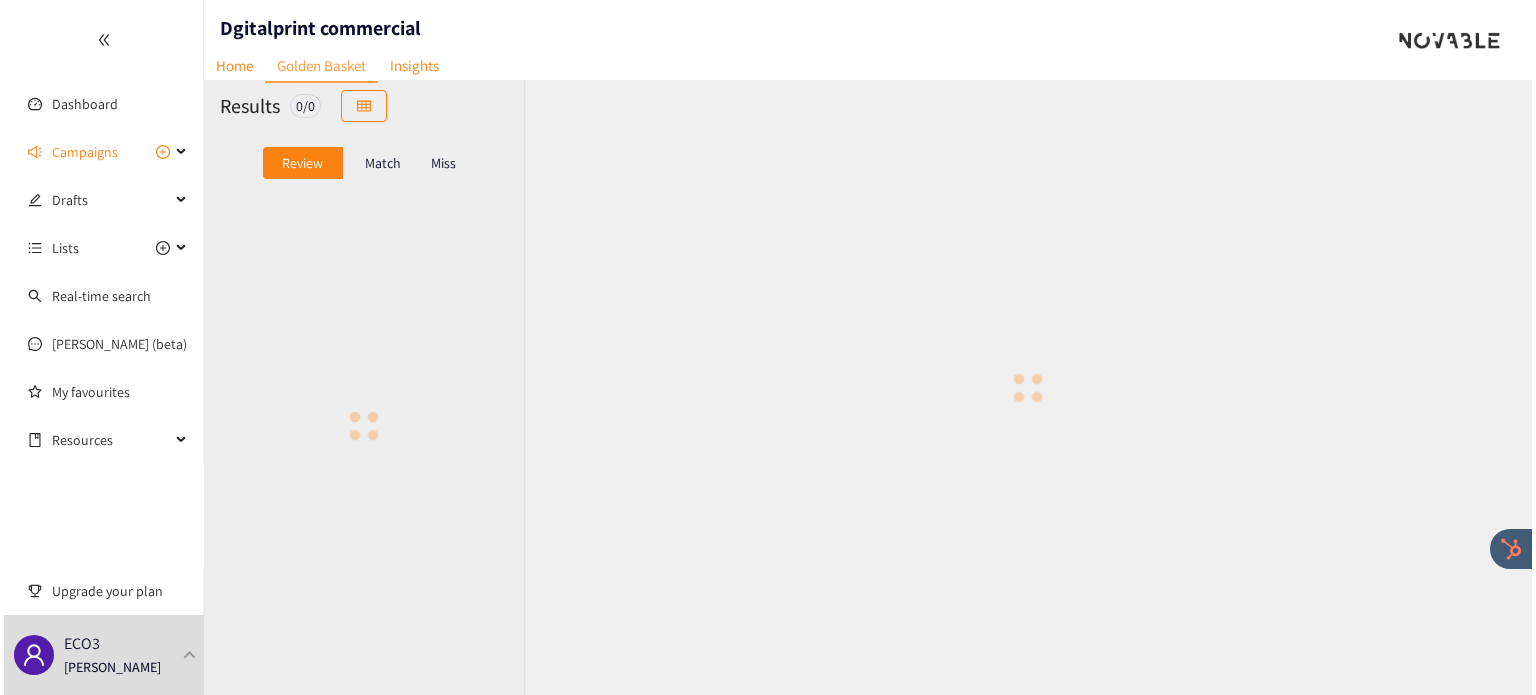 scroll, scrollTop: 0, scrollLeft: 0, axis: both 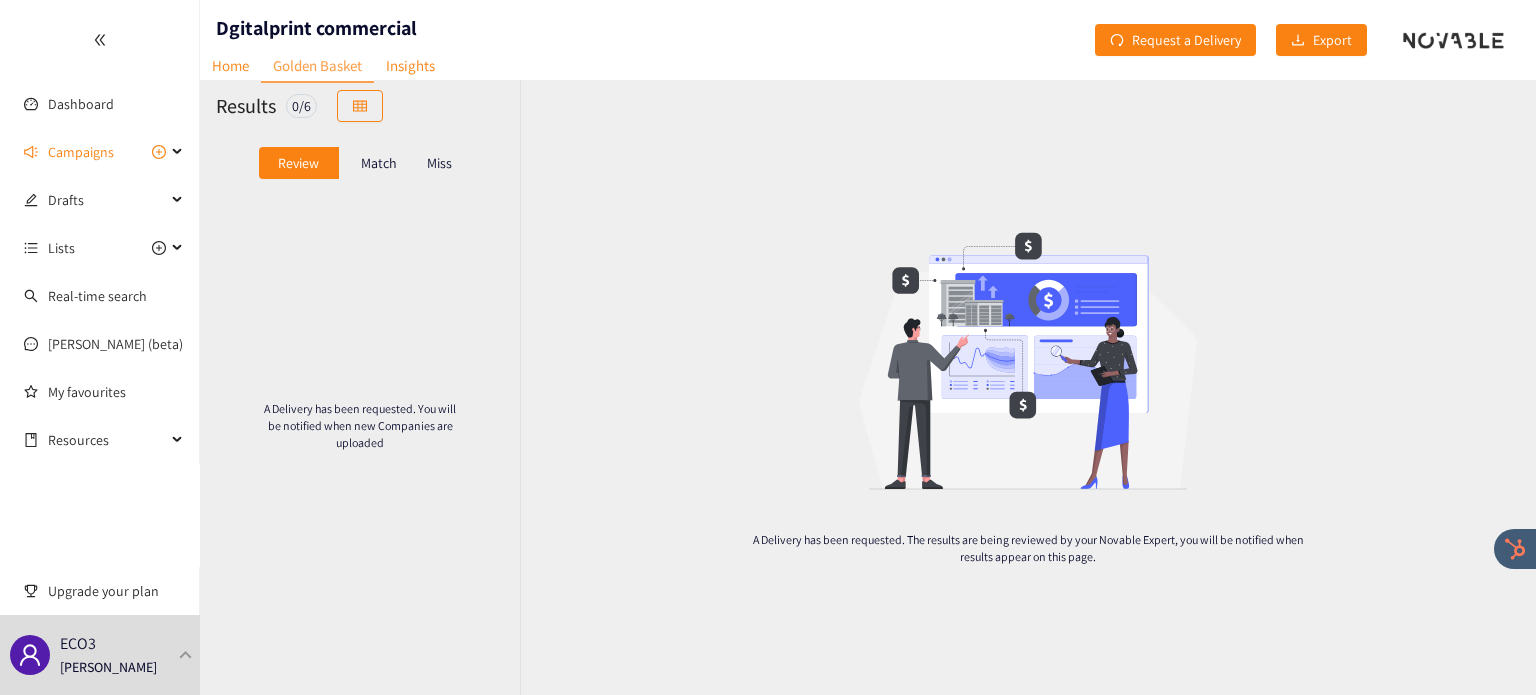 click on "Match" at bounding box center [379, 163] 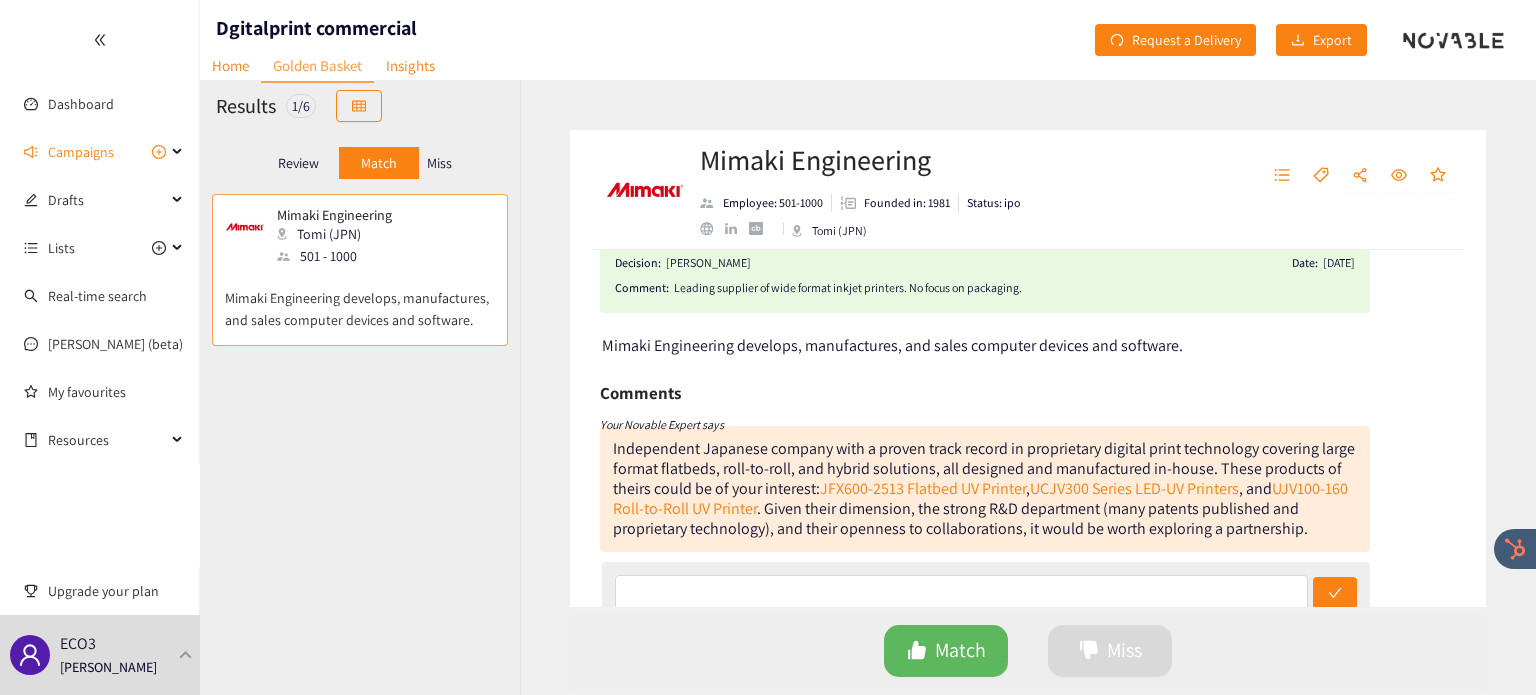scroll, scrollTop: 62, scrollLeft: 0, axis: vertical 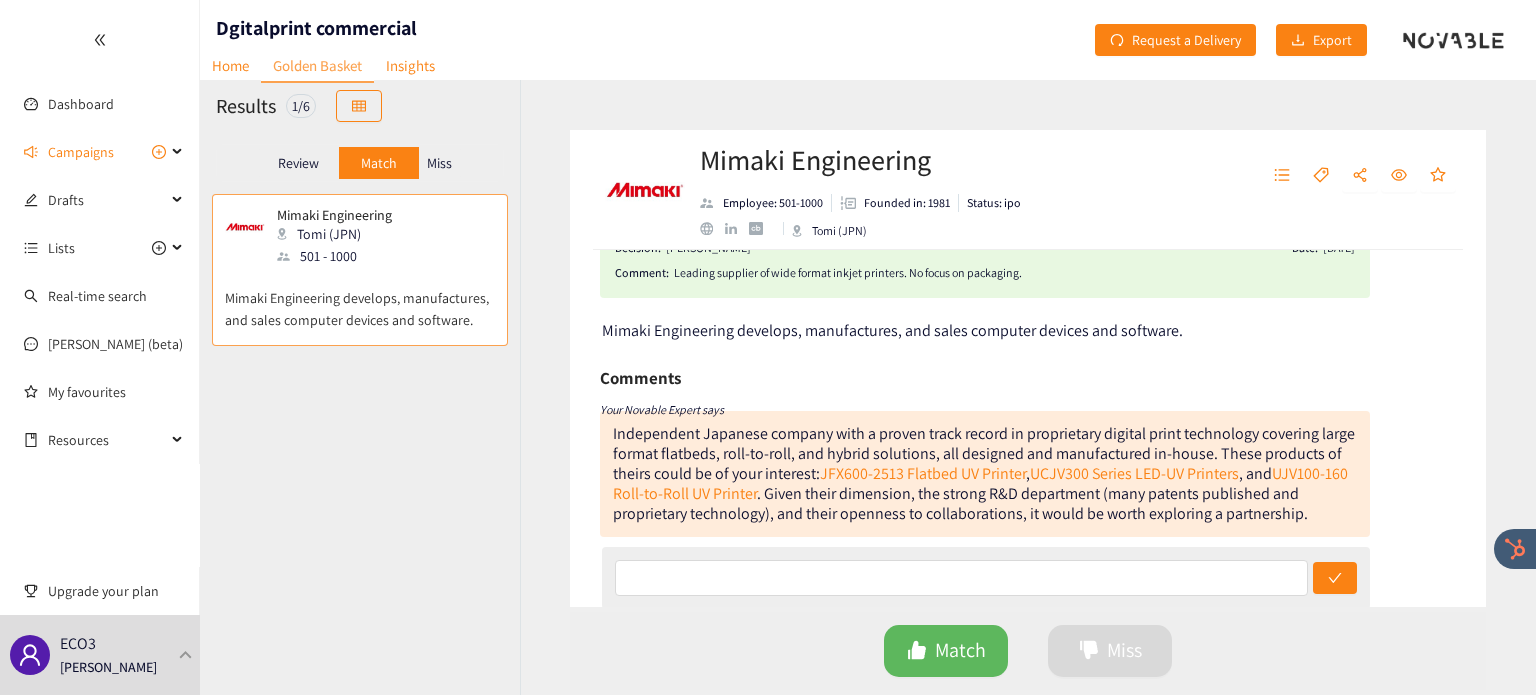 click on "Miss" at bounding box center [440, 163] 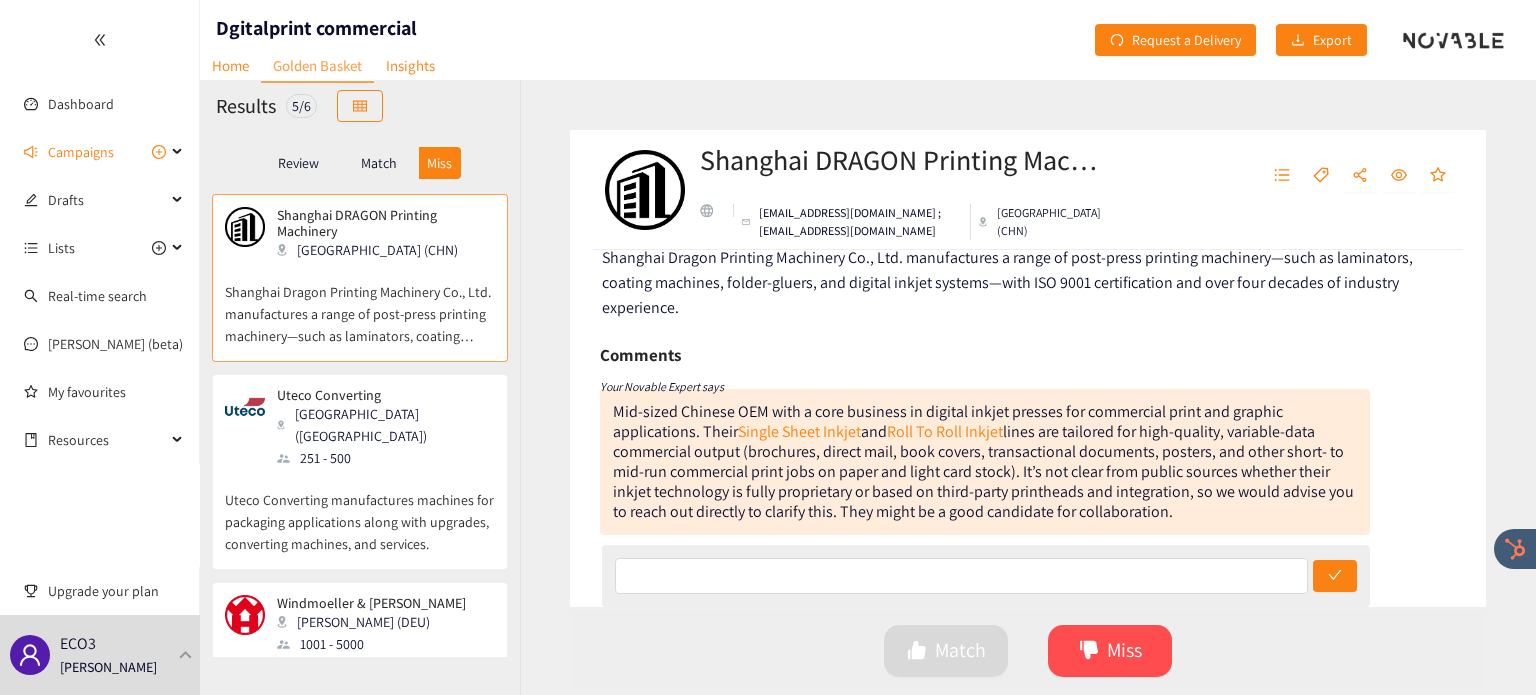 scroll, scrollTop: 160, scrollLeft: 0, axis: vertical 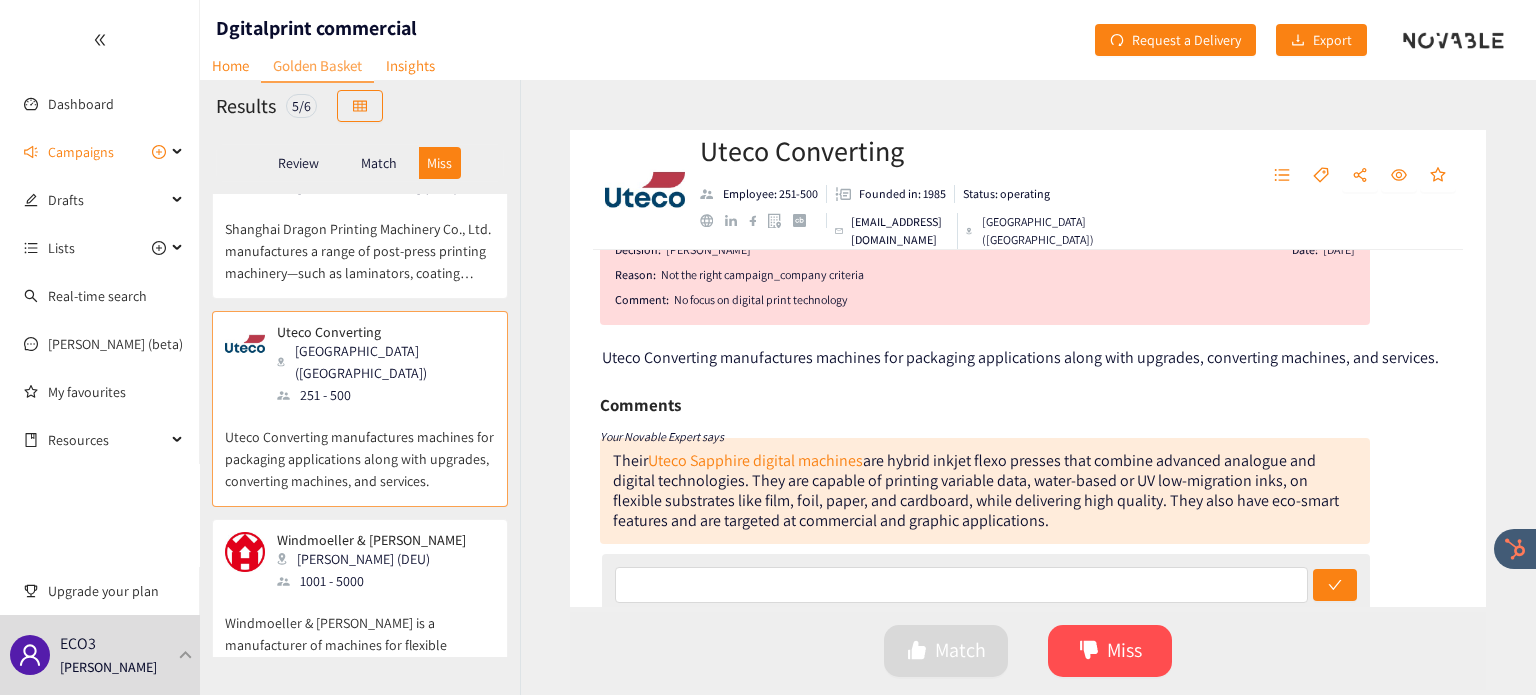 click on "1001 - 5000" at bounding box center (377, 581) 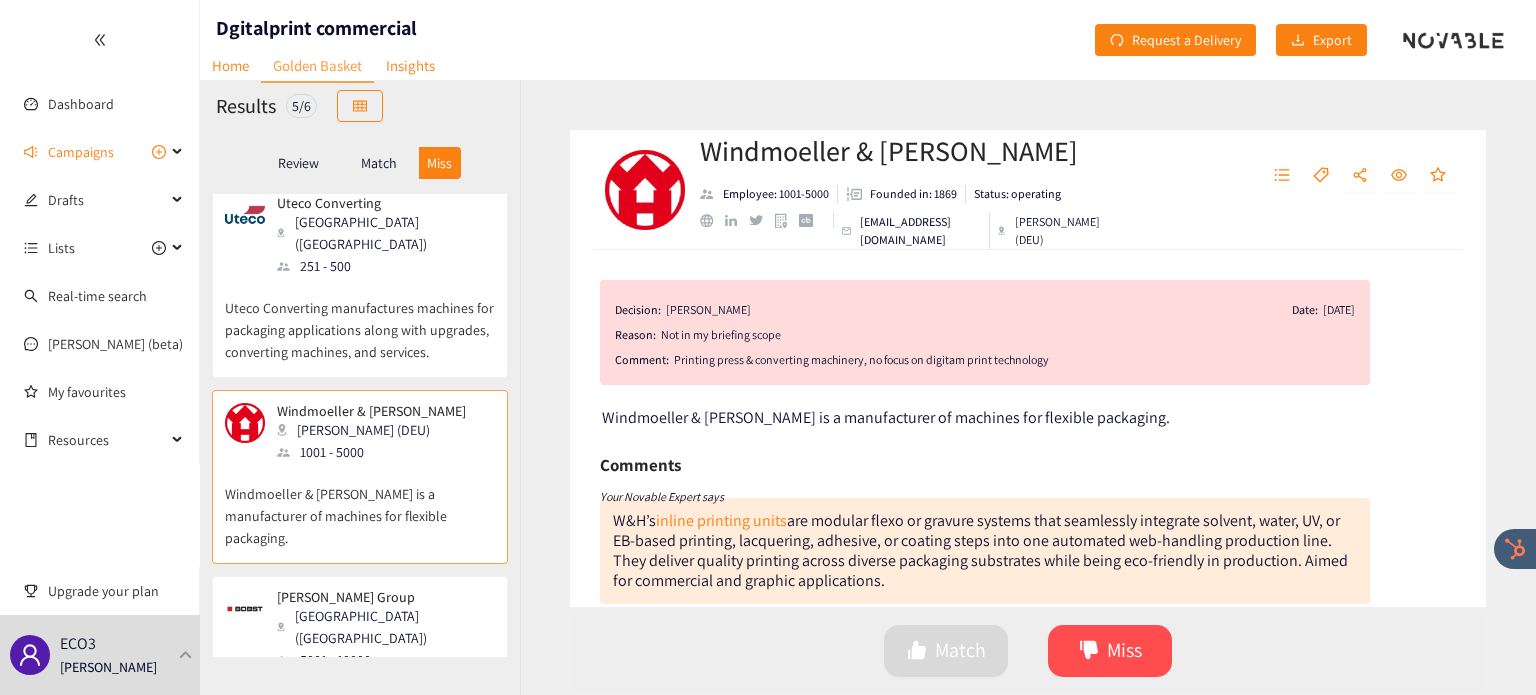 scroll, scrollTop: 200, scrollLeft: 0, axis: vertical 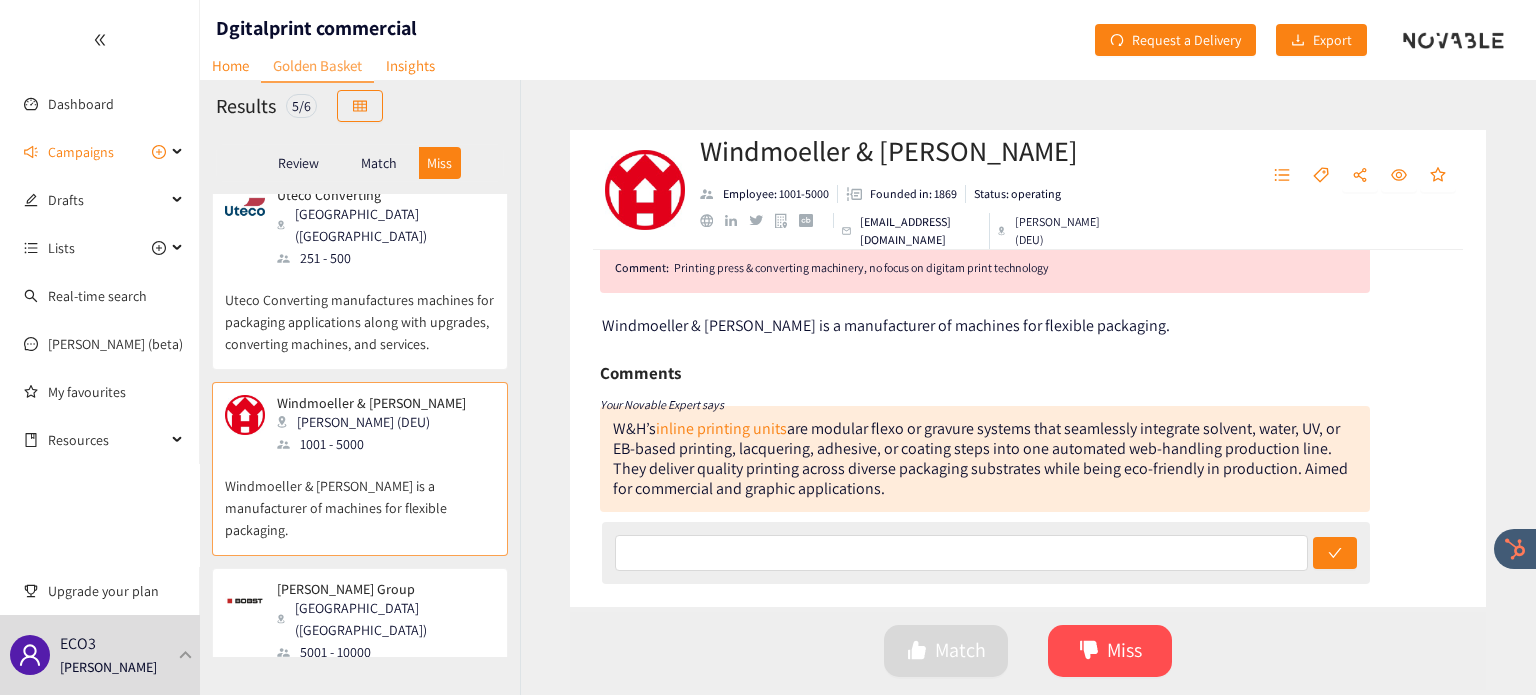 click on "Little Switzerland (USA)" at bounding box center (385, 619) 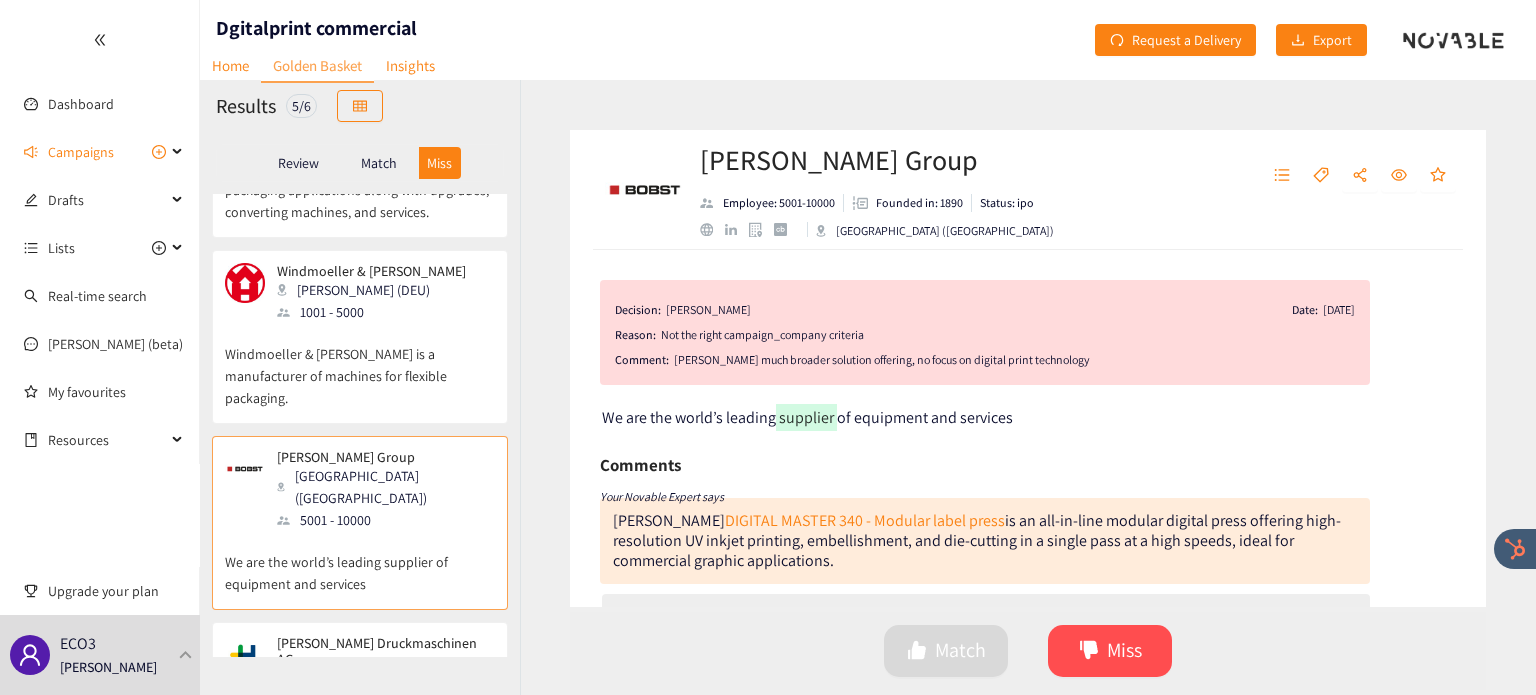 scroll, scrollTop: 368, scrollLeft: 0, axis: vertical 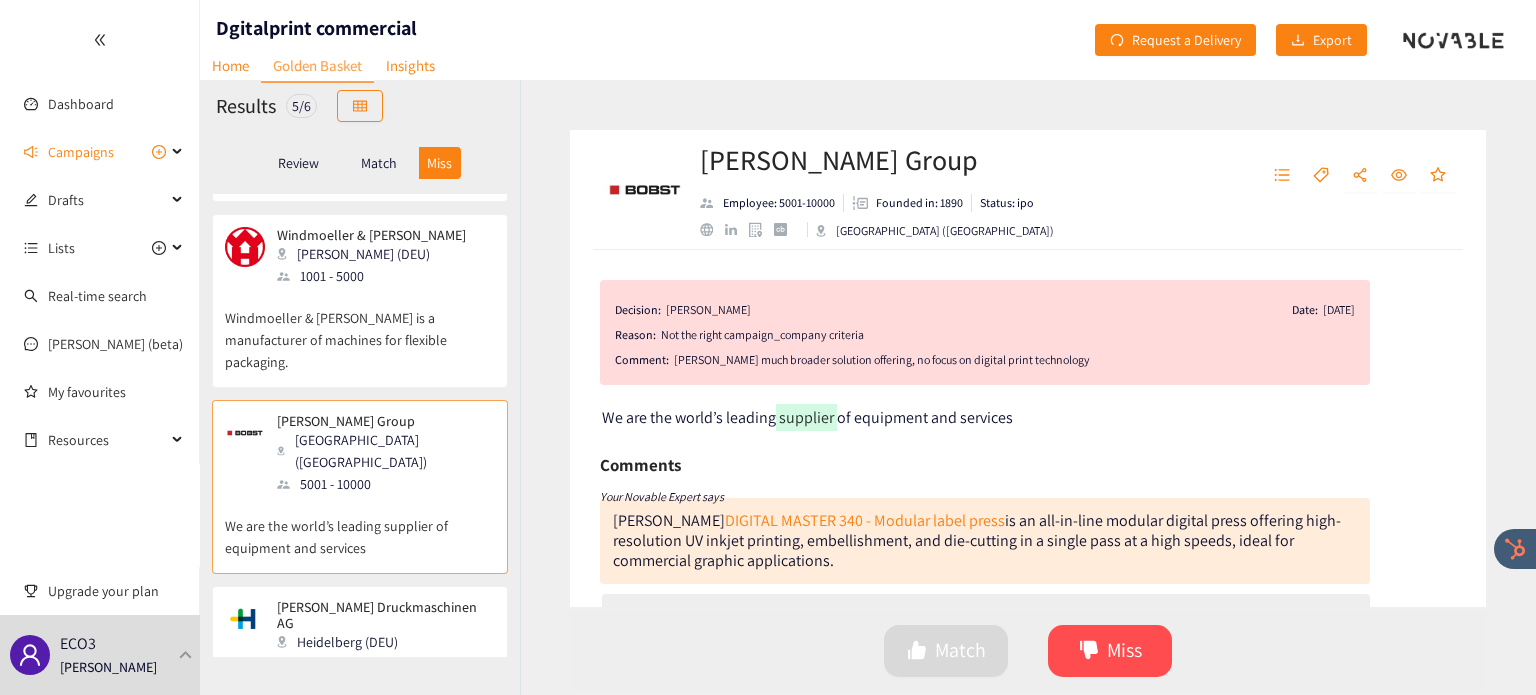 click on "Windmoeller & Hoelscher   Lengerich (DEU)     1001 - 5000 Windmoeller & Hoelscher is a manufacturer of machines for flexible packaging." at bounding box center (360, 307) 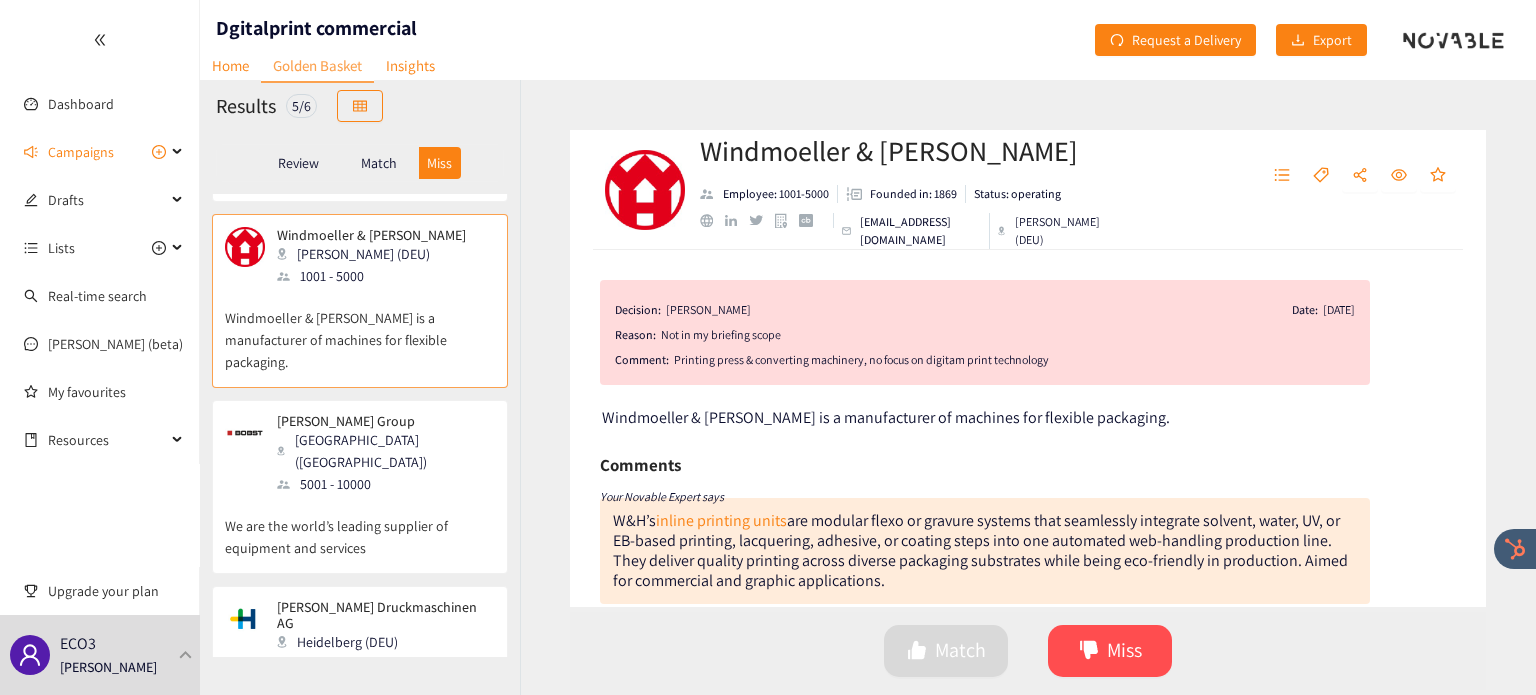 click on "We are the world’s leading supplier of equipment and services" at bounding box center (360, 527) 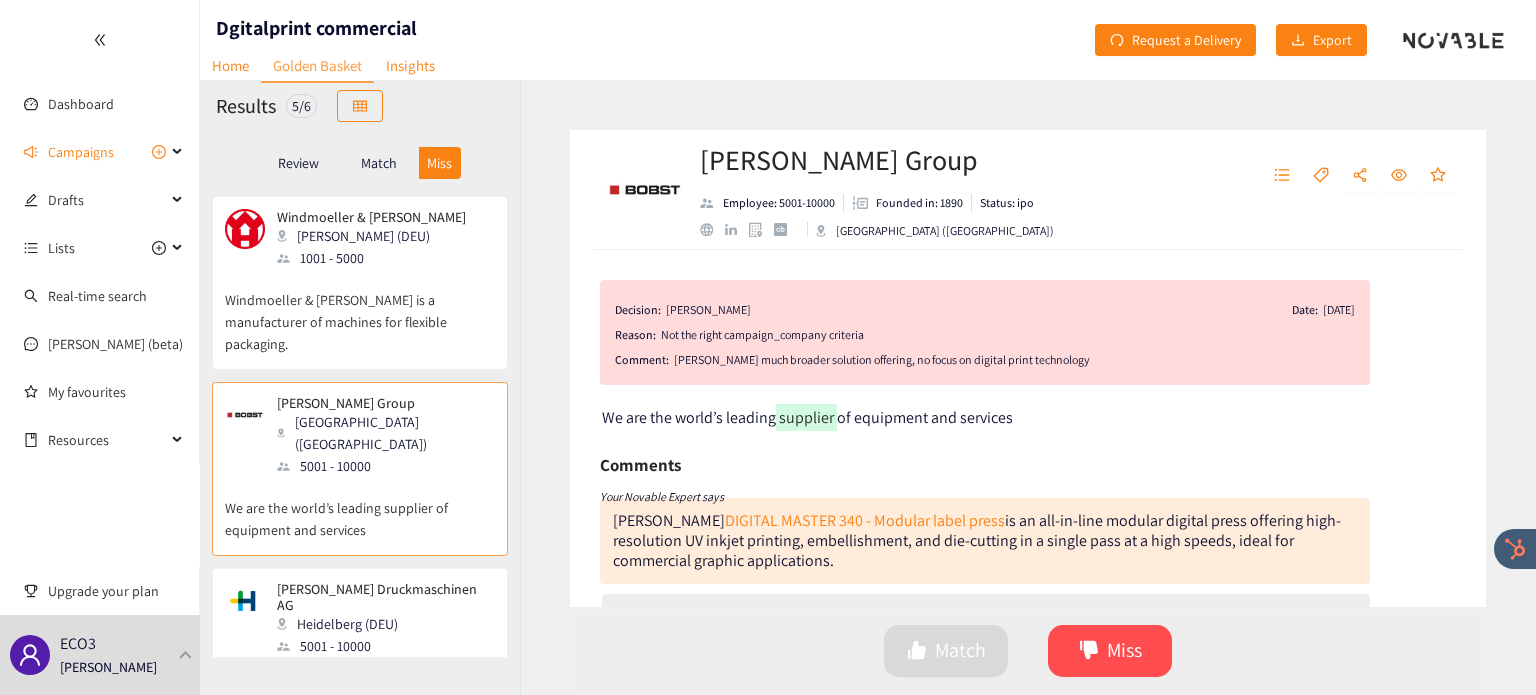 scroll, scrollTop: 388, scrollLeft: 0, axis: vertical 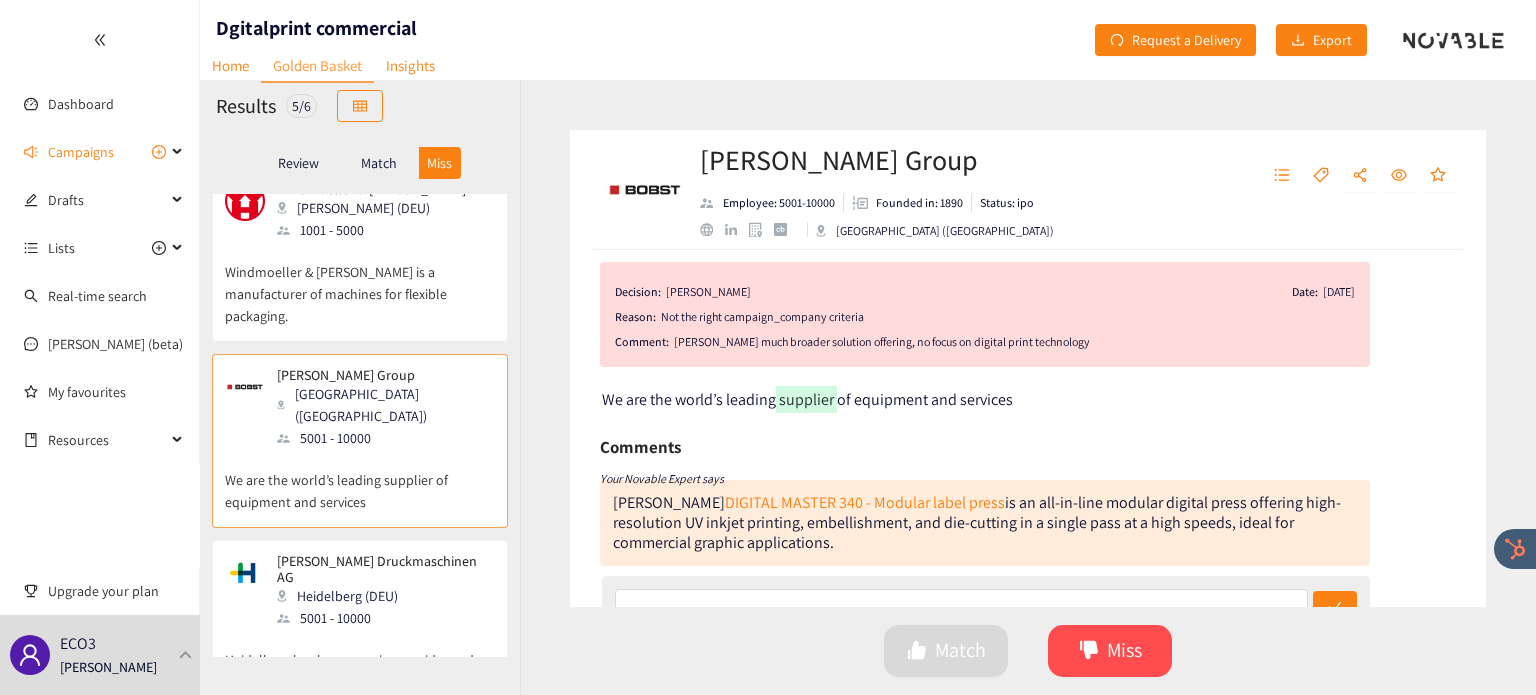 click on "Heidelberg (DEU)" at bounding box center (385, 596) 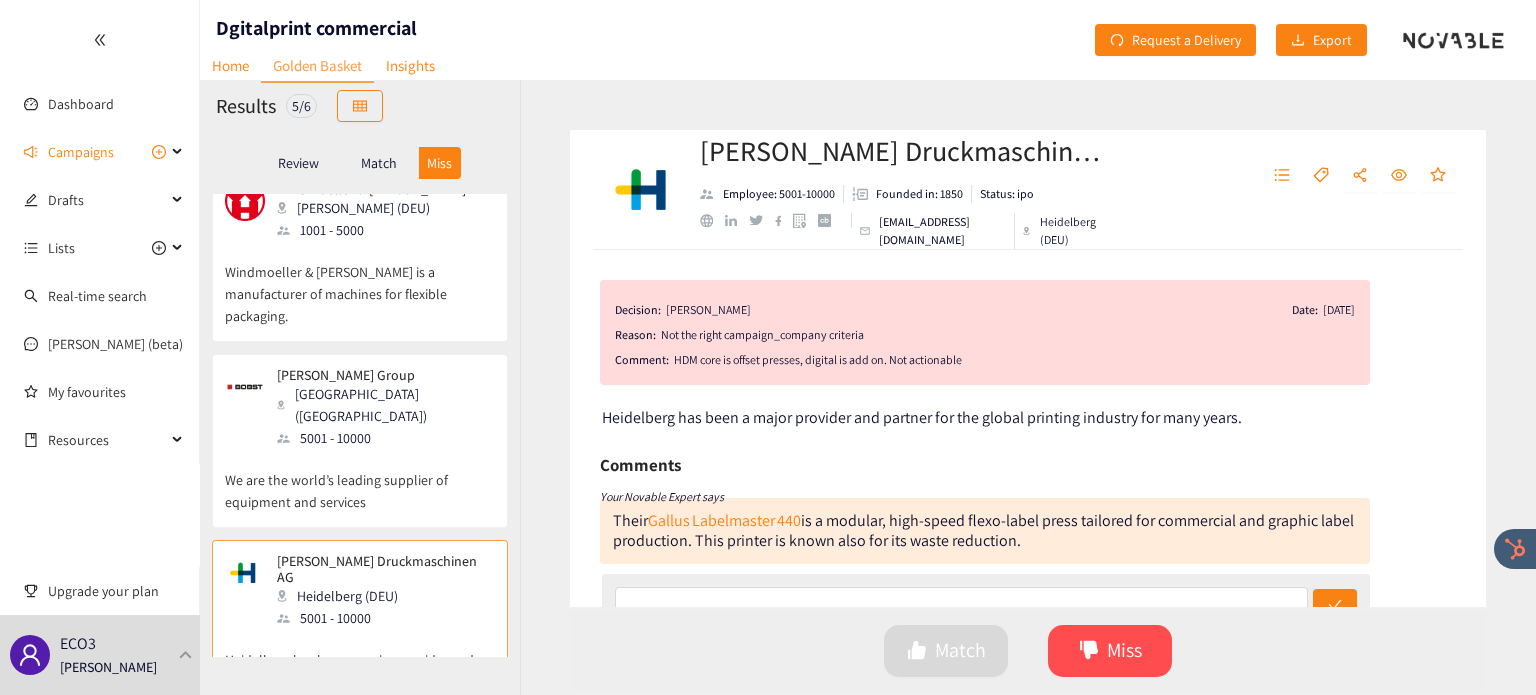 click on "We are the world’s leading supplier of equipment and services" at bounding box center [360, 481] 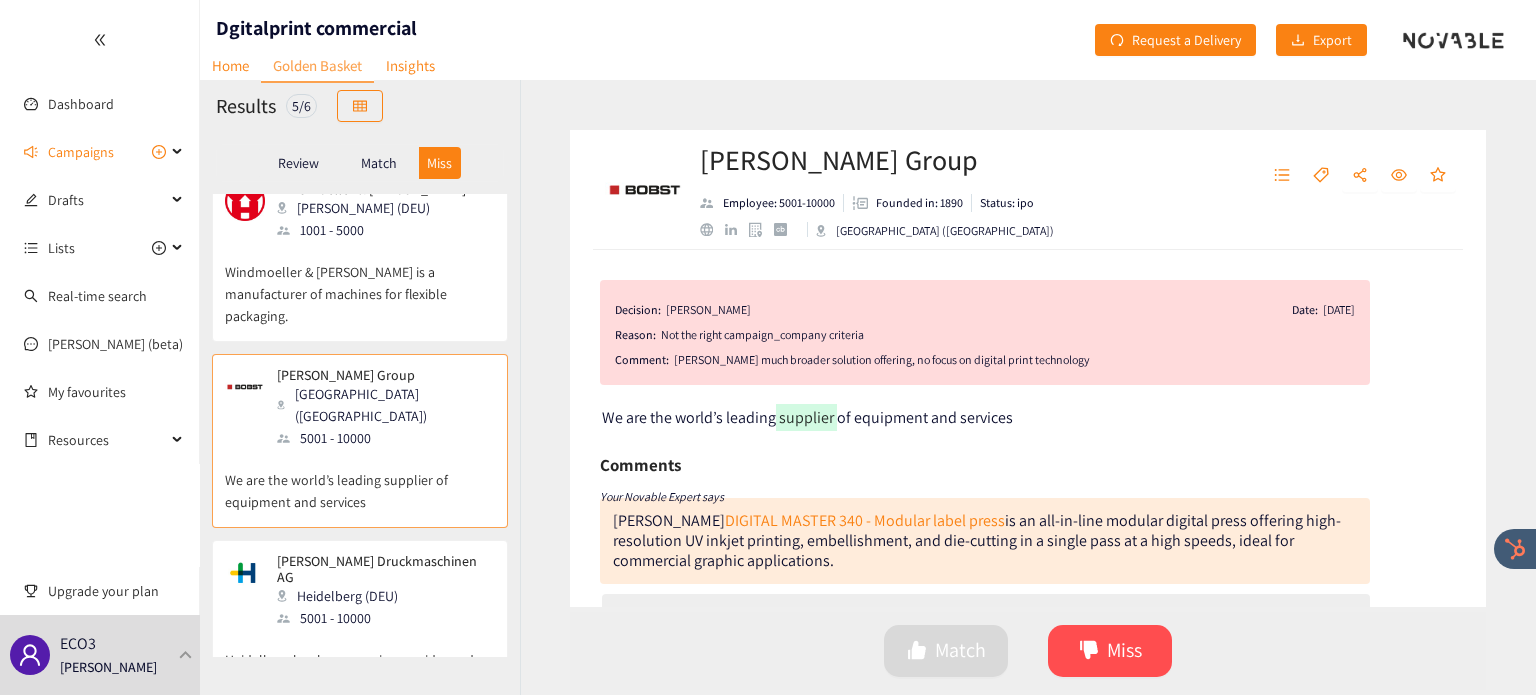 scroll, scrollTop: 90, scrollLeft: 0, axis: vertical 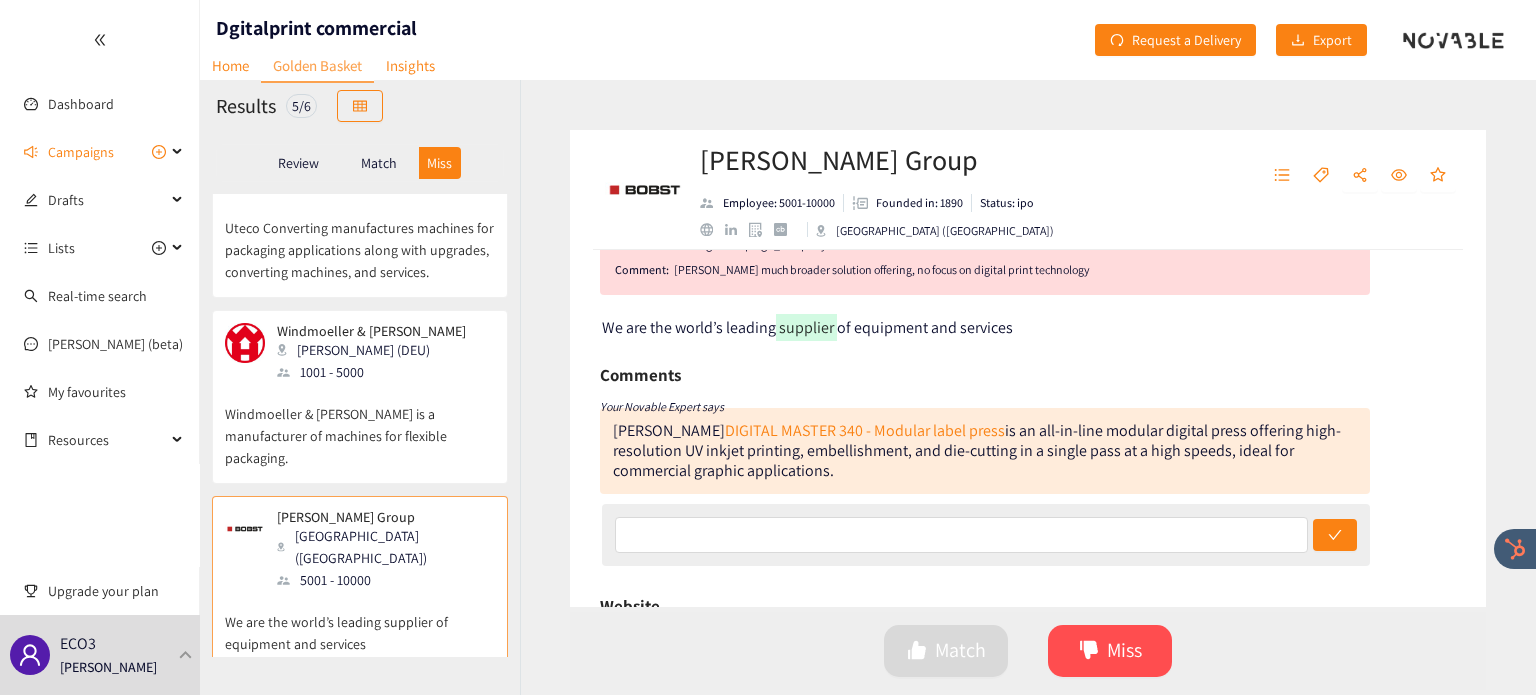 click on "Windmoeller & Hoelscher is a manufacturer of machines for flexible packaging." at bounding box center (360, 426) 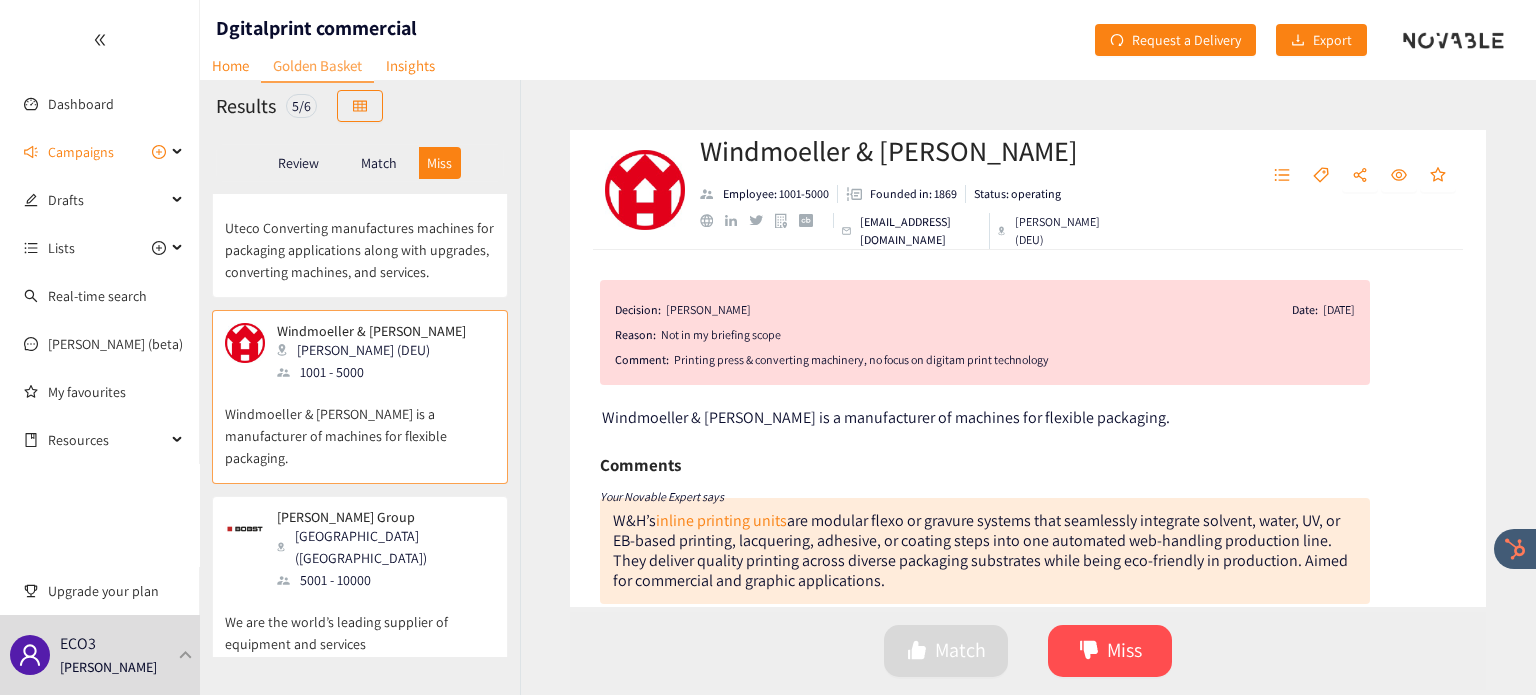 scroll, scrollTop: 16, scrollLeft: 0, axis: vertical 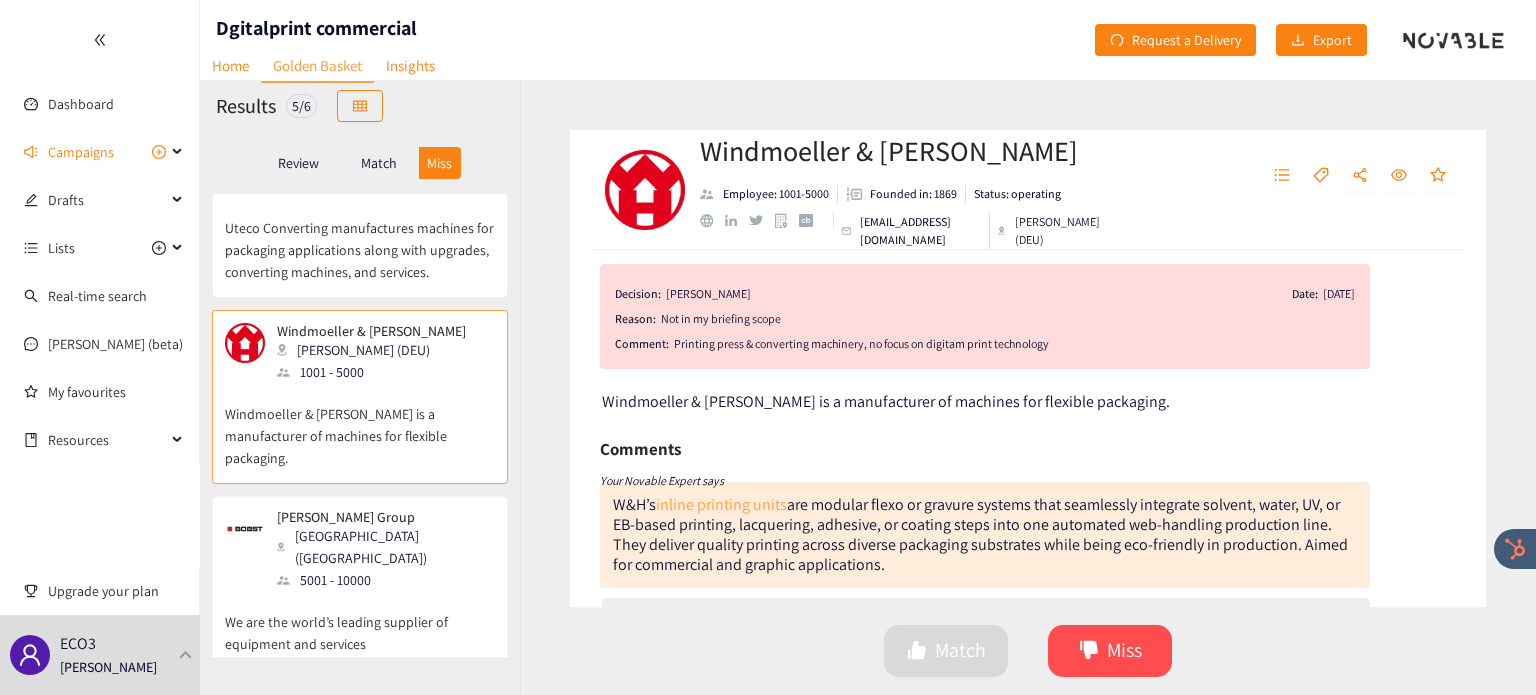 click on "inline printing units" at bounding box center (721, 504) 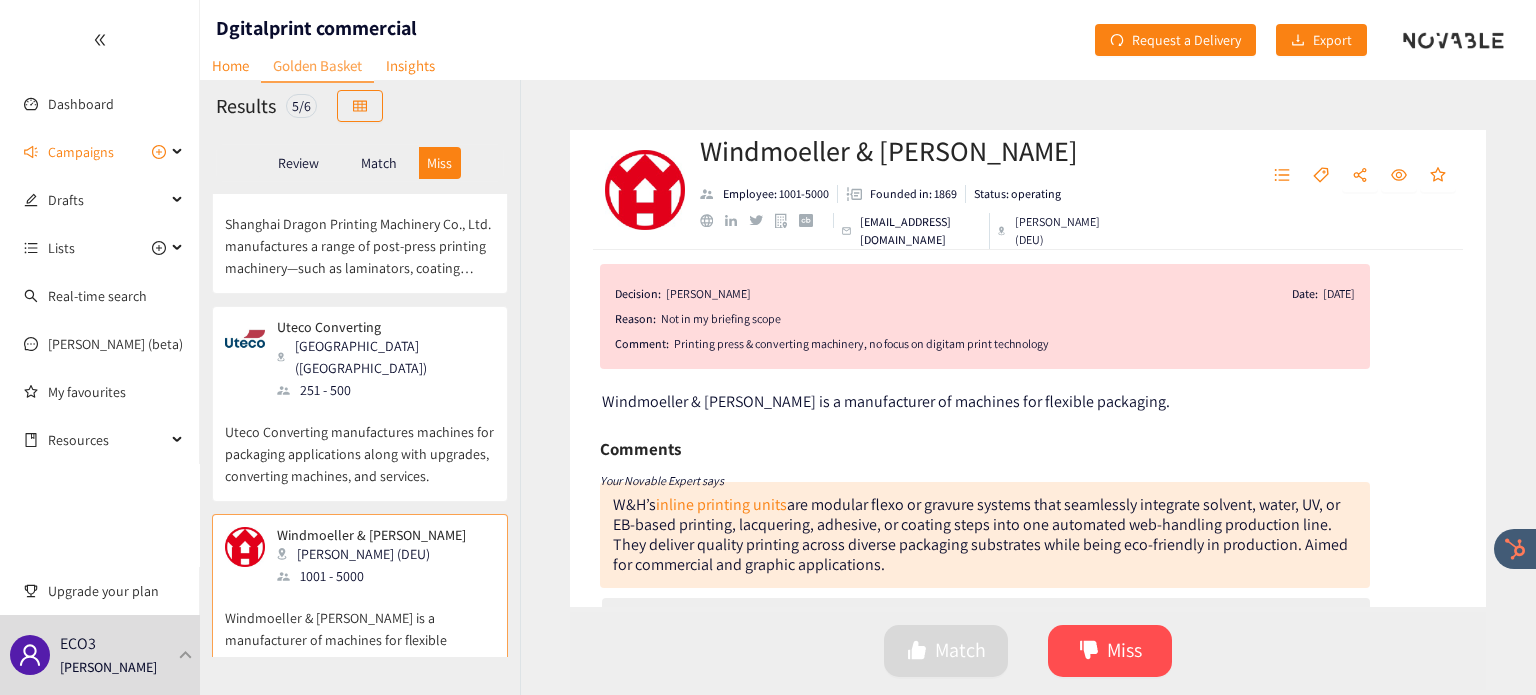 scroll, scrollTop: 61, scrollLeft: 0, axis: vertical 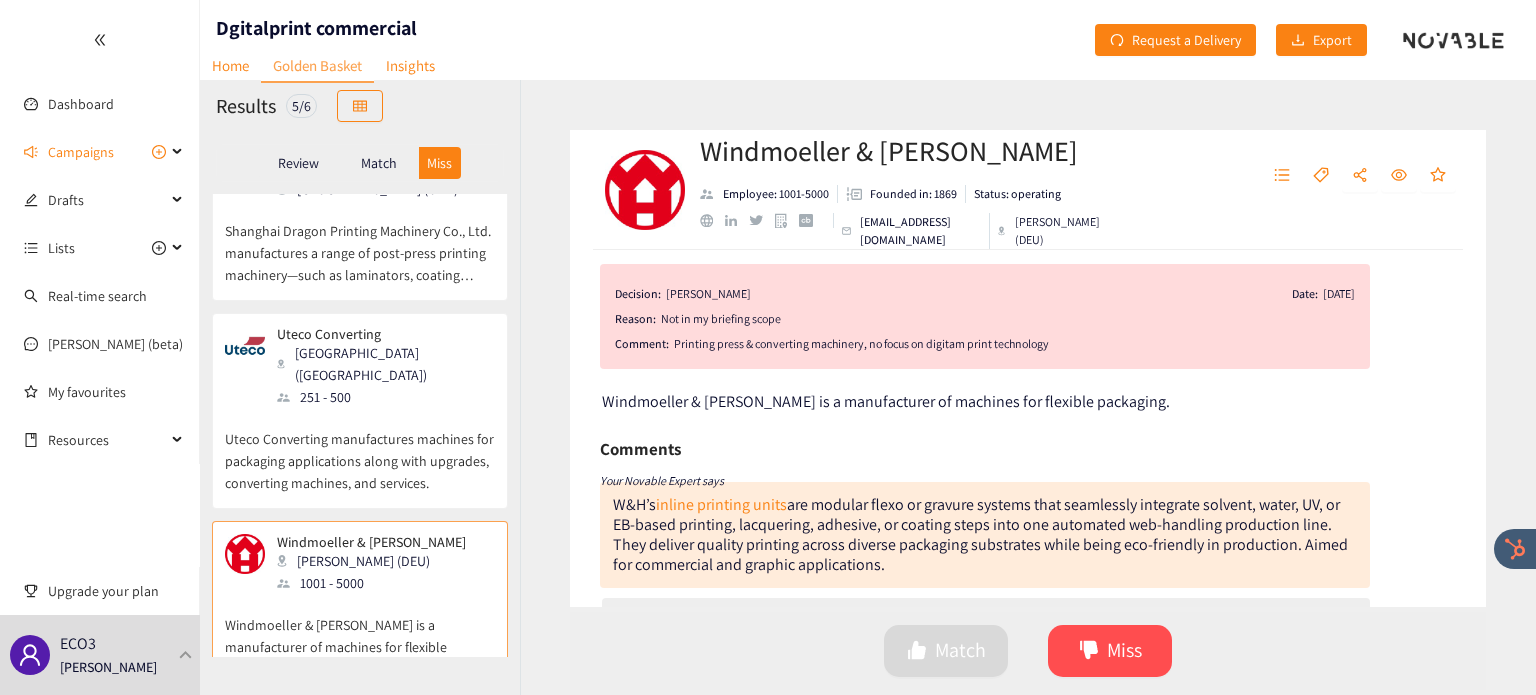 click on "Uteco Converting manufactures machines for packaging applications along with upgrades, converting machines, and services." at bounding box center (360, 451) 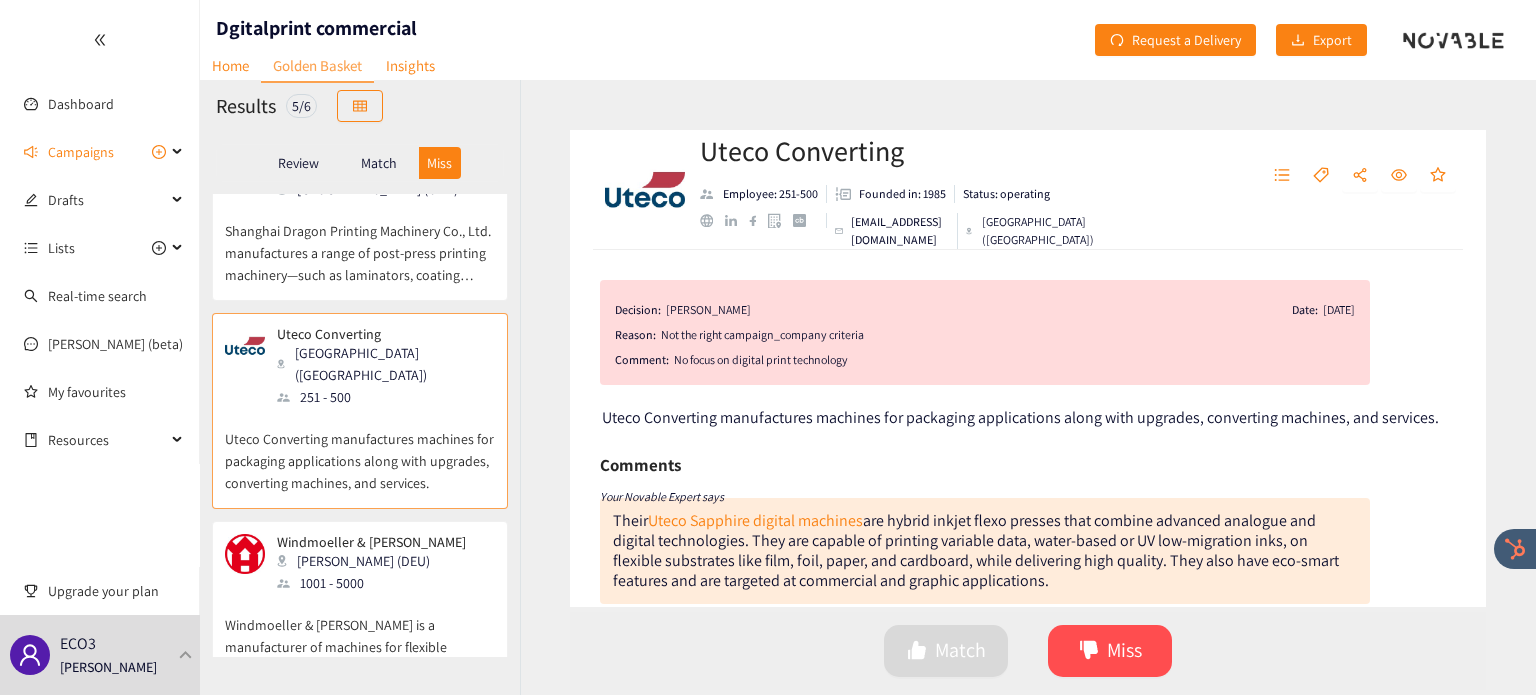 scroll, scrollTop: 45, scrollLeft: 0, axis: vertical 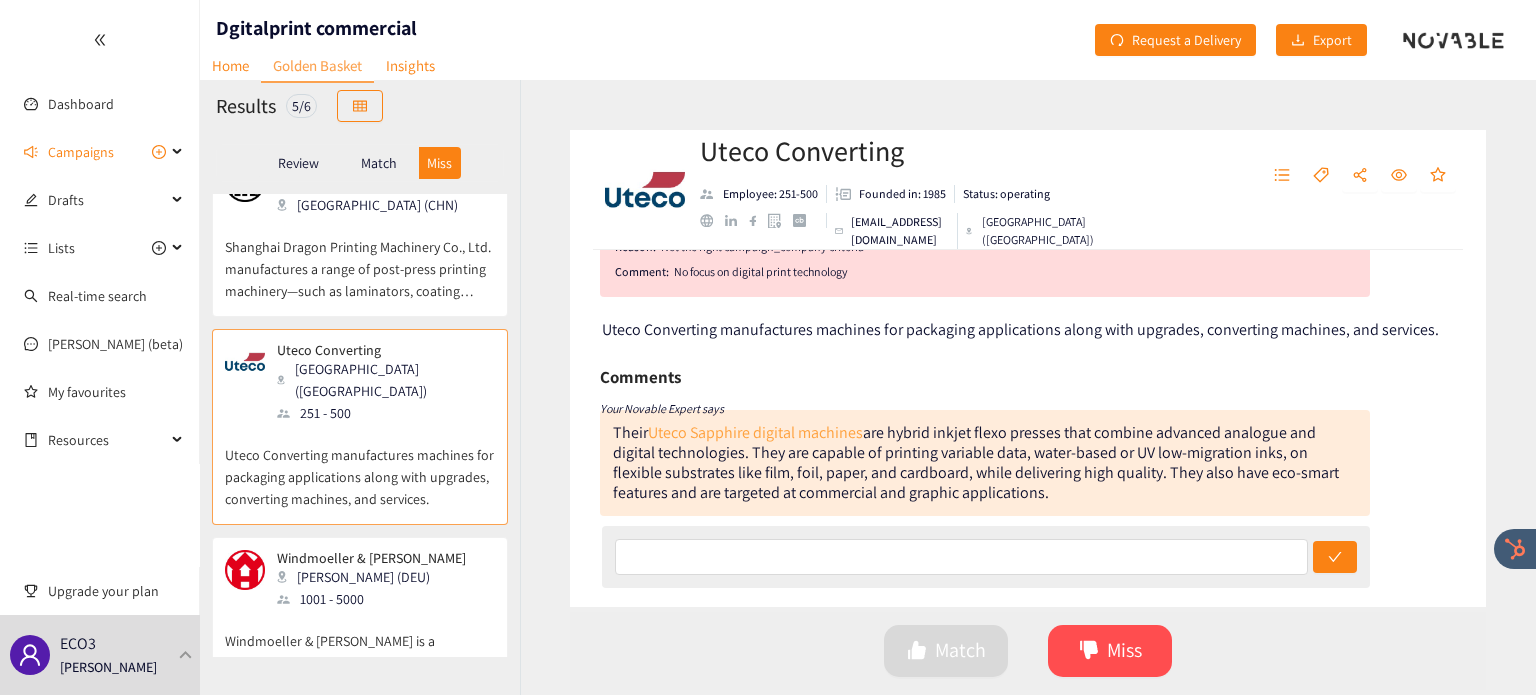 click on "Uteco Sapphire digital machines" at bounding box center [755, 432] 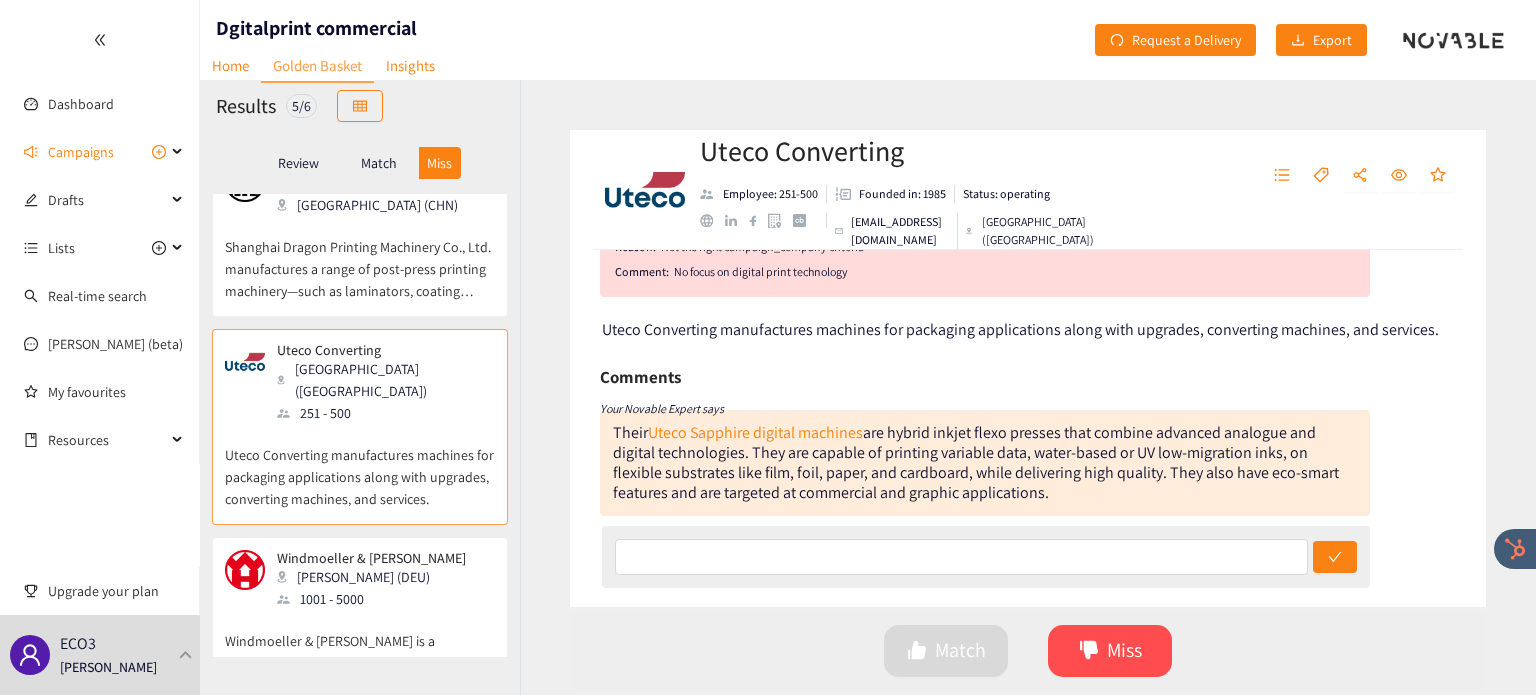 scroll, scrollTop: 0, scrollLeft: 0, axis: both 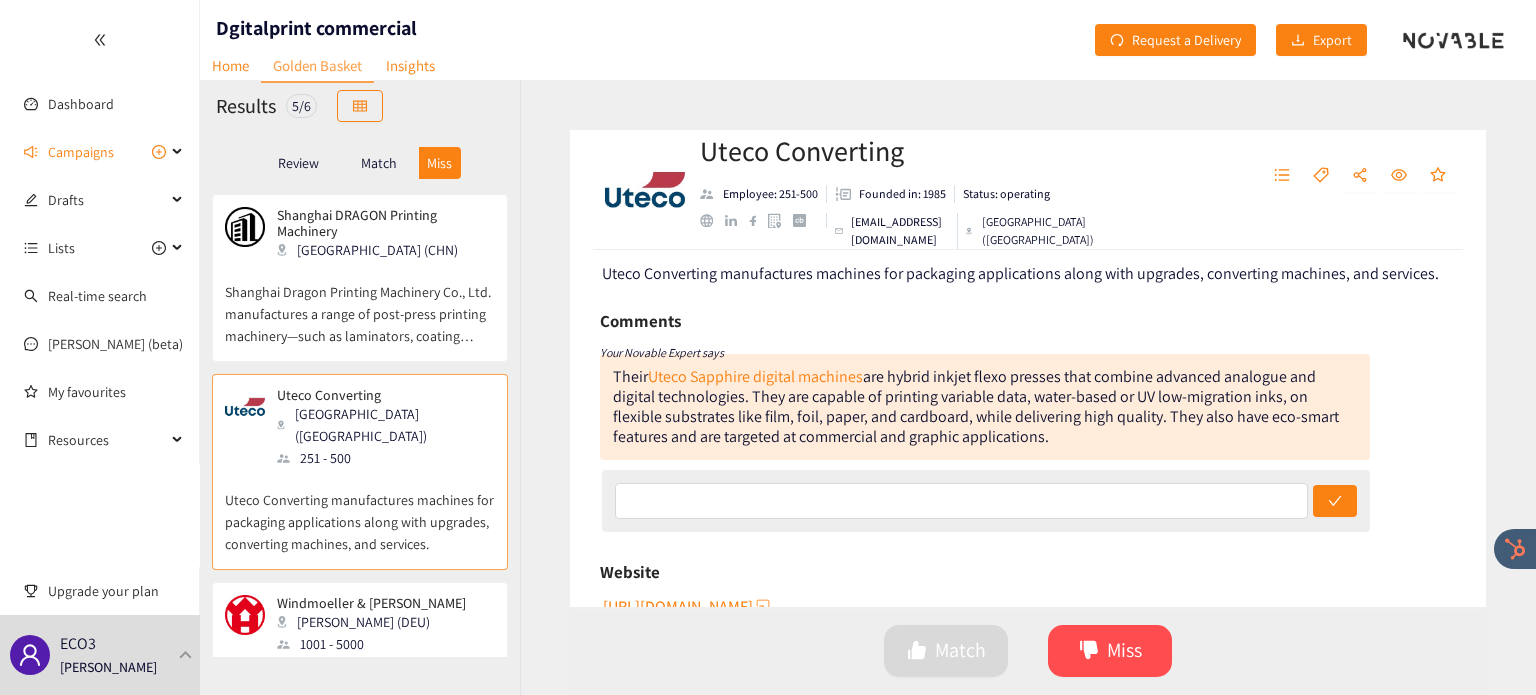 click on "Shanghai DRAGON Printing Machinery   Shanghai (CHN) Shanghai Dragon Printing Machinery Co., Ltd. manufactures a range of post‑press printing machinery—such as laminators, coating machines, folder‑gluers, and digital inkjet systems—with ISO 9001 certification and over four decades of industry experience." at bounding box center (360, 284) 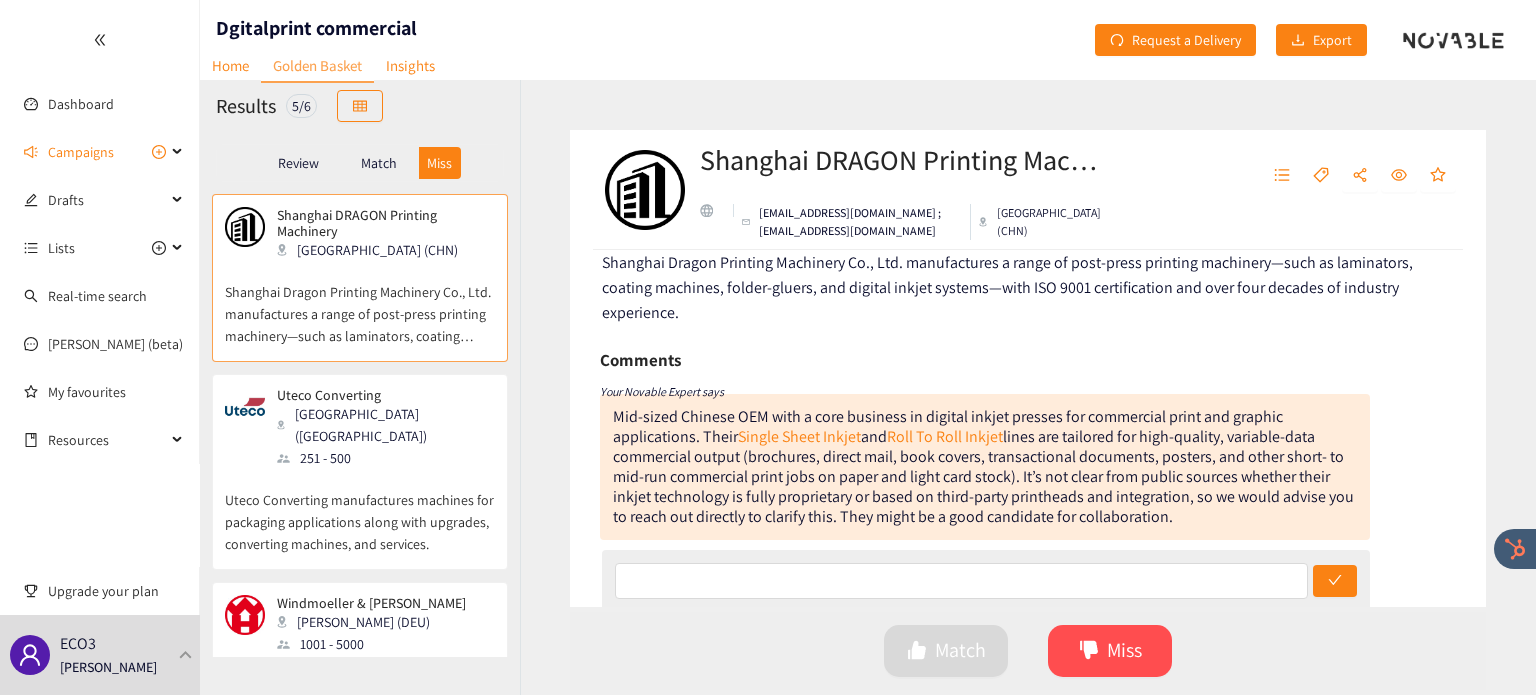 scroll, scrollTop: 155, scrollLeft: 0, axis: vertical 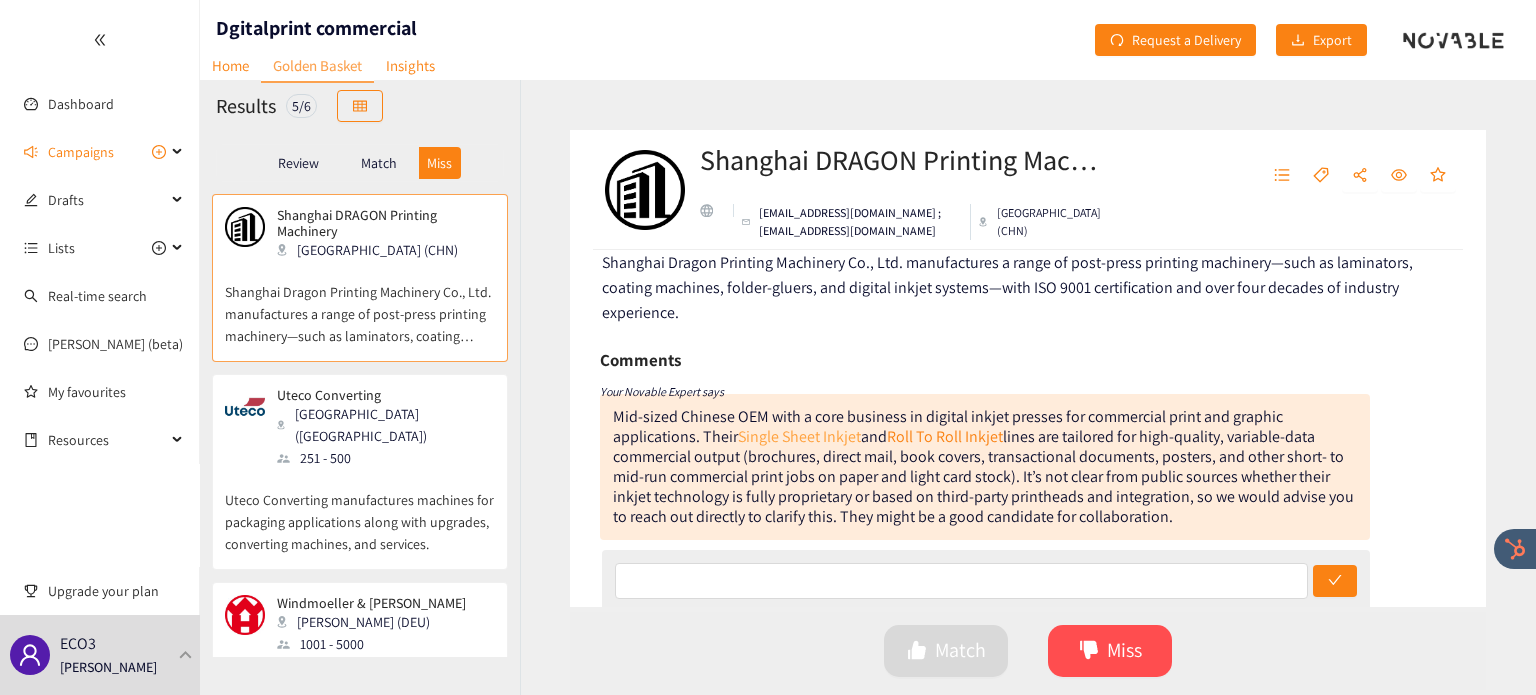 click on "Single Sheet Inkjet" at bounding box center (799, 436) 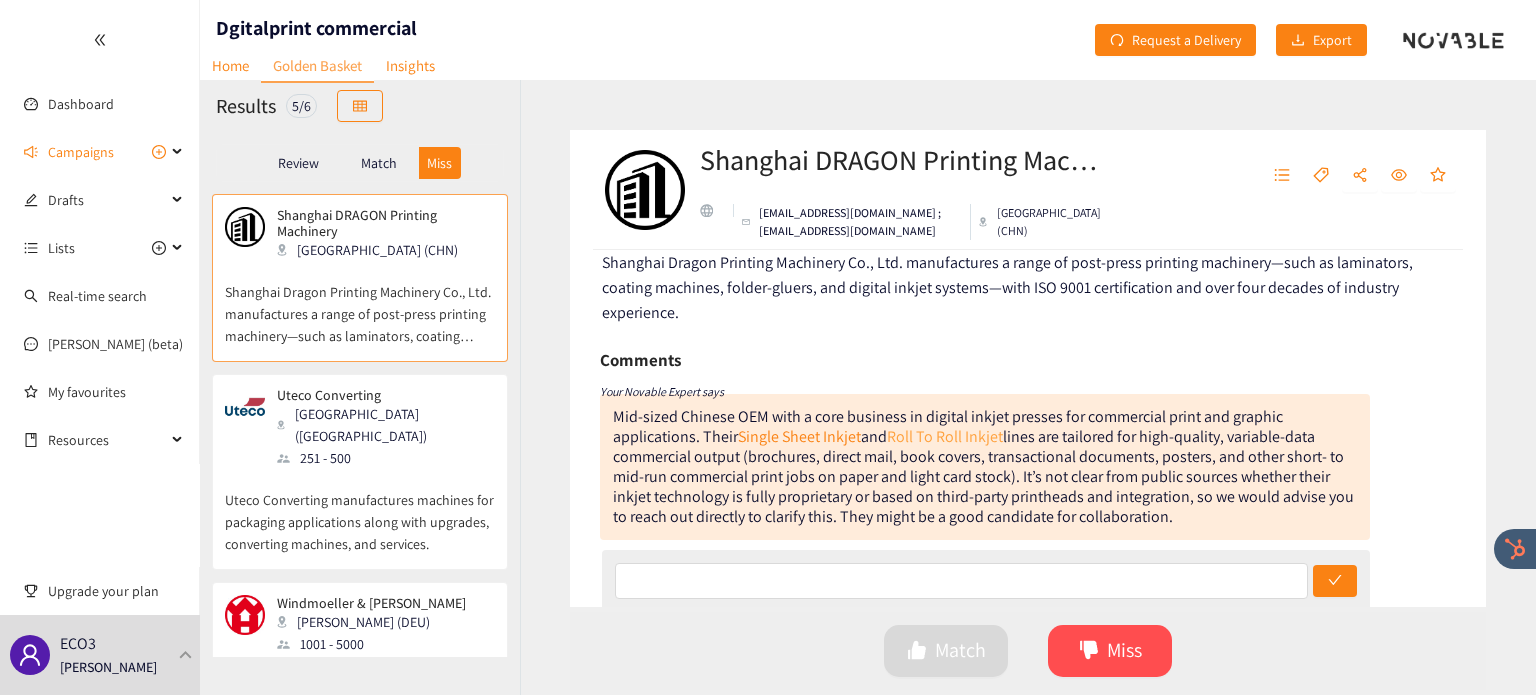 click on "Roll To Roll Inkjet" at bounding box center [945, 436] 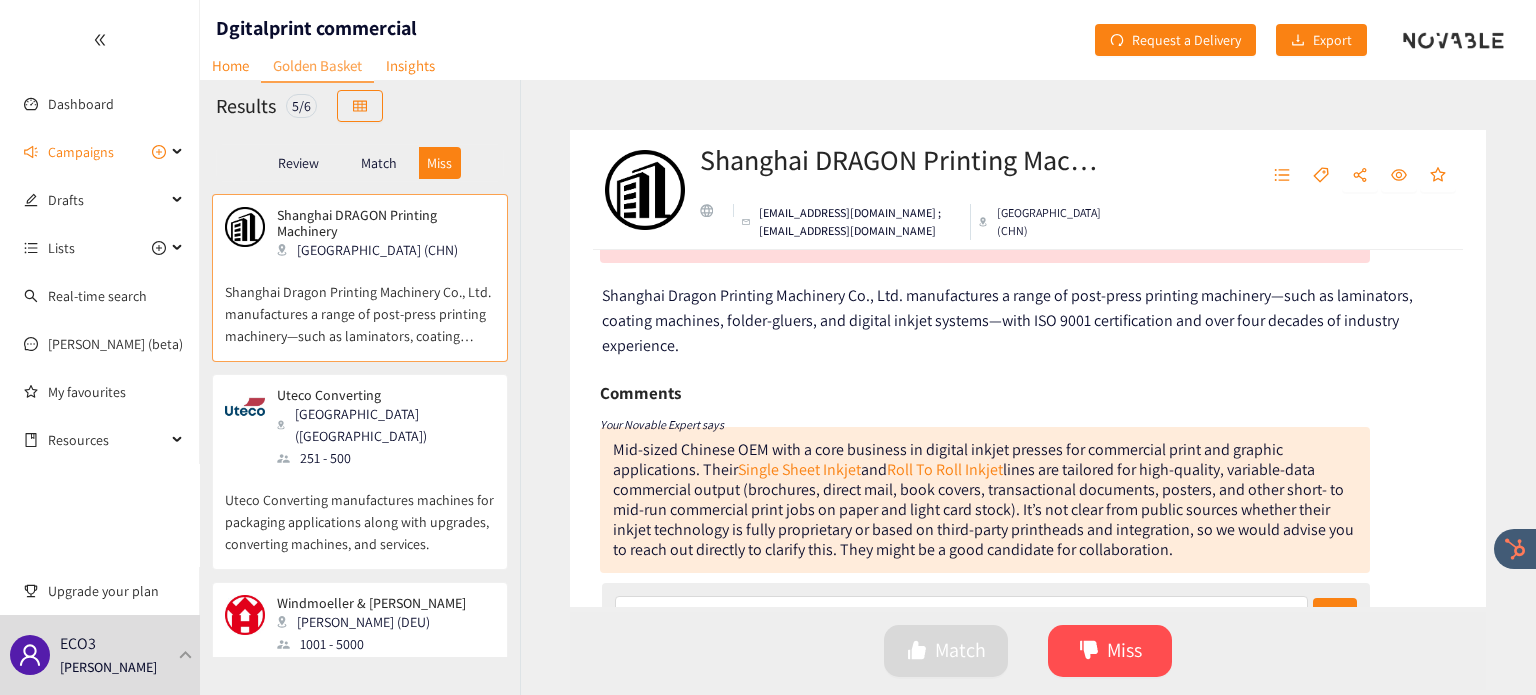 scroll, scrollTop: 0, scrollLeft: 0, axis: both 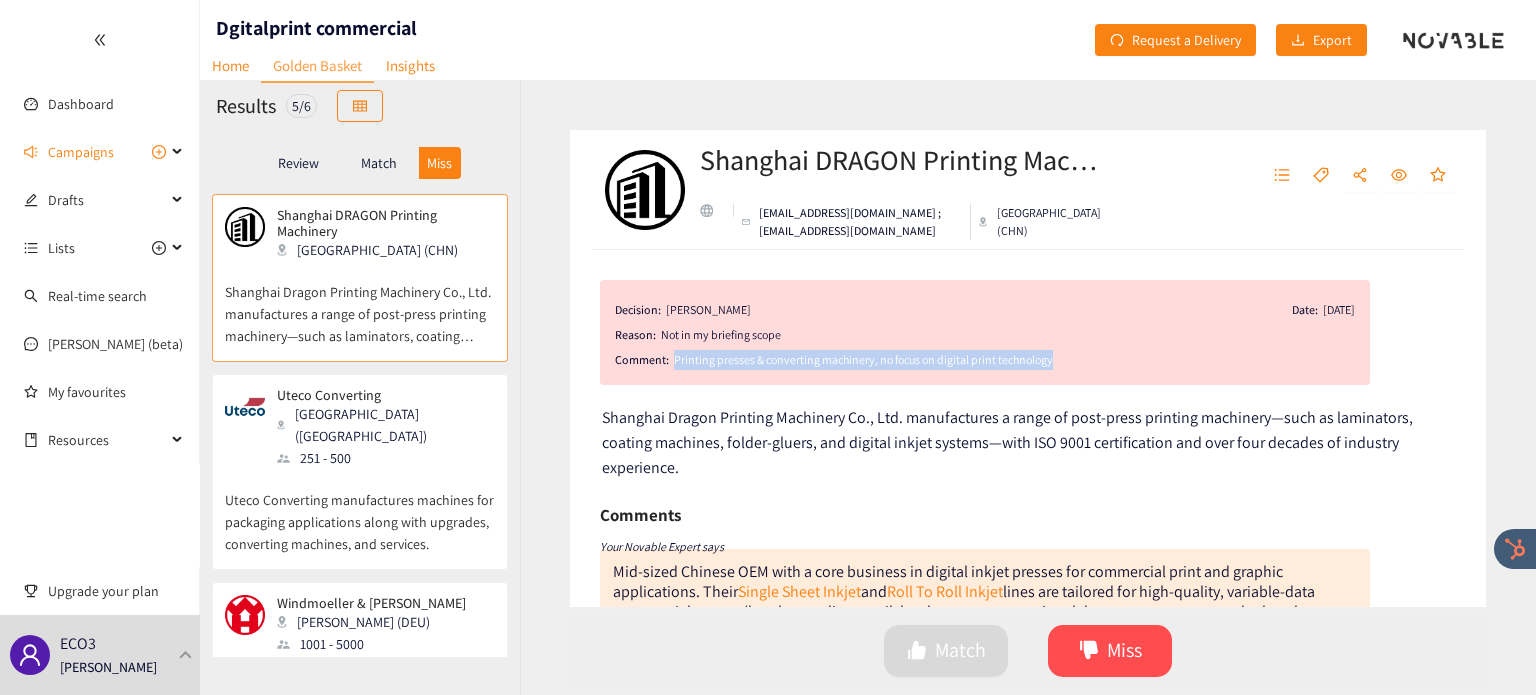 drag, startPoint x: 676, startPoint y: 361, endPoint x: 1071, endPoint y: 361, distance: 395 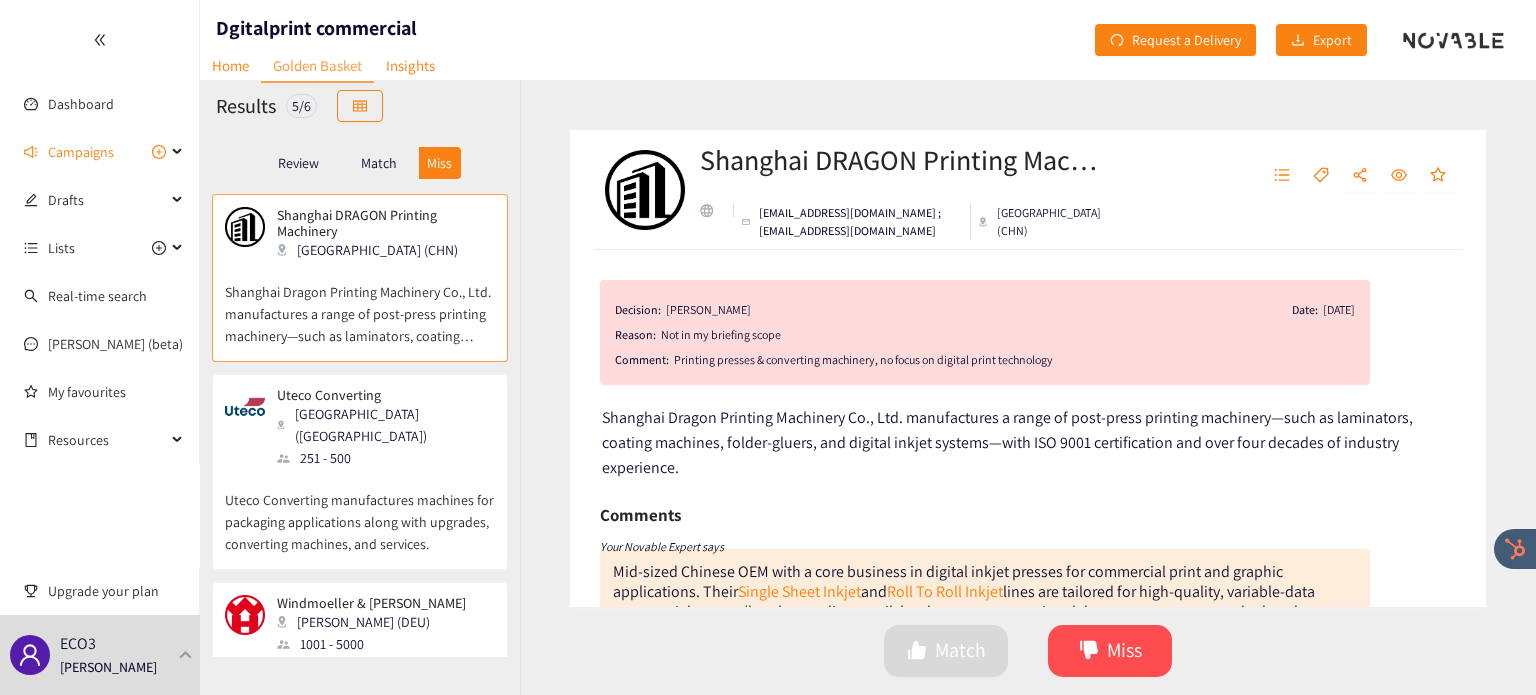 click on "Match" at bounding box center (379, 163) 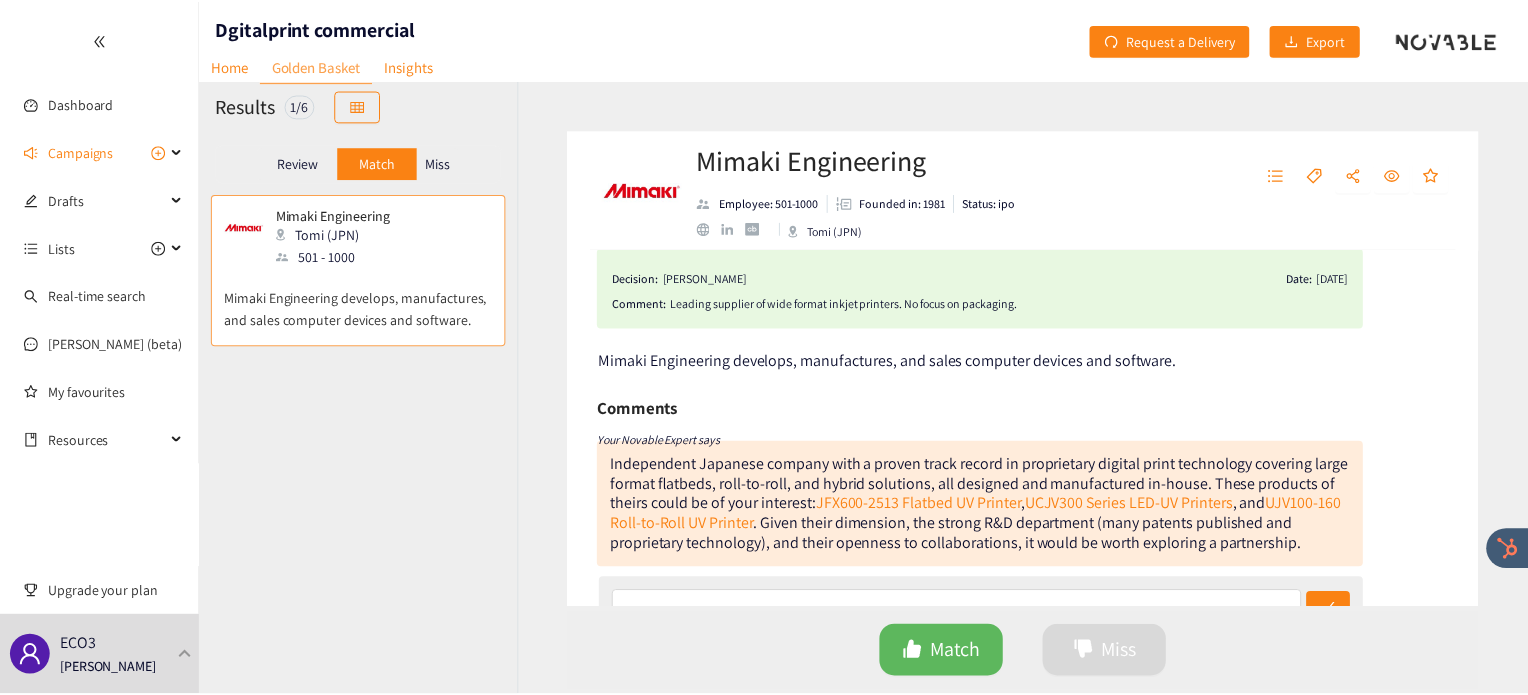 scroll, scrollTop: 38, scrollLeft: 0, axis: vertical 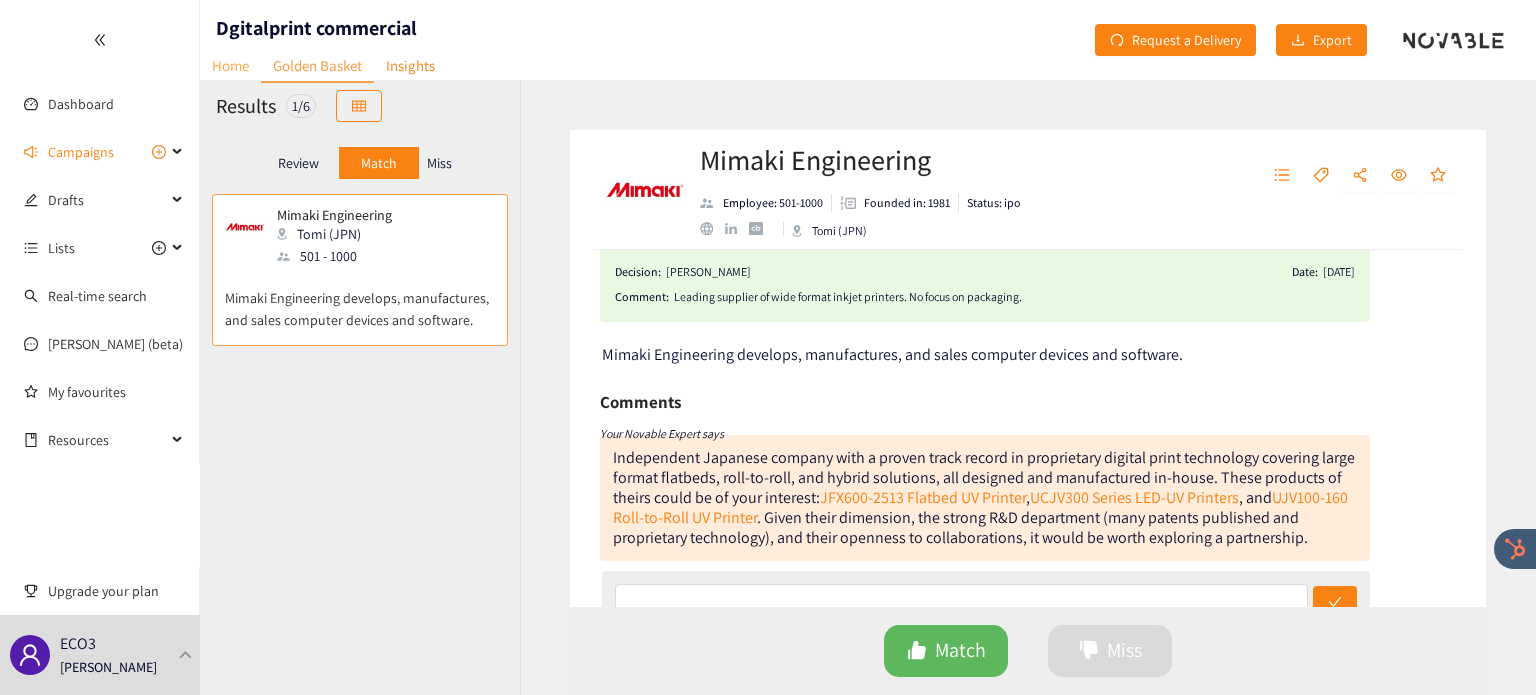 click on "Home" at bounding box center (230, 65) 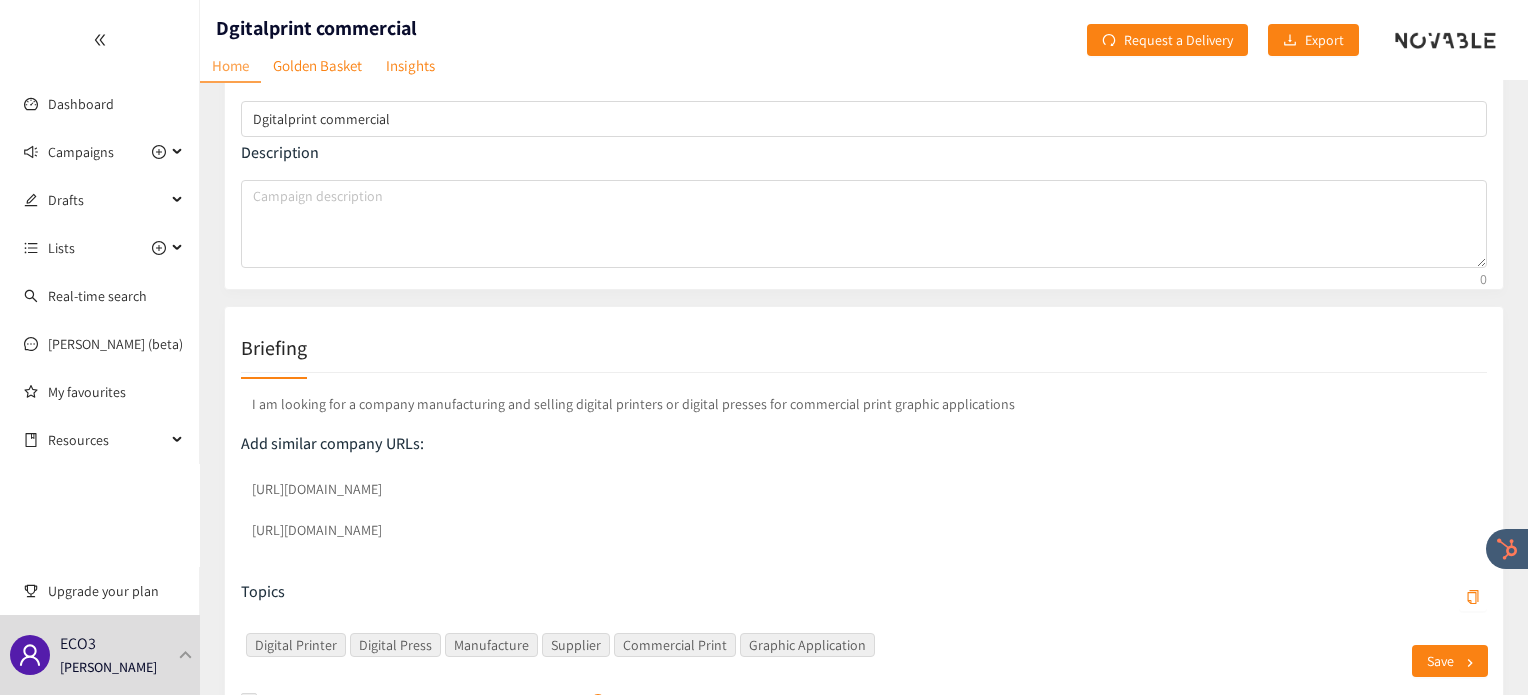 scroll, scrollTop: 132, scrollLeft: 0, axis: vertical 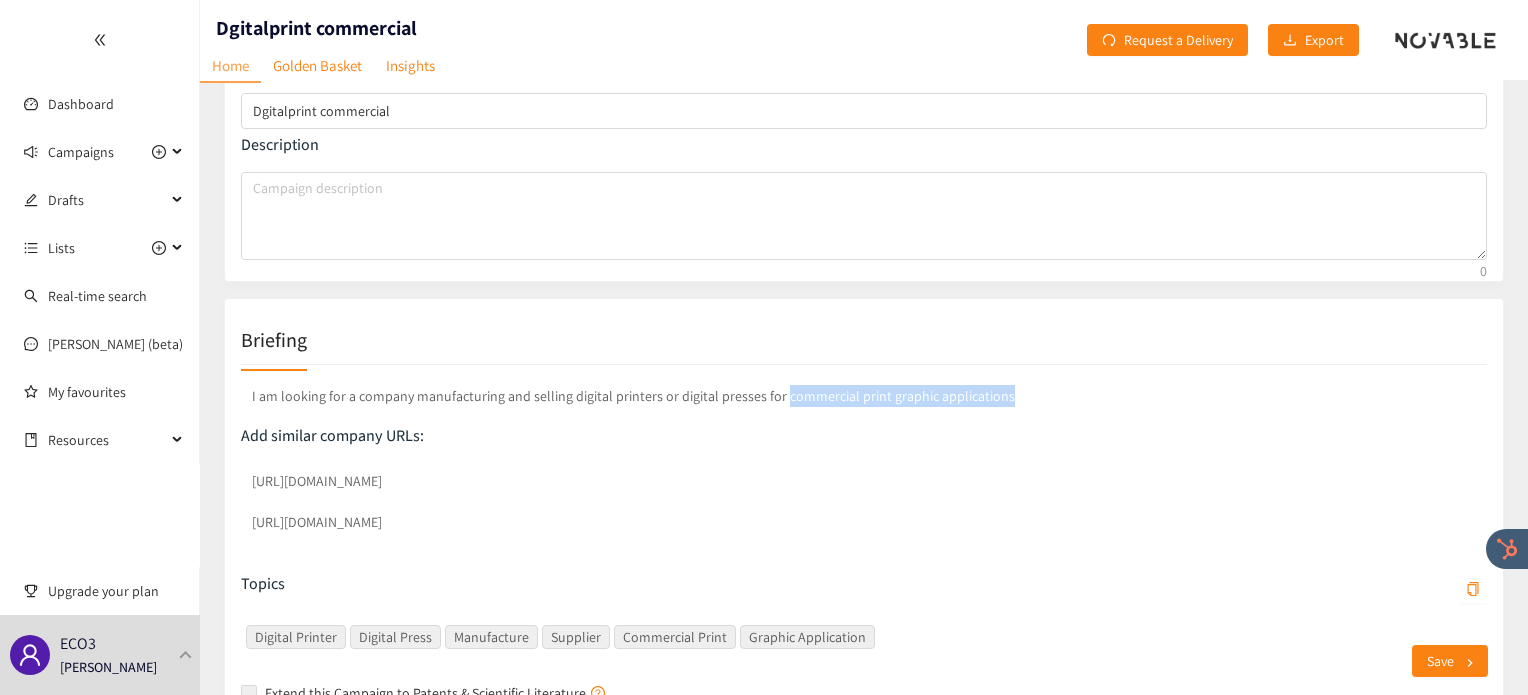 drag, startPoint x: 773, startPoint y: 398, endPoint x: 1021, endPoint y: 369, distance: 249.6898 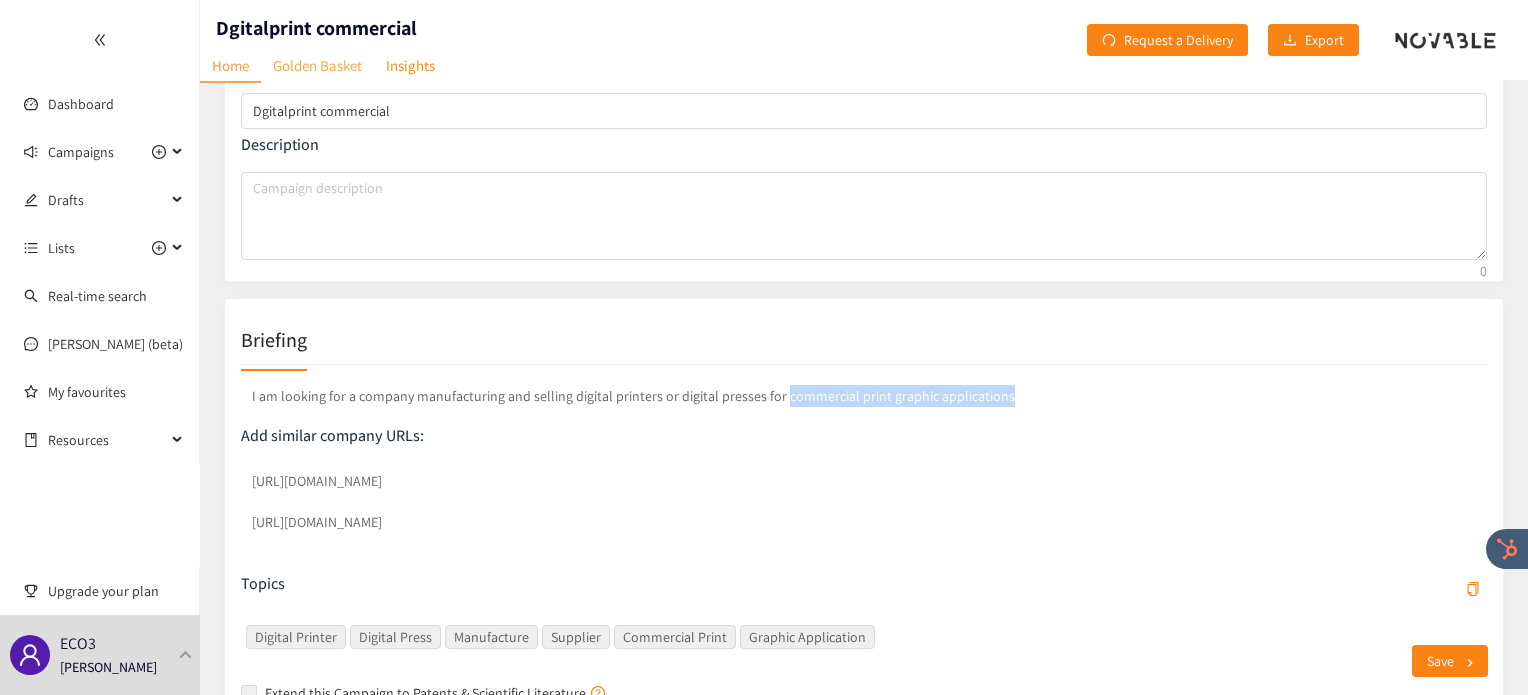 click on "Golden Basket" at bounding box center (317, 65) 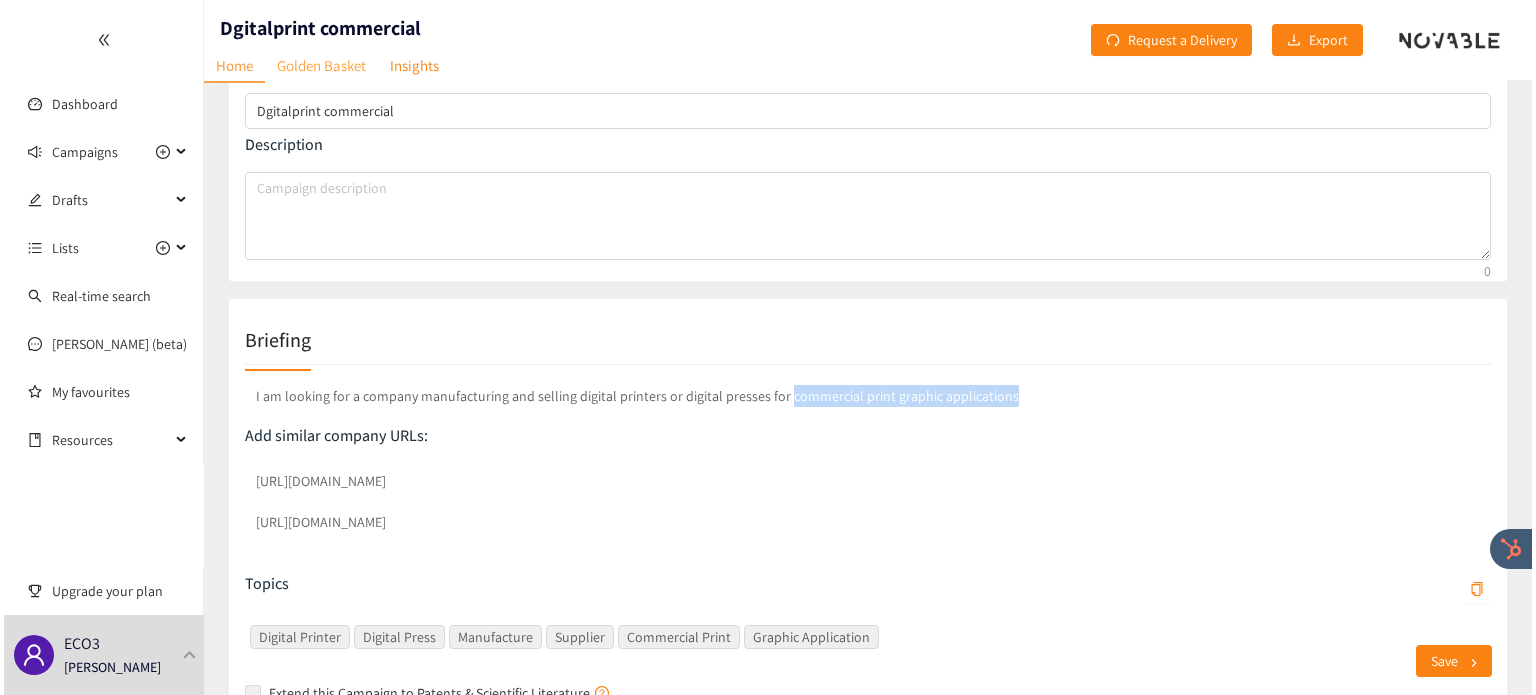 scroll, scrollTop: 0, scrollLeft: 0, axis: both 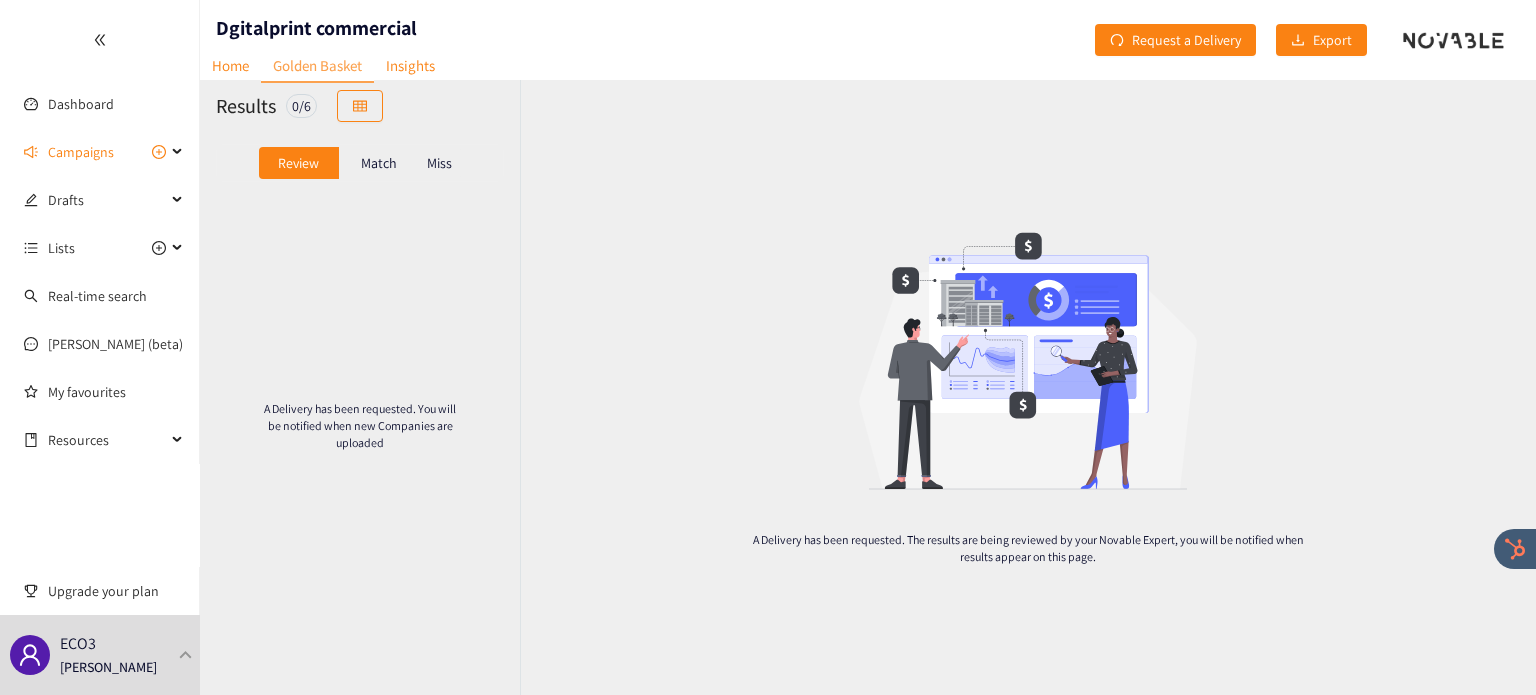 click on "Miss" at bounding box center (439, 163) 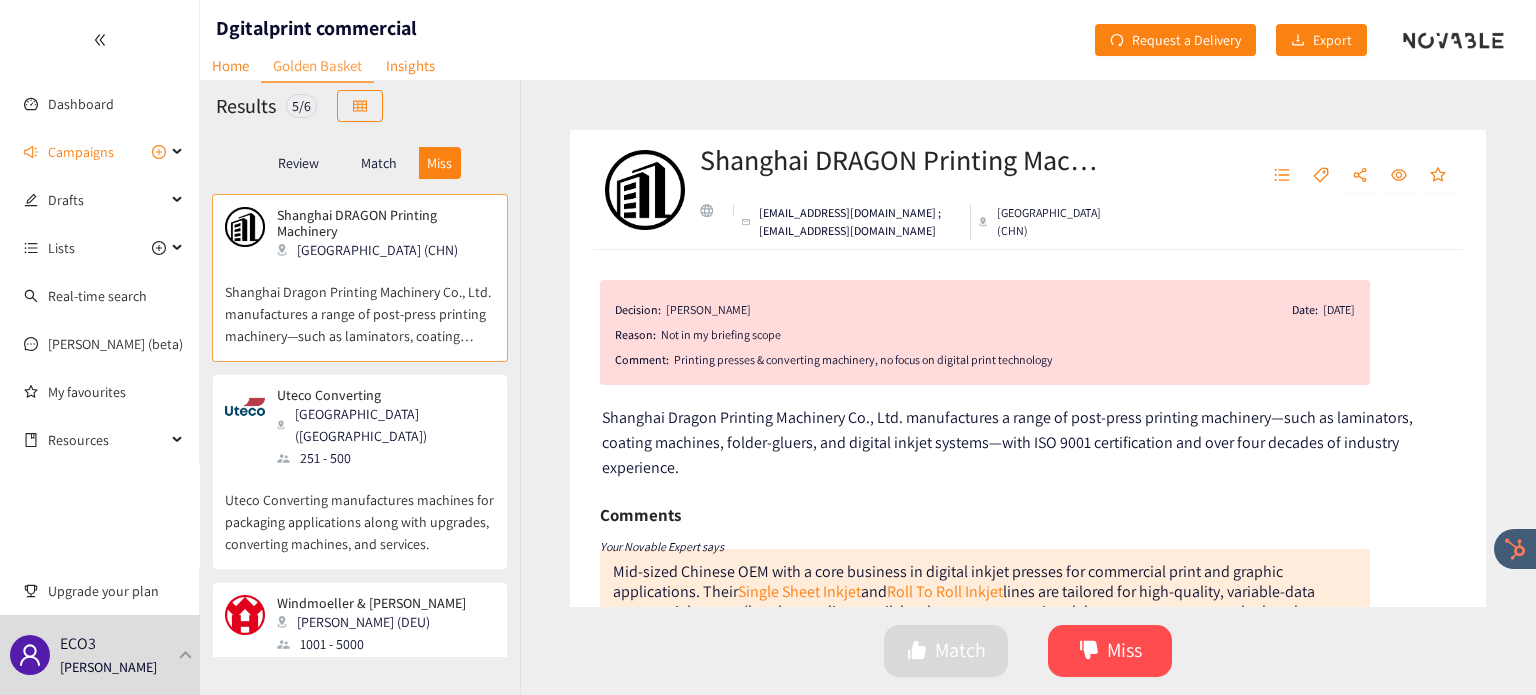 click on "Match" at bounding box center [379, 163] 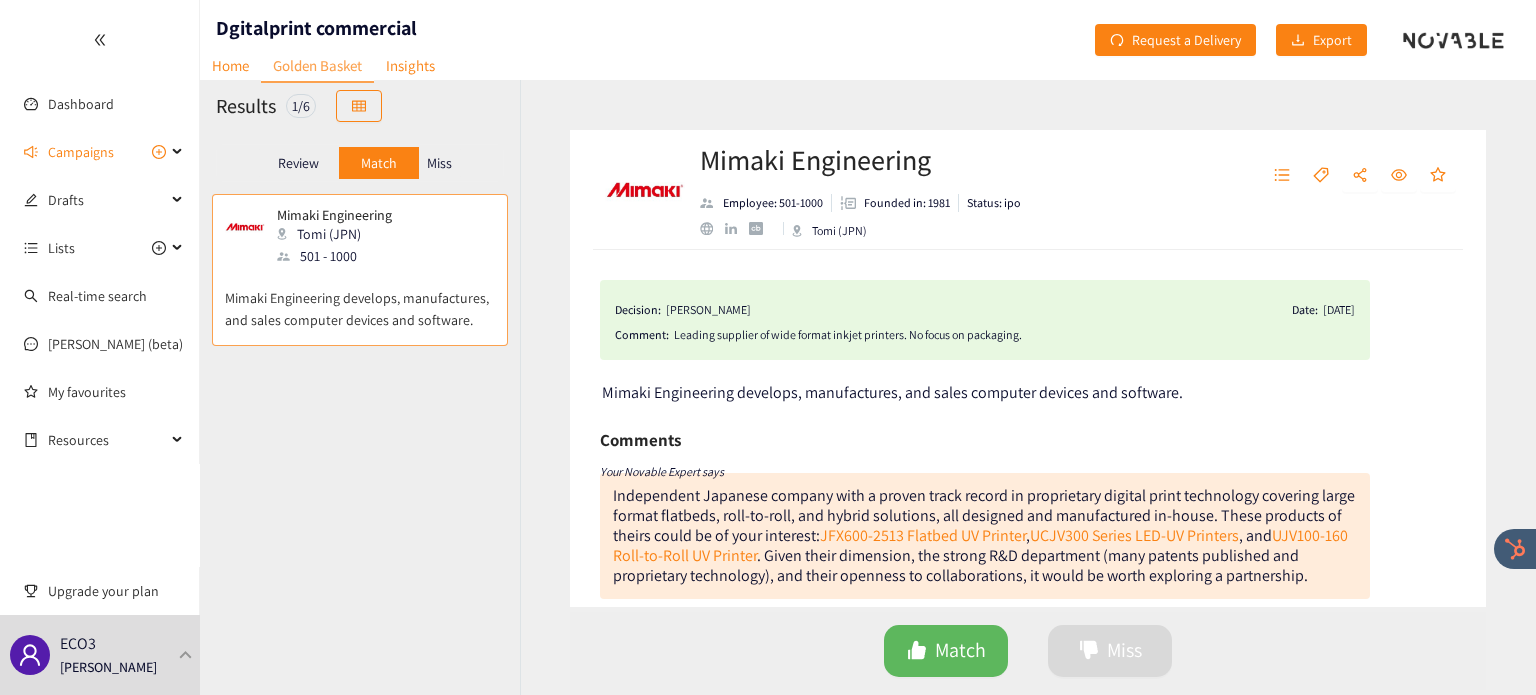 click on "Miss" at bounding box center [439, 163] 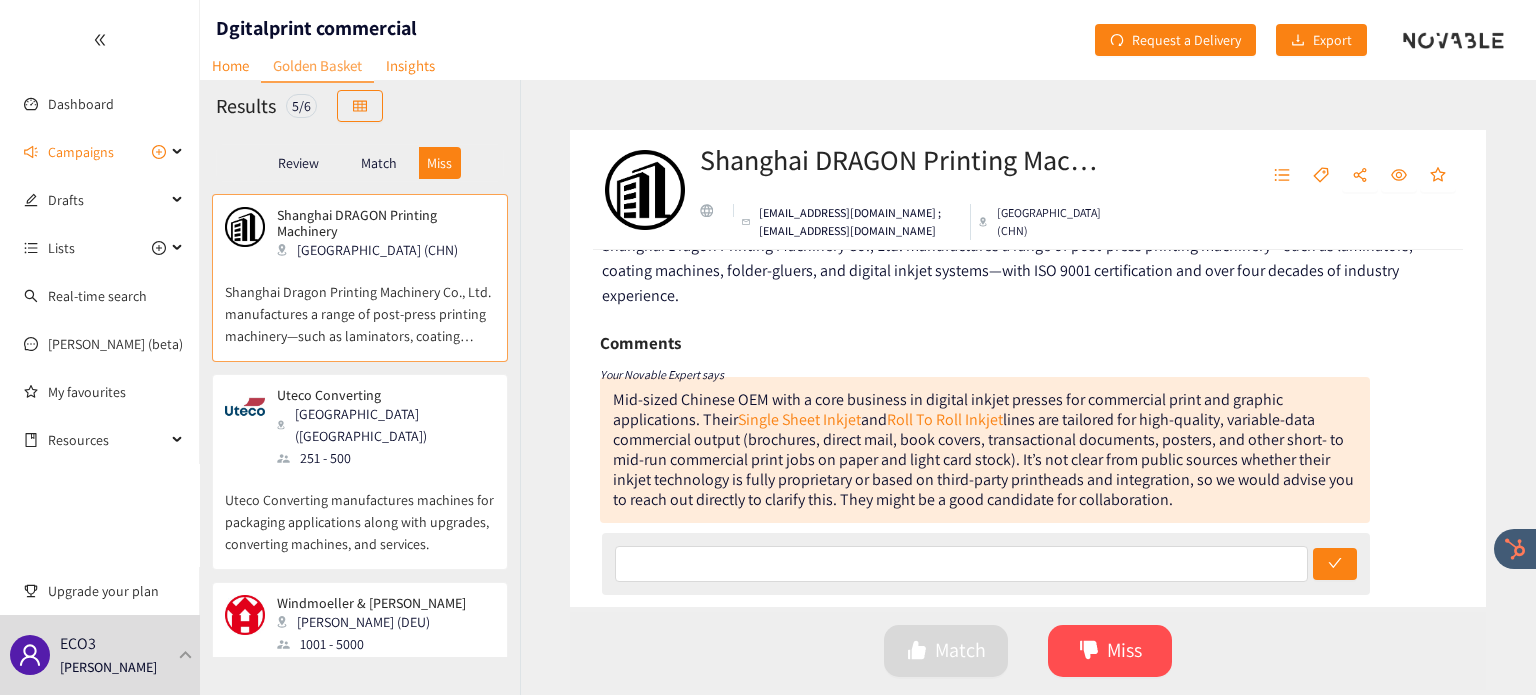 scroll, scrollTop: 207, scrollLeft: 0, axis: vertical 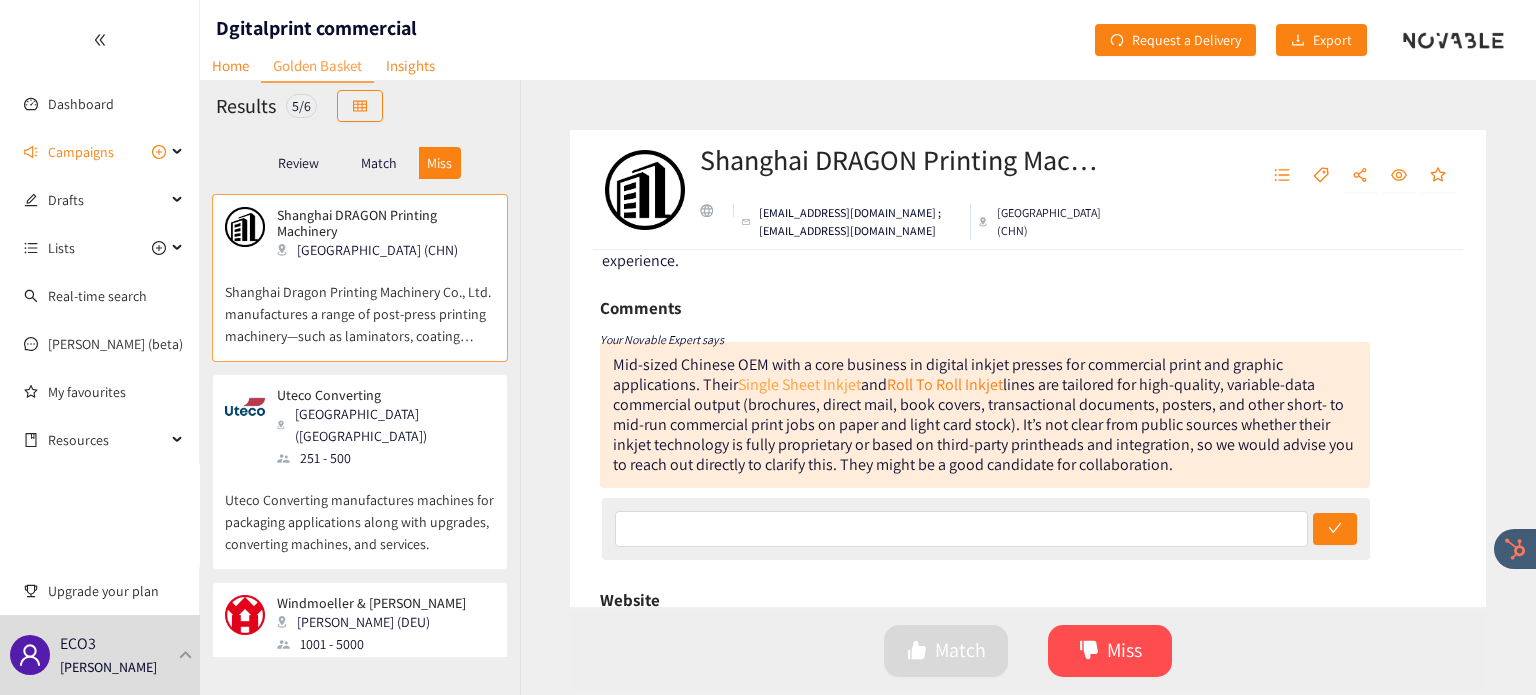 click on "Single Sheet Inkjet" at bounding box center [799, 384] 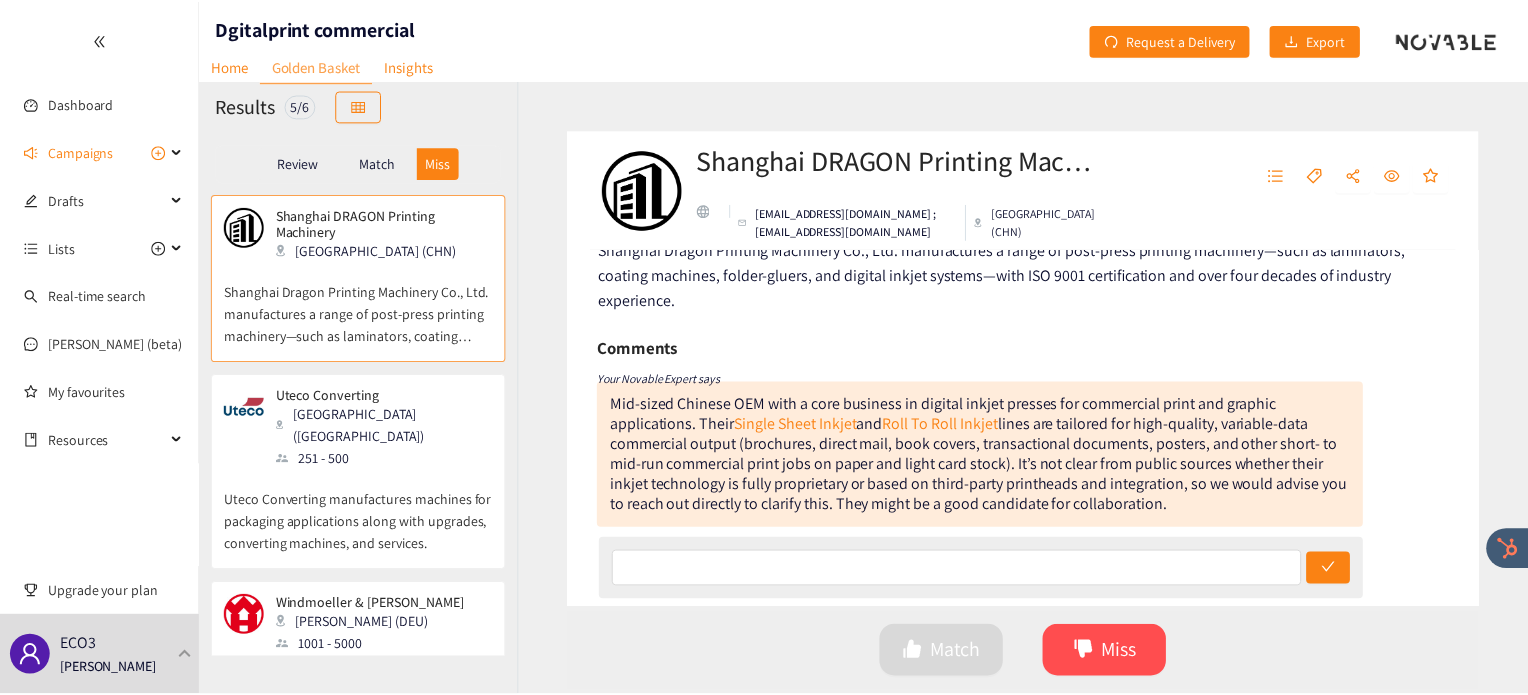 scroll, scrollTop: 170, scrollLeft: 0, axis: vertical 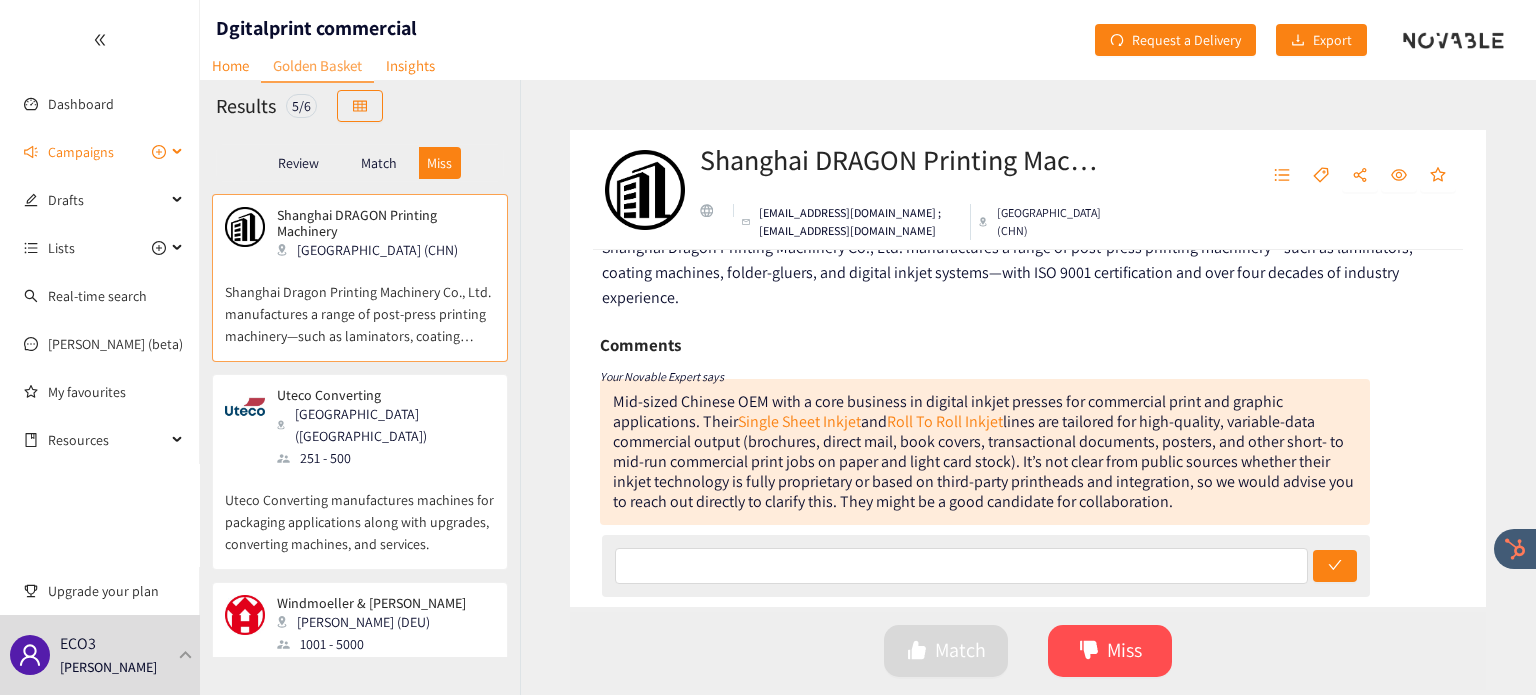 click on "Campaigns" at bounding box center (81, 152) 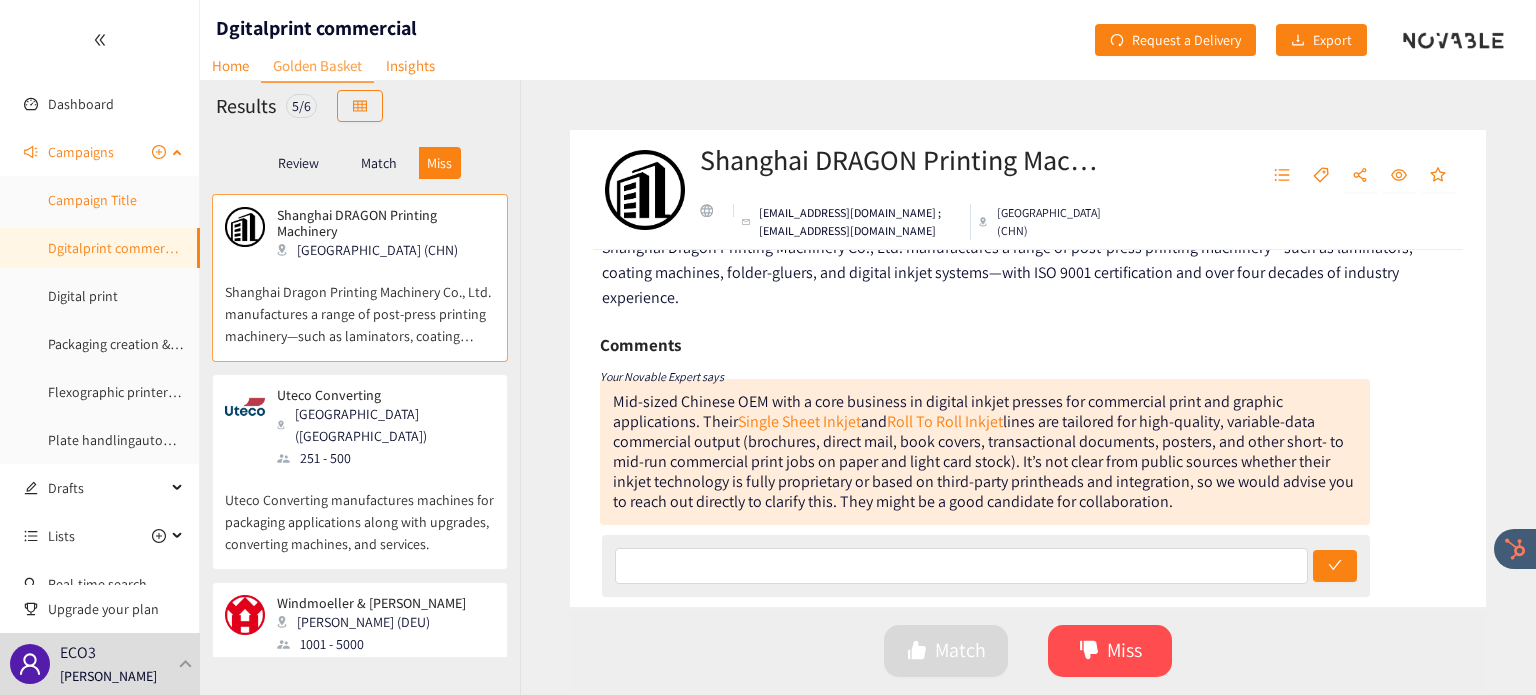 click on "Campaign Title" at bounding box center (92, 200) 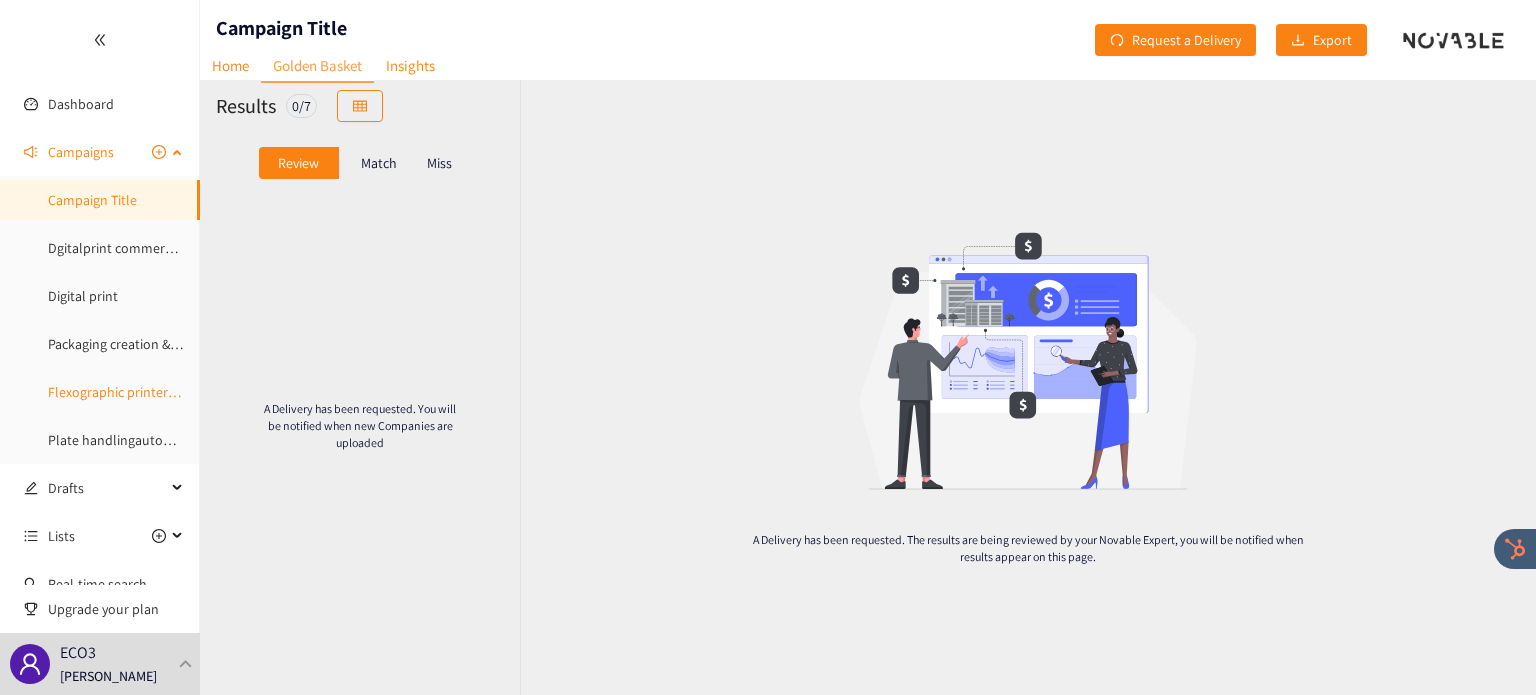 click on "Flexographic printers Europe" at bounding box center [134, 392] 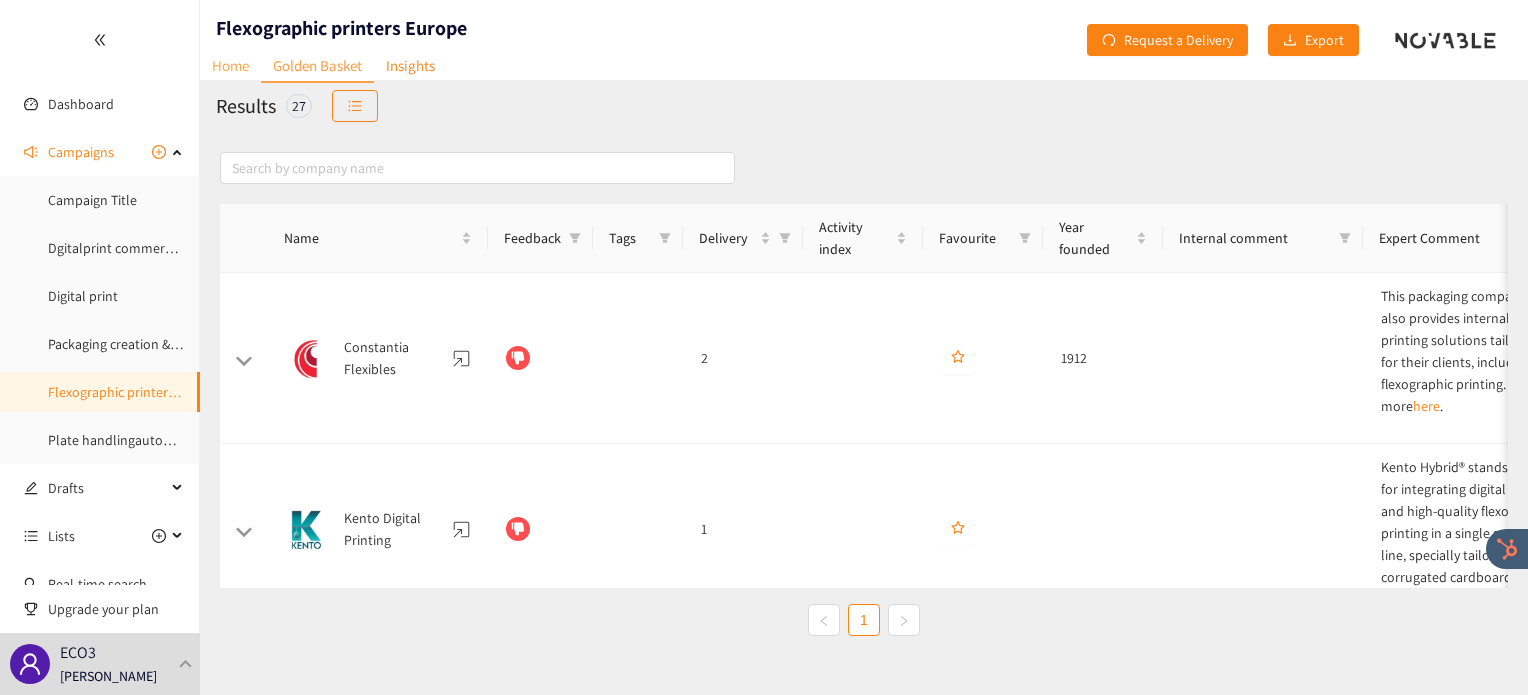 click on "Home" at bounding box center [230, 65] 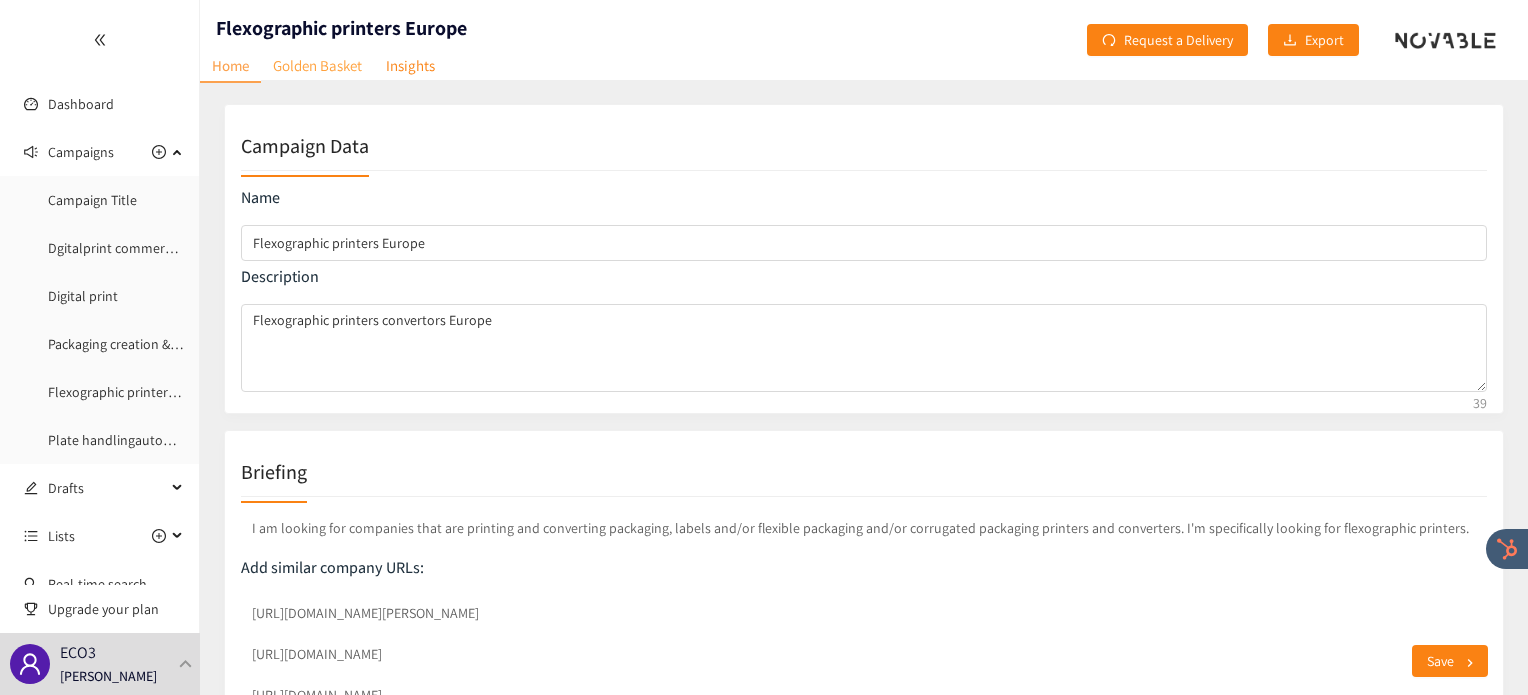 click on "Golden Basket" at bounding box center [317, 65] 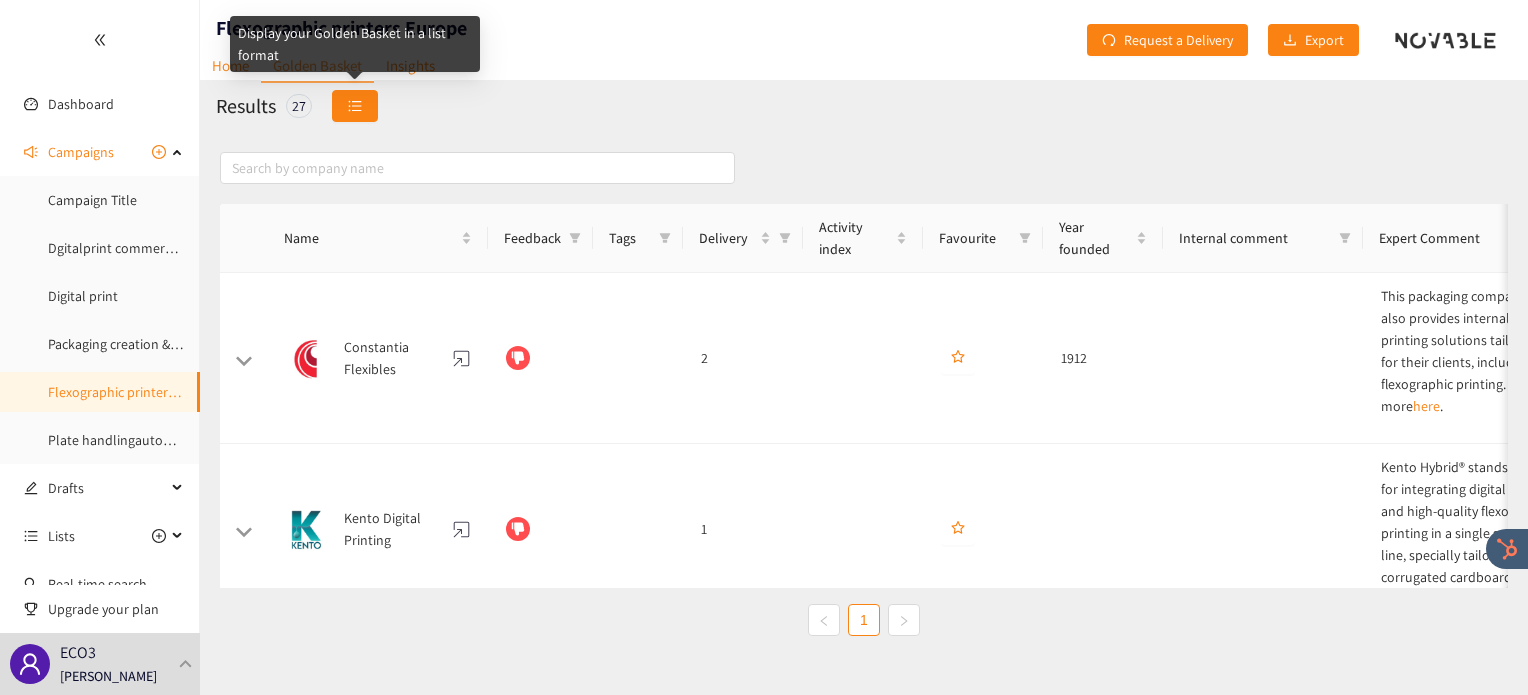 click 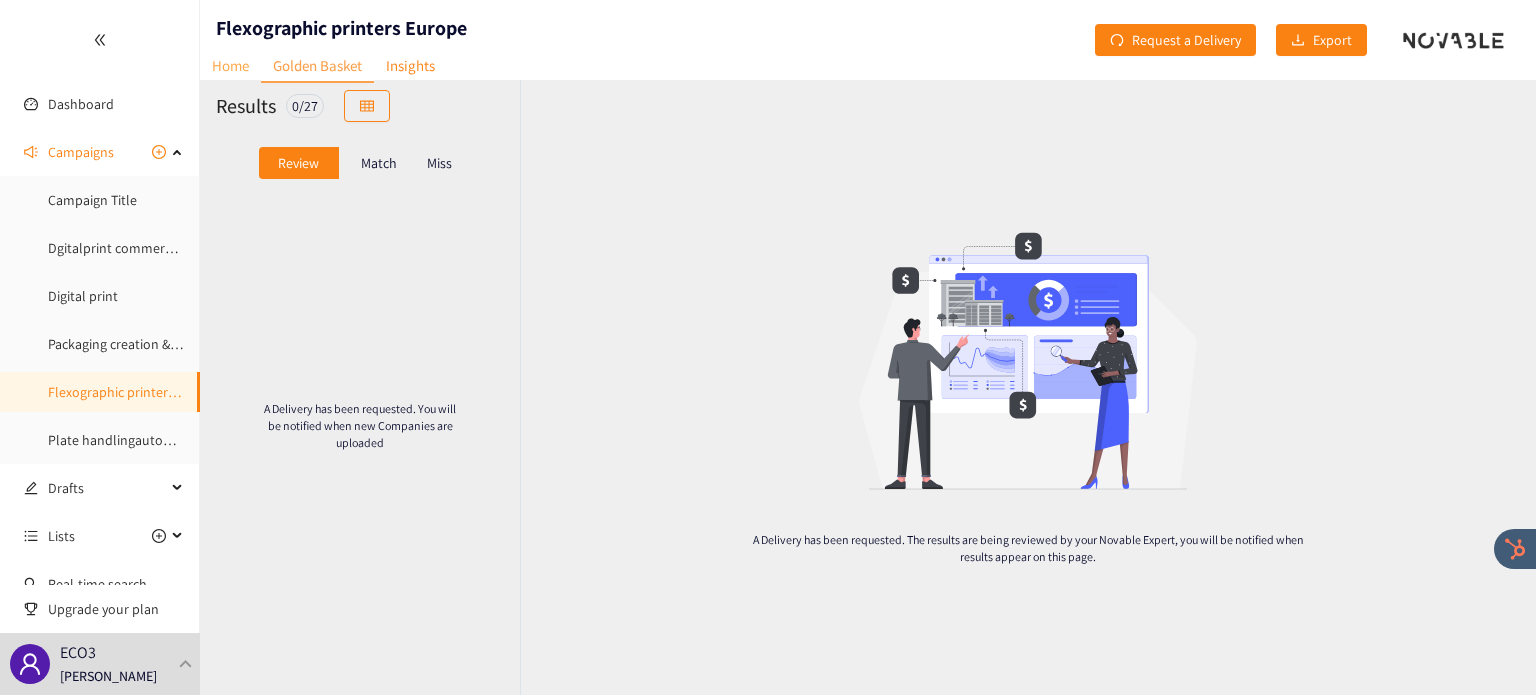 click on "Home" at bounding box center [230, 65] 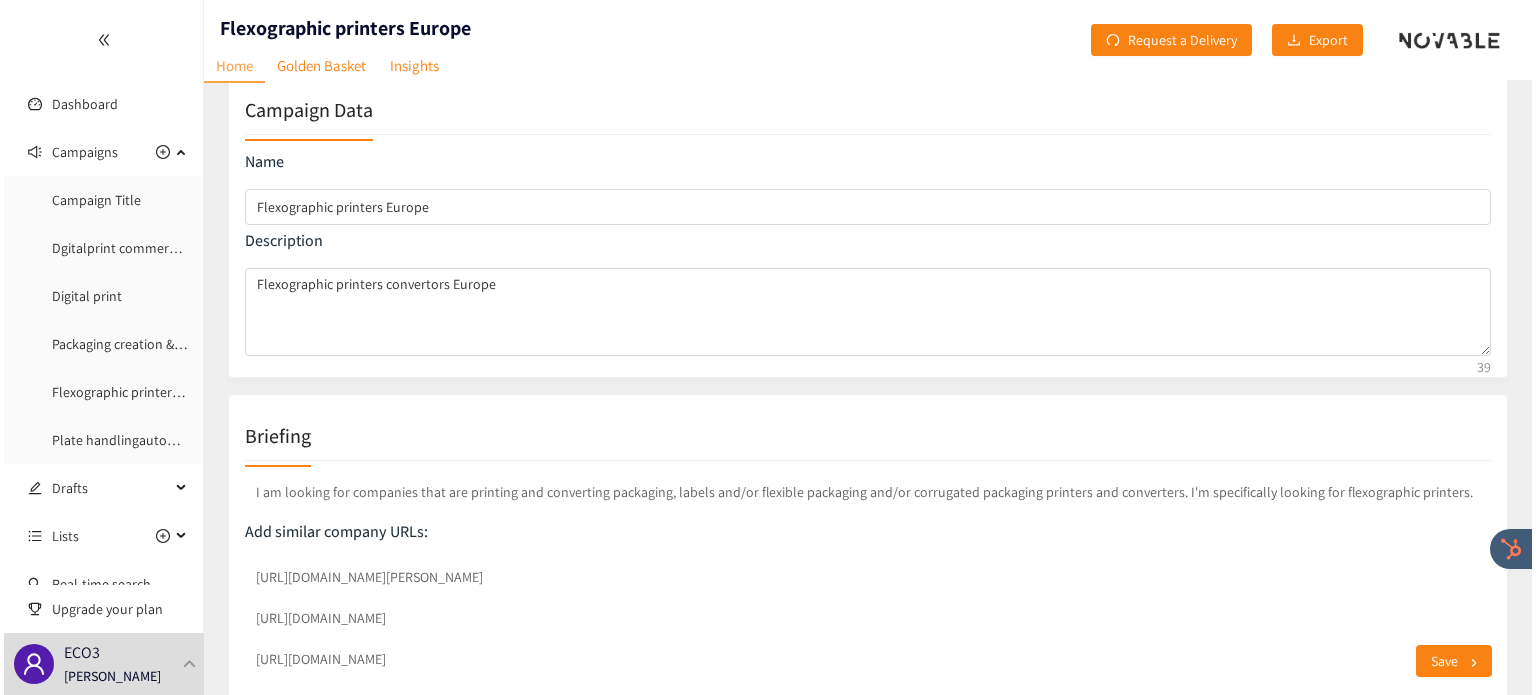 scroll, scrollTop: 0, scrollLeft: 0, axis: both 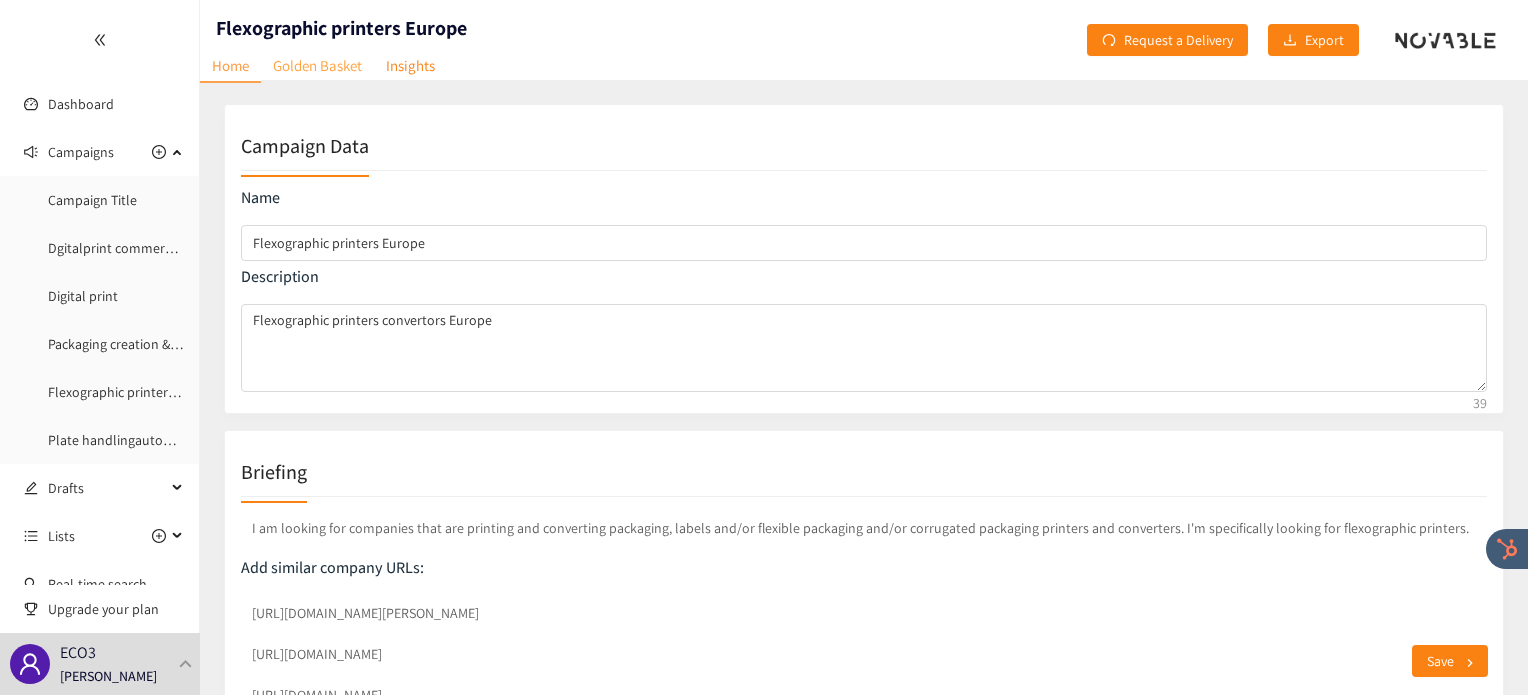 click on "Golden Basket" at bounding box center (317, 65) 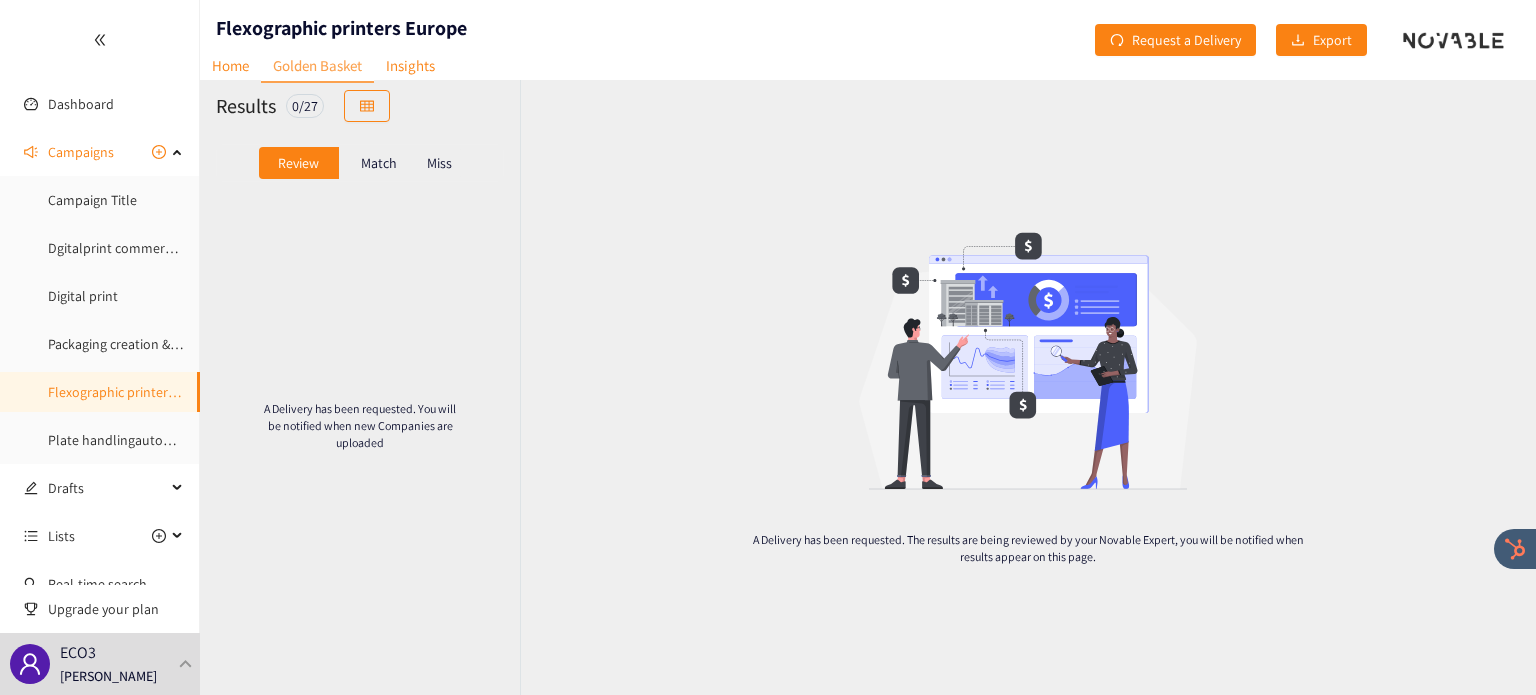 click on "Match" at bounding box center [379, 163] 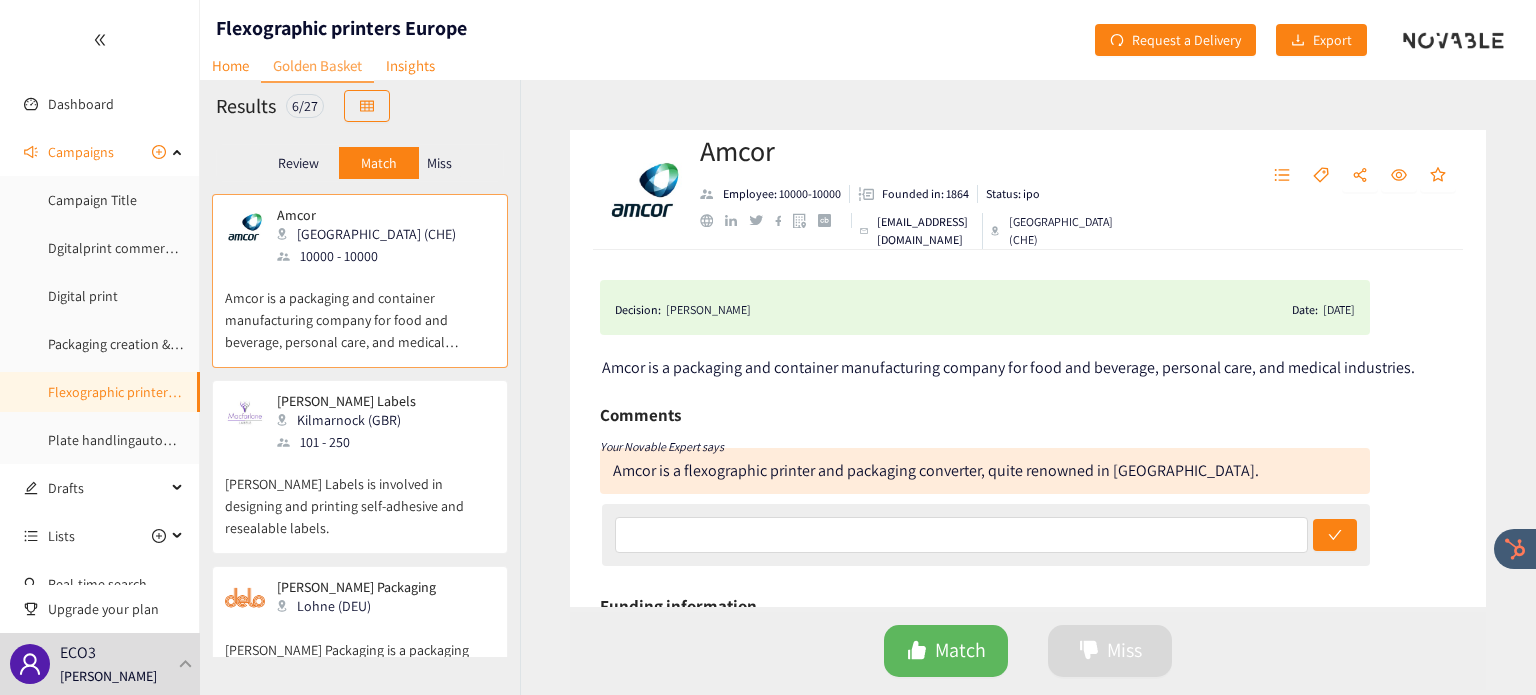 click on "Macfarlane Labels is involved in designing and printing self-adhesive and resealable labels." at bounding box center [360, 496] 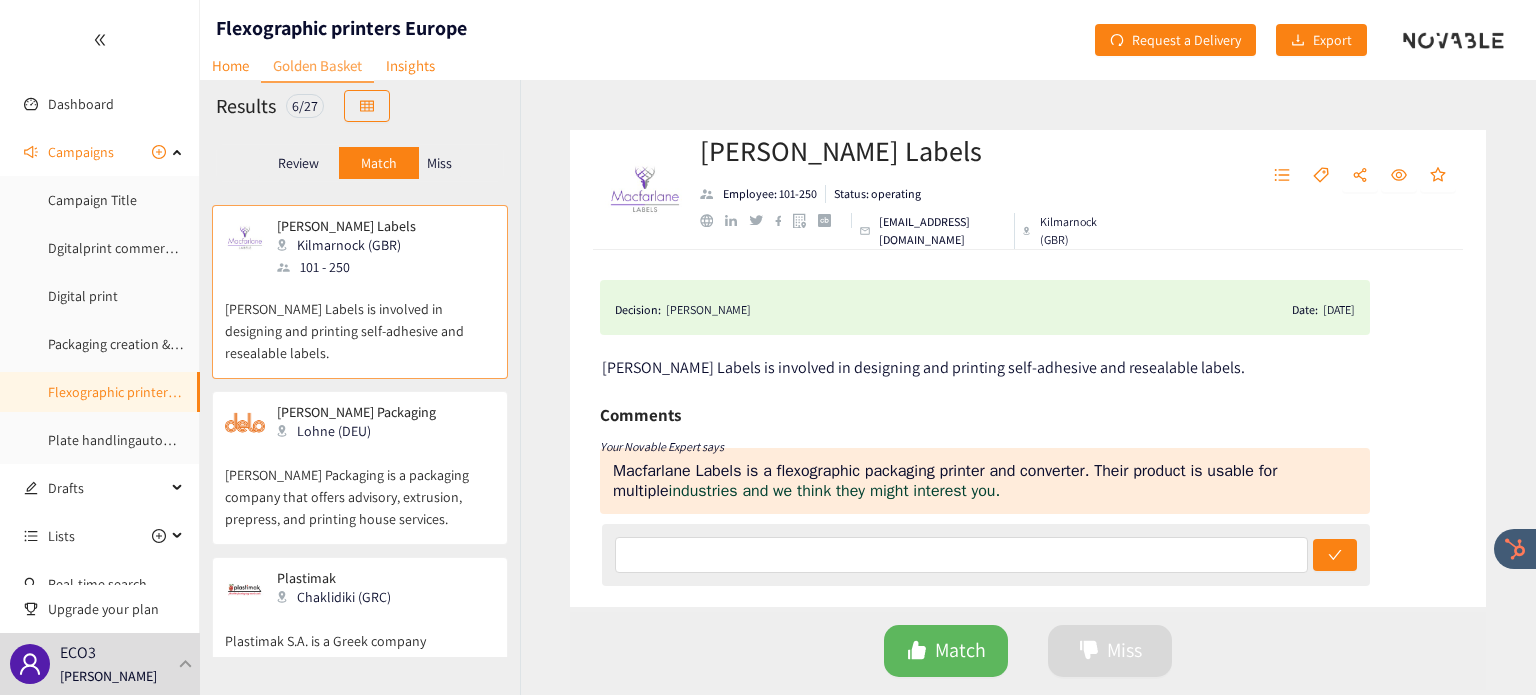 scroll, scrollTop: 176, scrollLeft: 0, axis: vertical 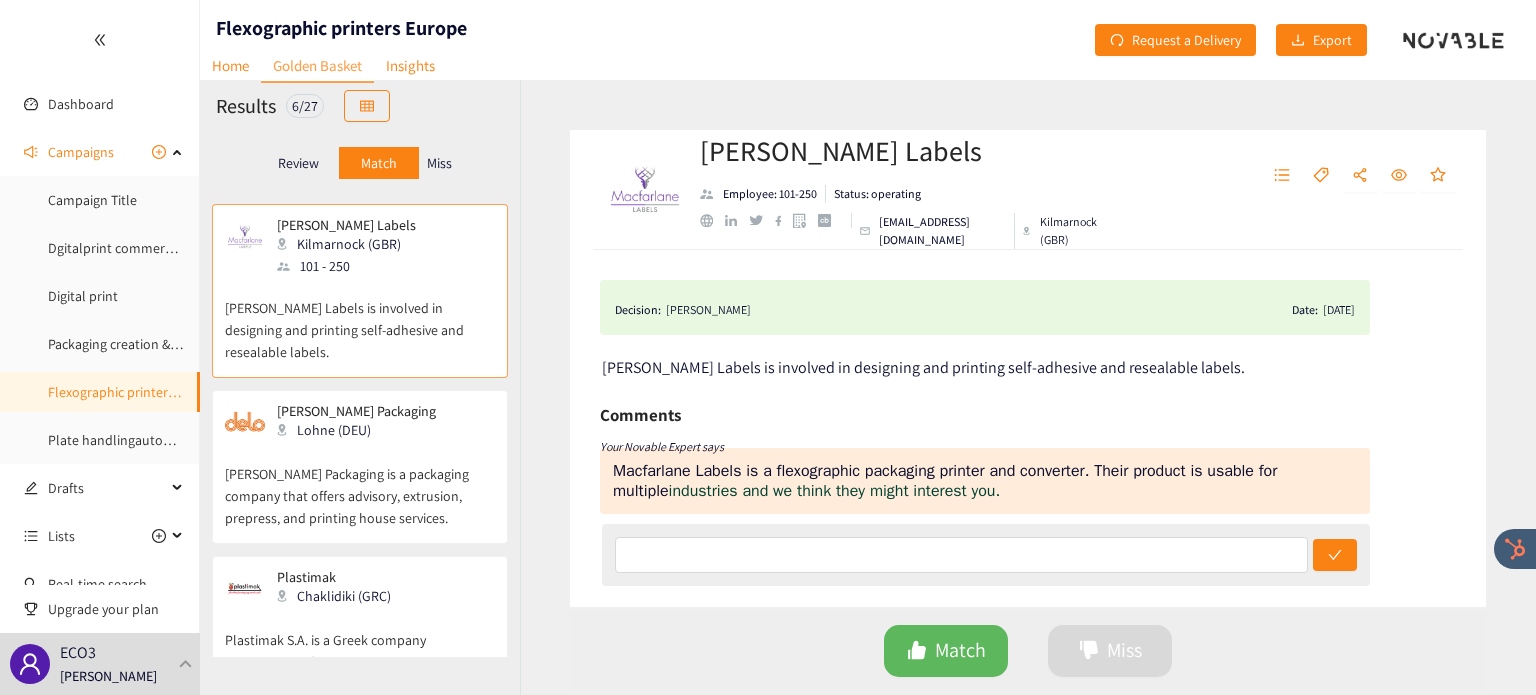 click on "Dettmer Packaging is a packaging company that offers advisory, extrusion, prepress, and printing house services." at bounding box center (360, 486) 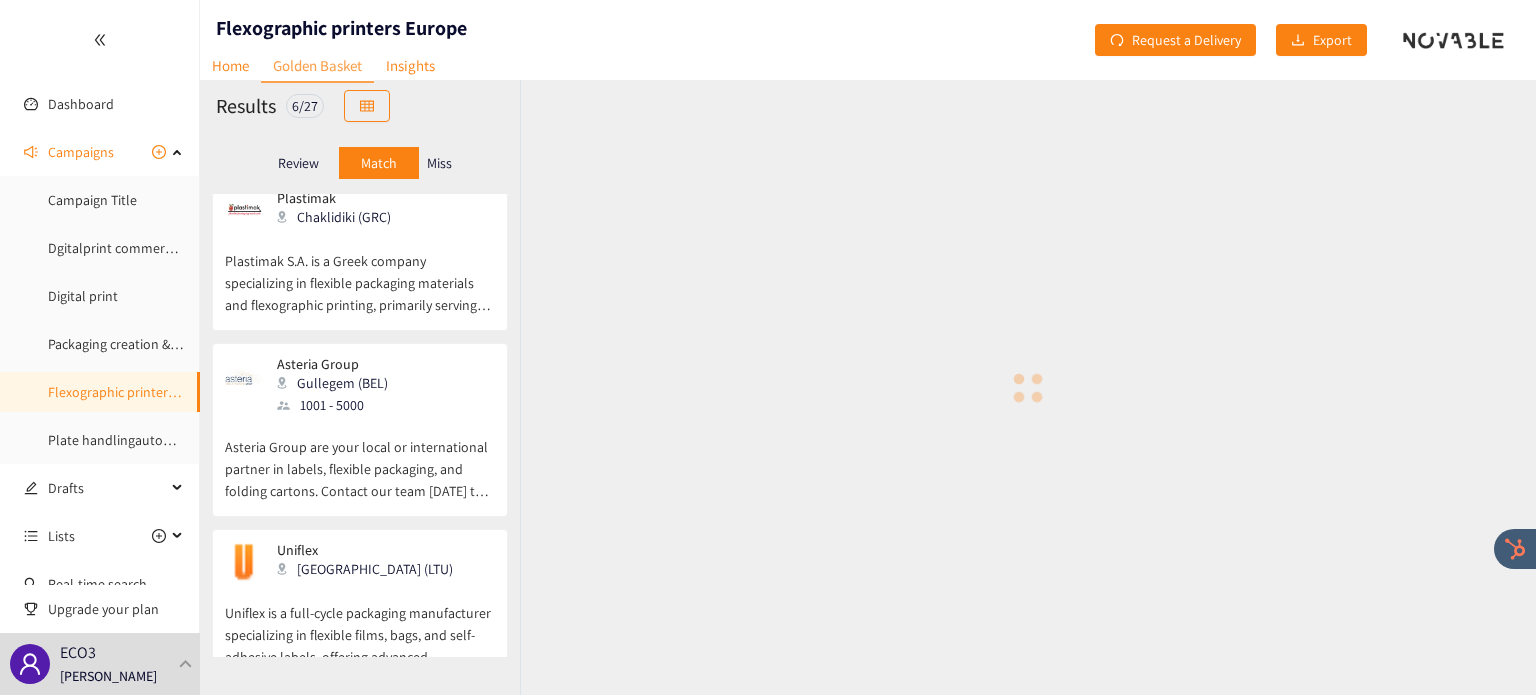scroll, scrollTop: 559, scrollLeft: 0, axis: vertical 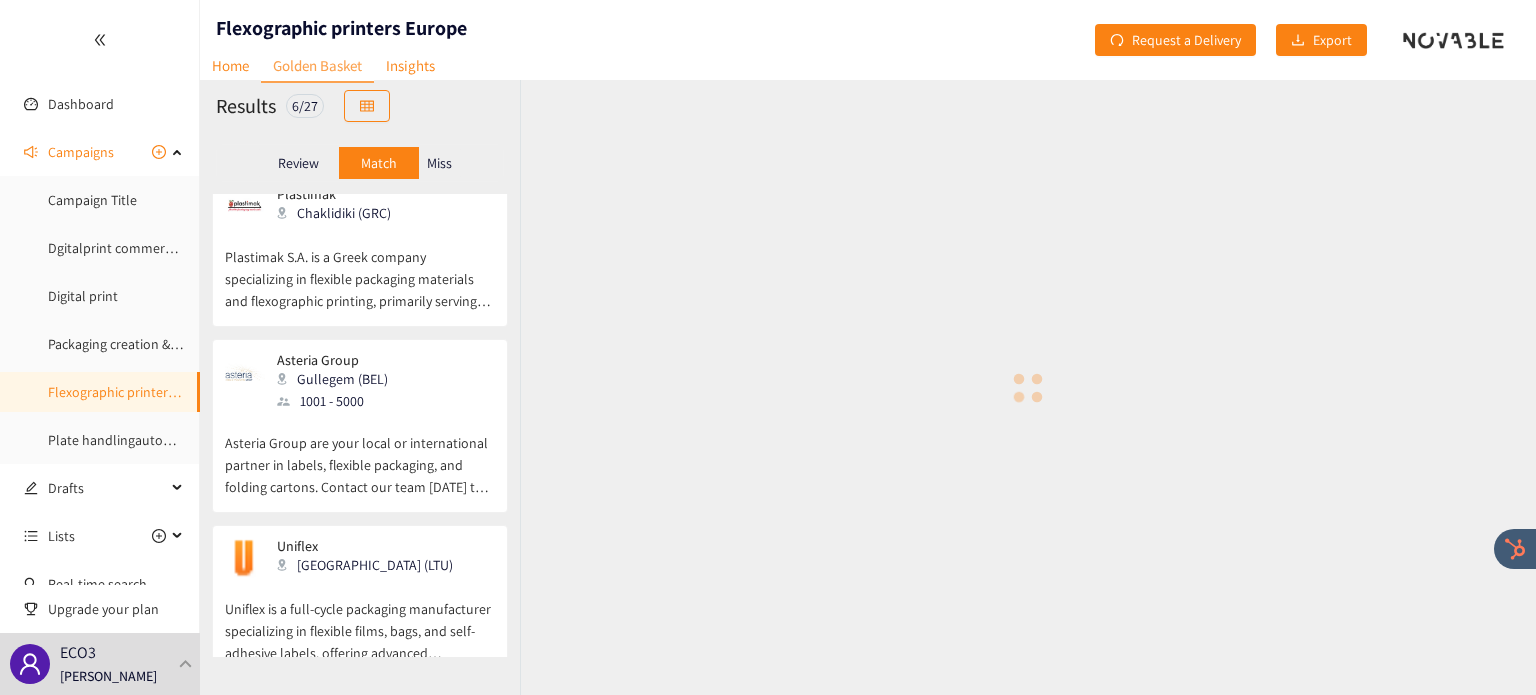 click on "Asteria Group are your local or international partner in labels, flexible packaging, and folding cartons. Contact our team today to discuss your project needs." at bounding box center (360, 455) 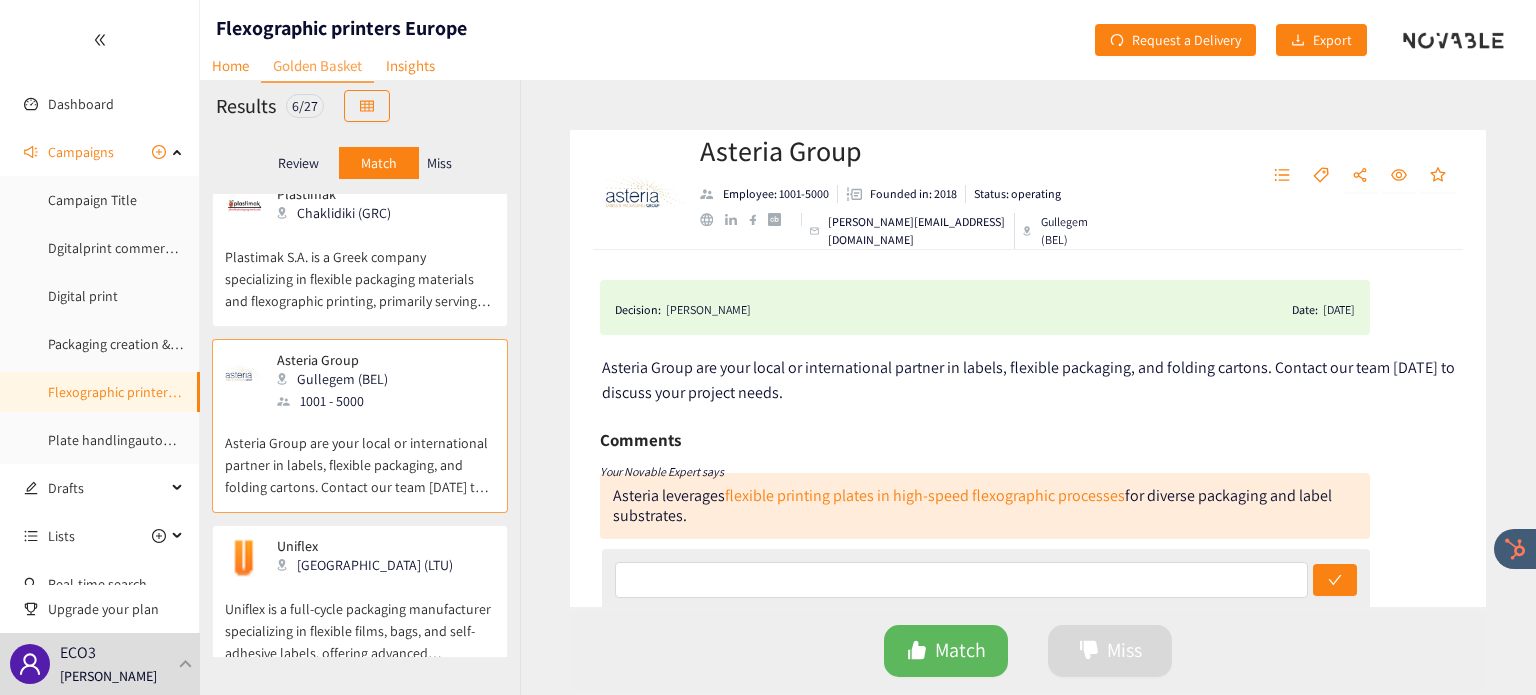 click on "Plastimak S.A. is a Greek company specializing in flexible packaging materials and flexographic printing, primarily serving the food industry with high-quality, secure packaging solutions." at bounding box center (360, 269) 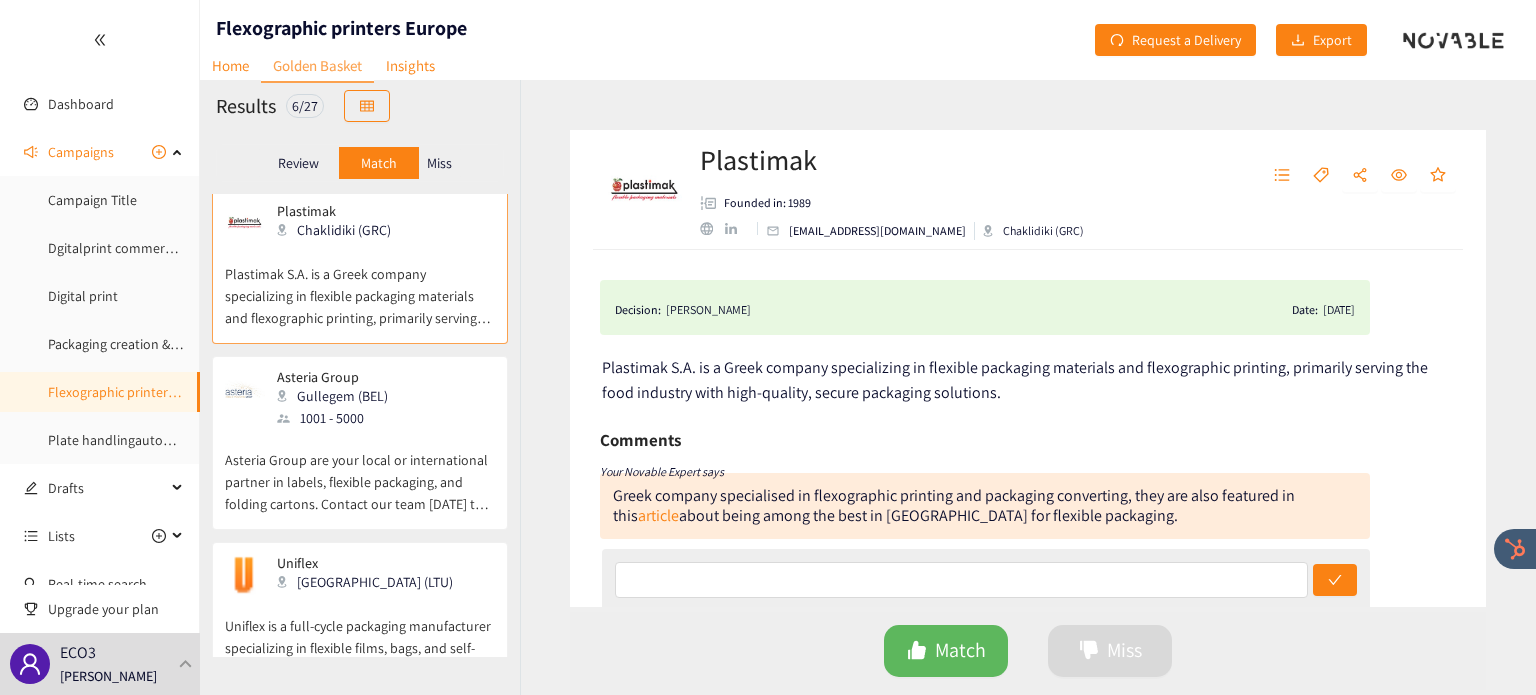 scroll, scrollTop: 590, scrollLeft: 0, axis: vertical 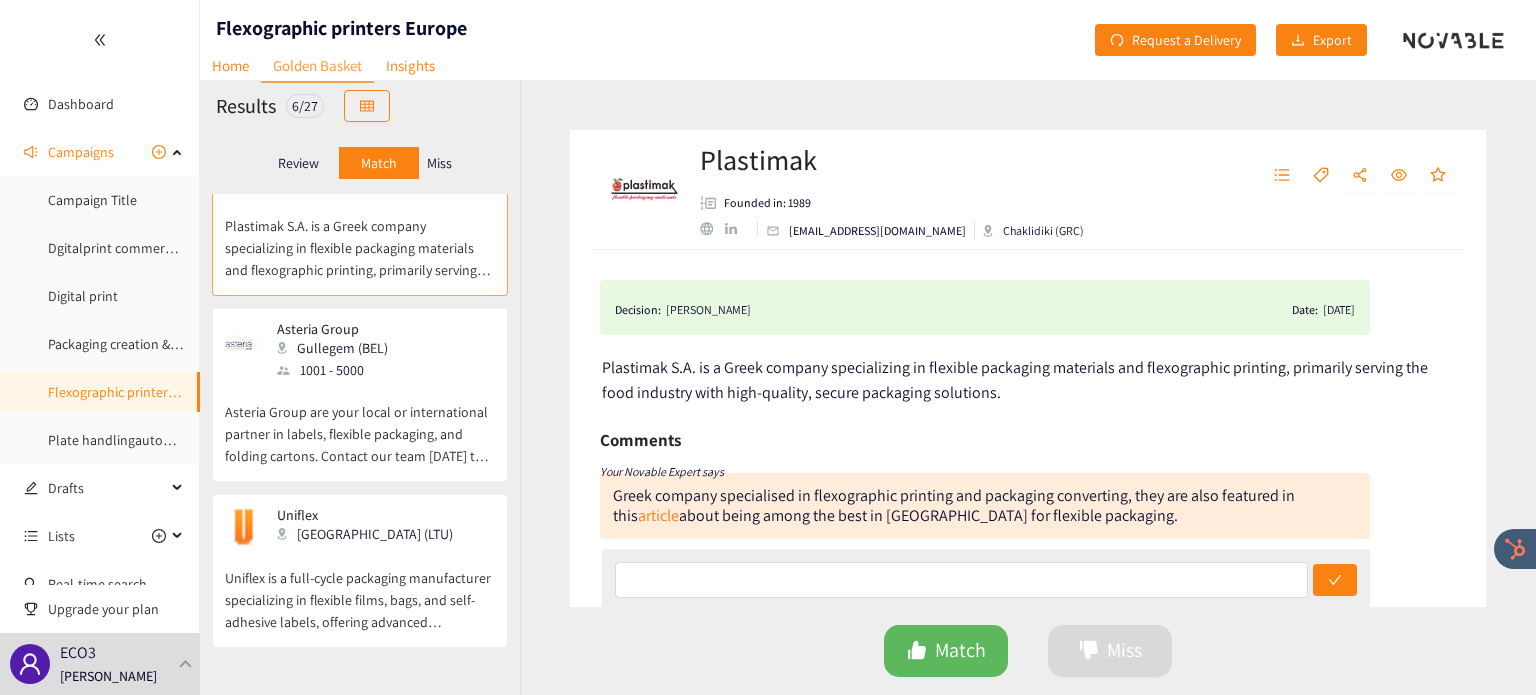 click on "Uniflex is a full-cycle packaging manufacturer specializing in flexible films, bags, and self-adhesive labels, offering advanced flexographic and digital printing technologies for a wide range of industries, including food, pet care, and personal care, with a focus on sustainable and recyclable packaging solutions." at bounding box center (360, 590) 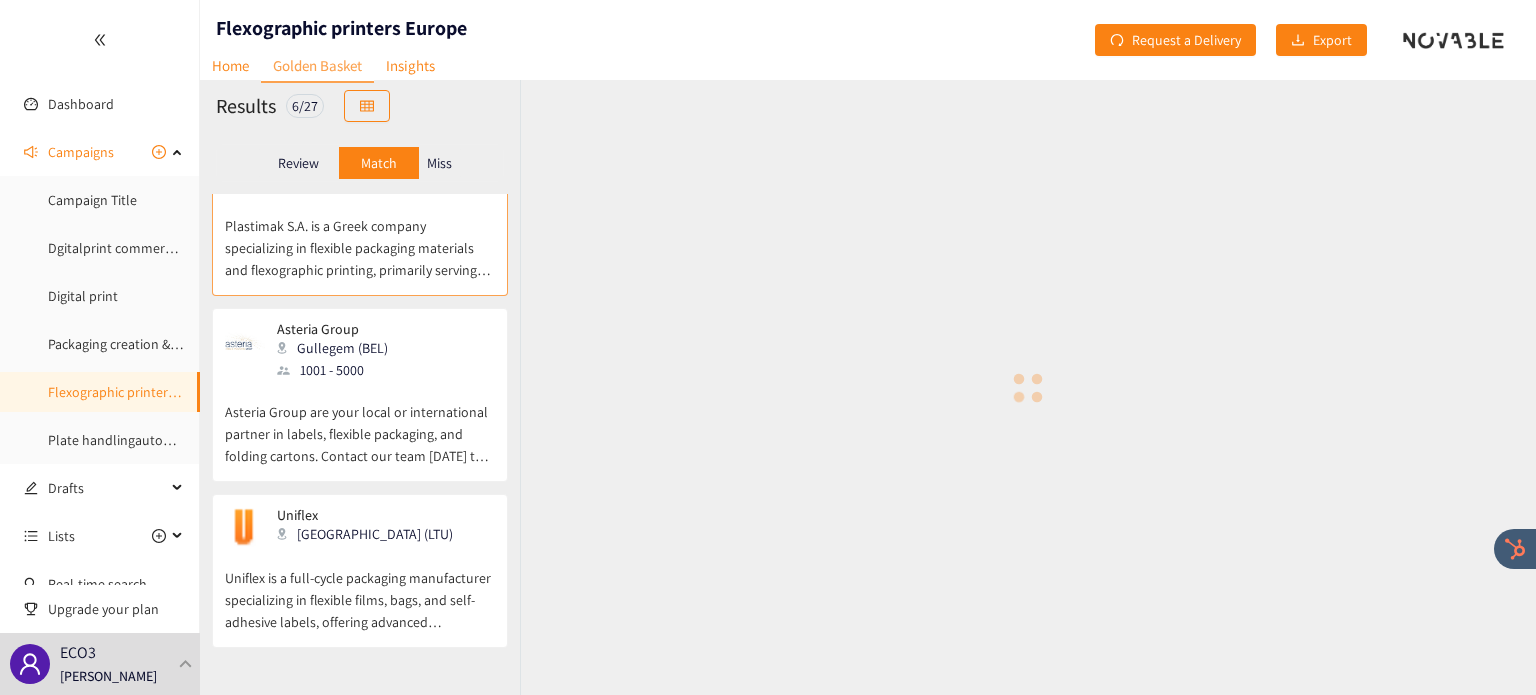 click on "Miss" at bounding box center (440, 163) 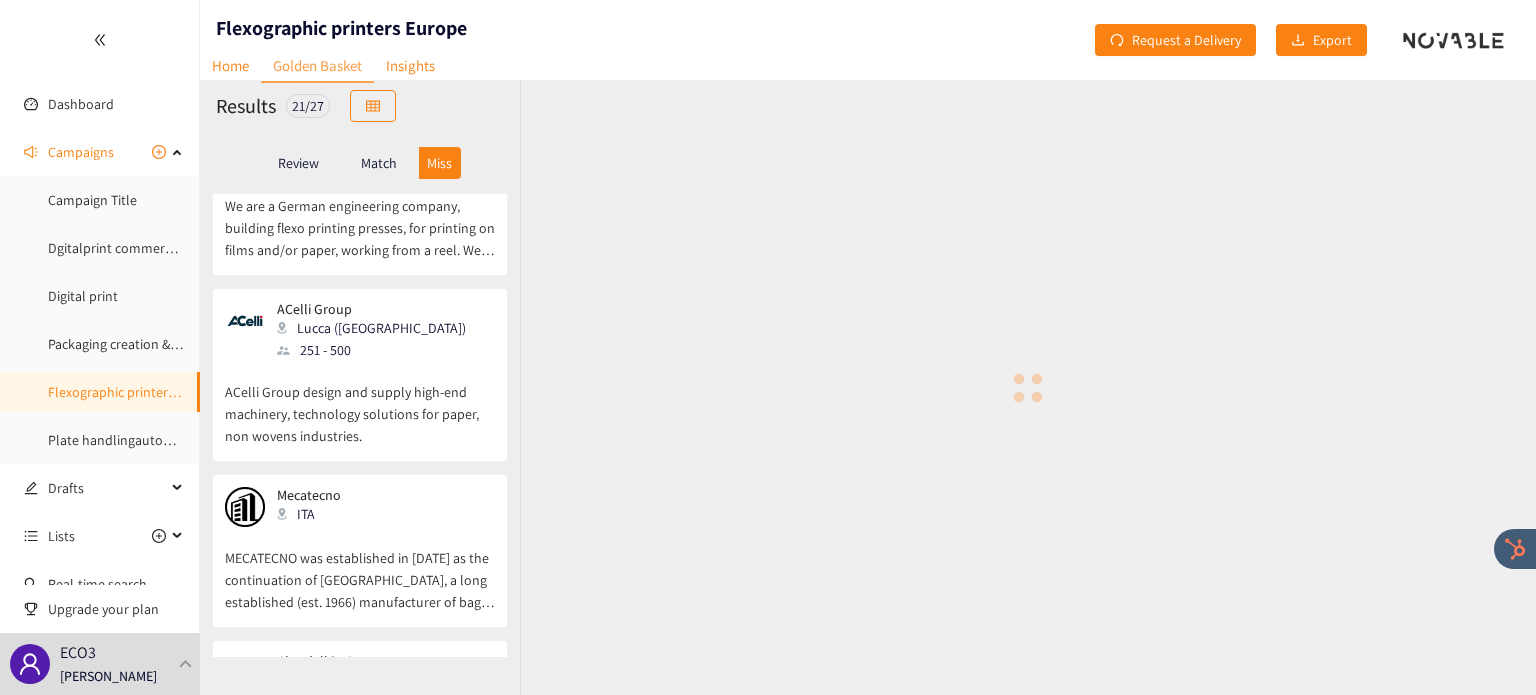 scroll, scrollTop: 0, scrollLeft: 0, axis: both 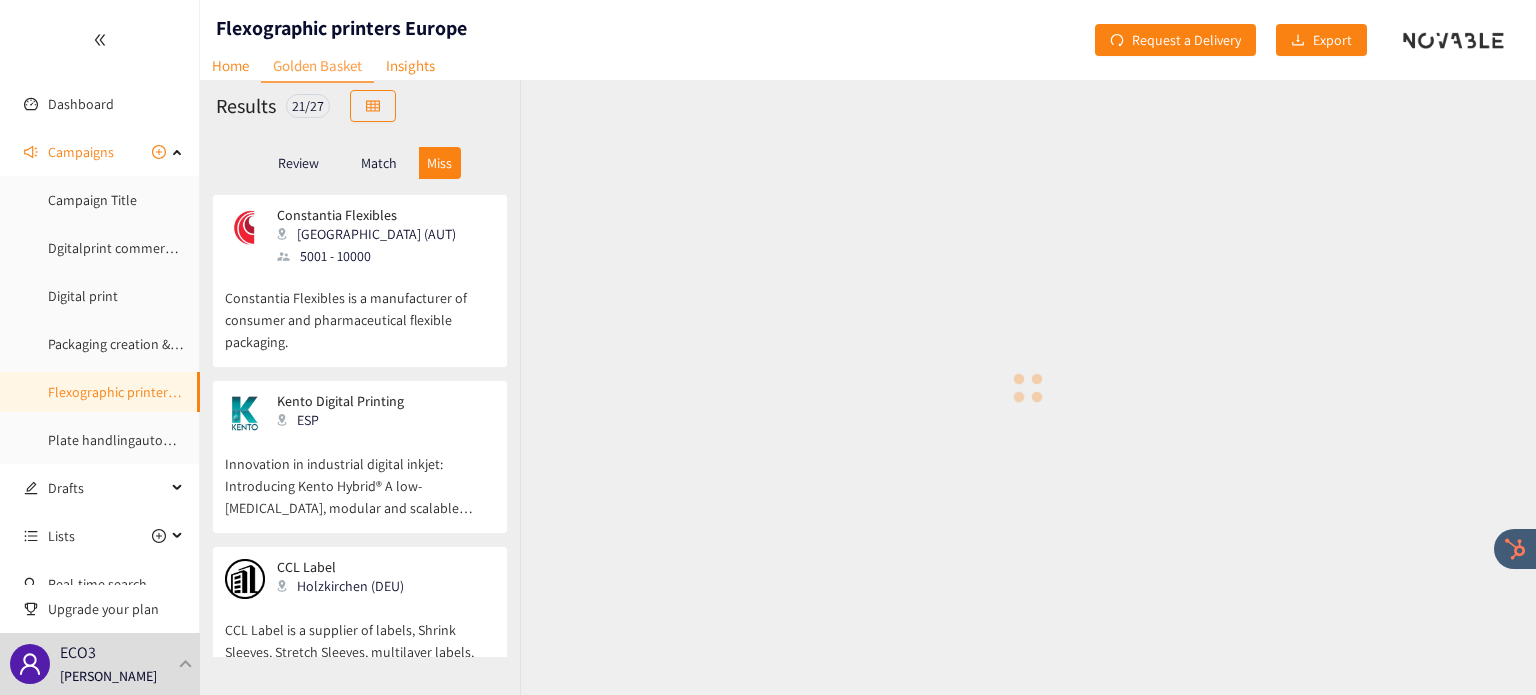 click on "Constantia Flexibles is a manufacturer of consumer and pharmaceutical flexible packaging." at bounding box center [360, 310] 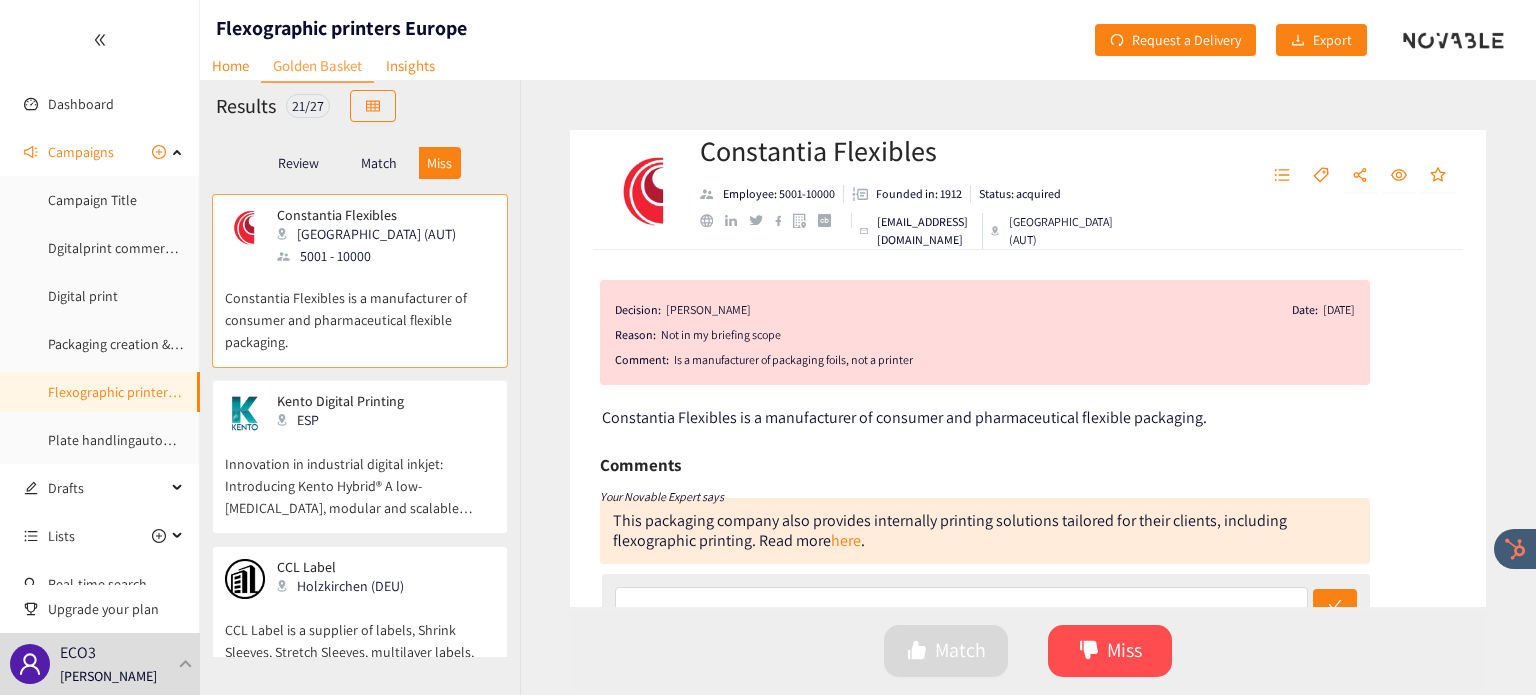 click on "Innovation in industrial digital inkjet: Introducing Kento Hybrid® A low-capex, modular and scalable printing solution that brings together up to 3 flexo units + sinlgle pass inkjet + rotary die cutter, specially designed for corrugated cardboard" at bounding box center (360, 476) 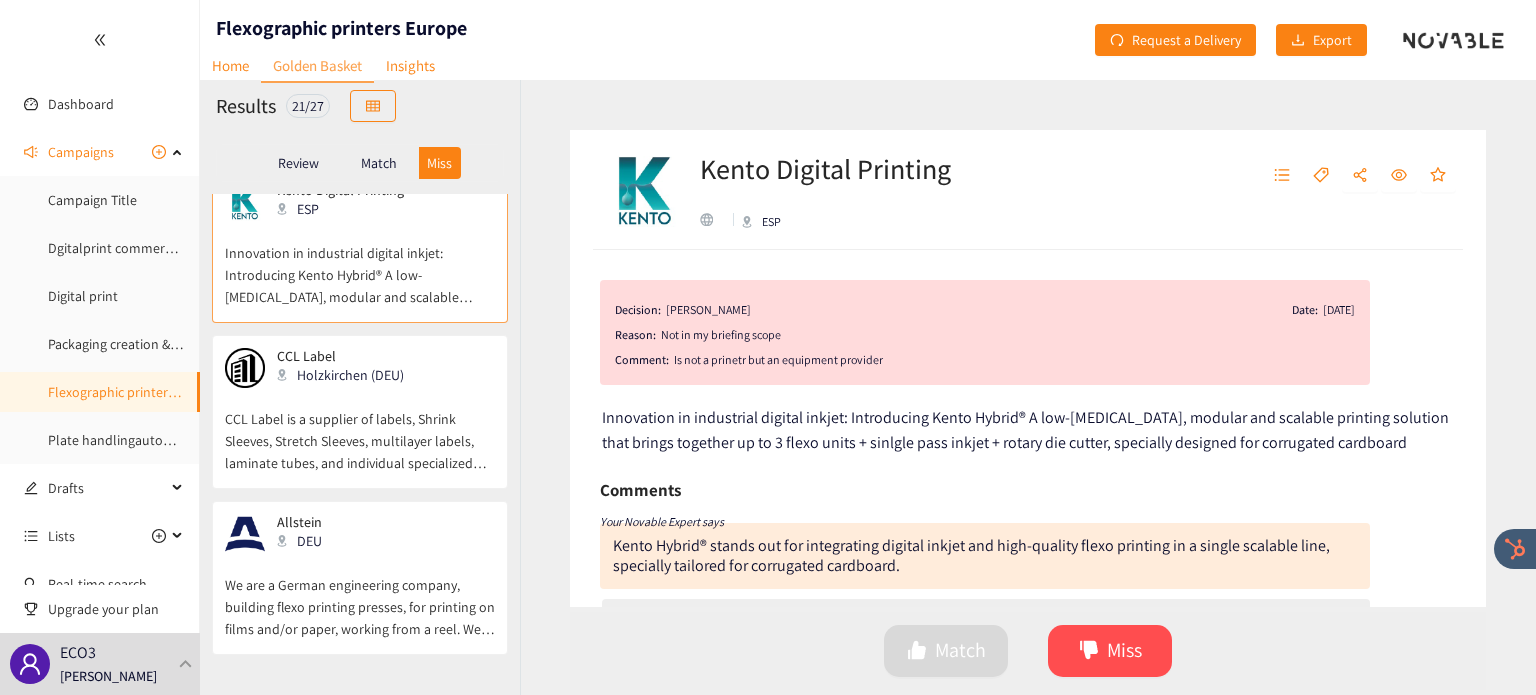 scroll, scrollTop: 212, scrollLeft: 0, axis: vertical 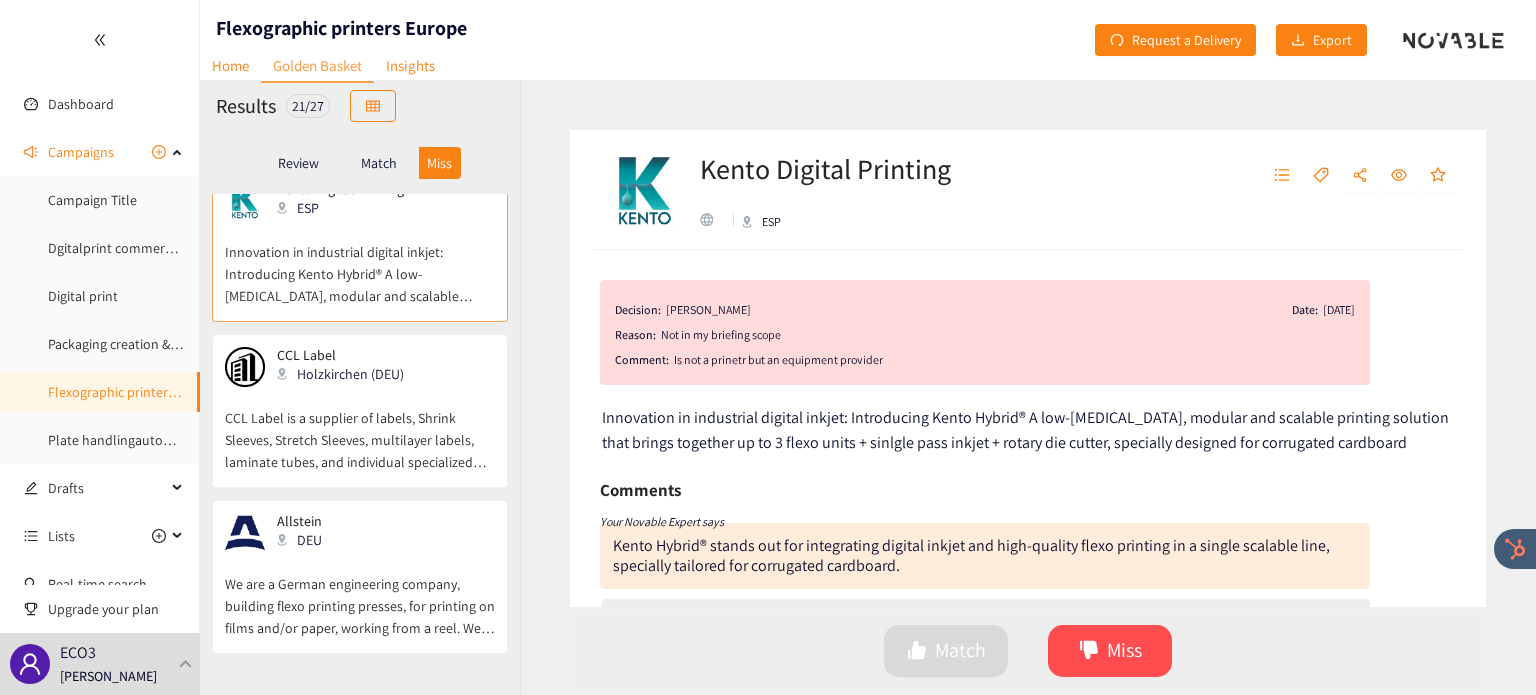 click on "CCL Label is a supplier of labels, Shrink Sleeves, Stretch Sleeves, multilayer labels, laminate tubes, and individual specialized solutions." at bounding box center [360, 430] 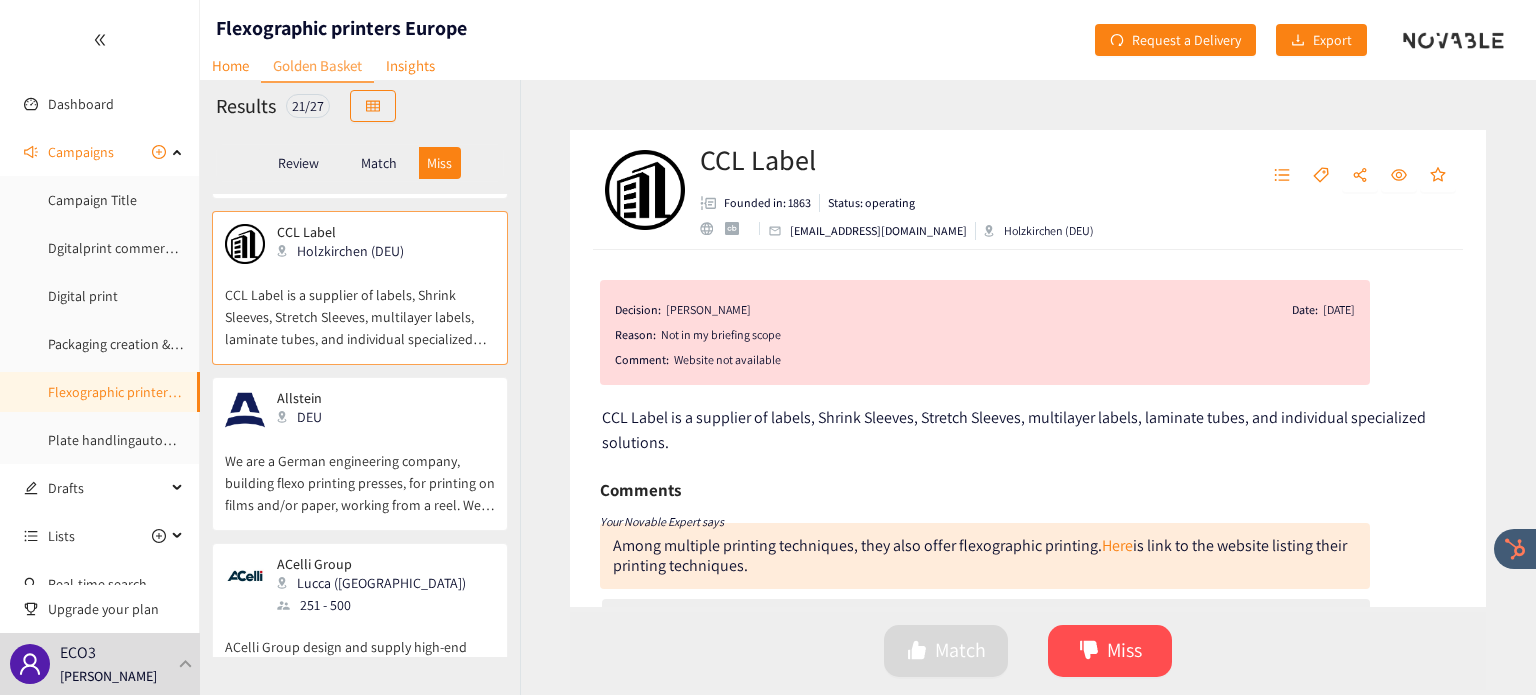 scroll, scrollTop: 336, scrollLeft: 0, axis: vertical 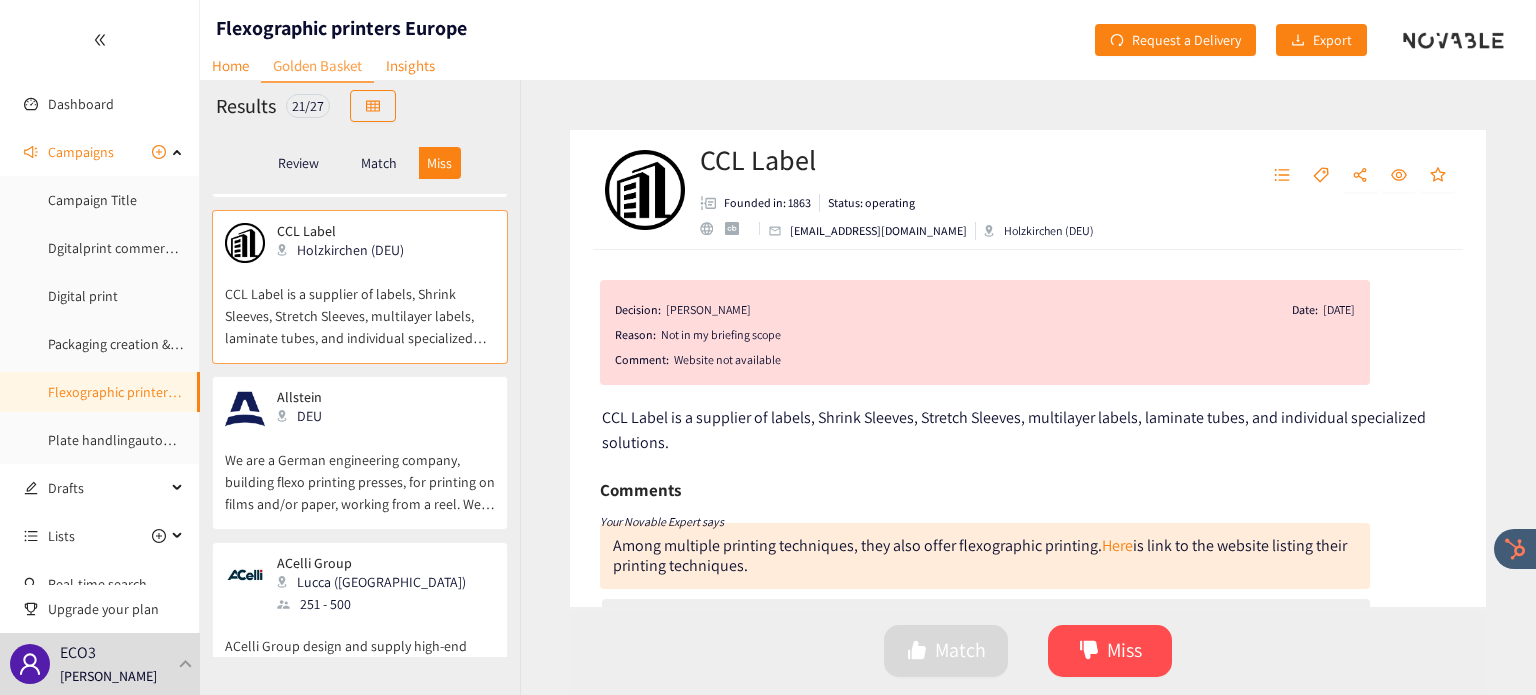 click at bounding box center (706, 228) 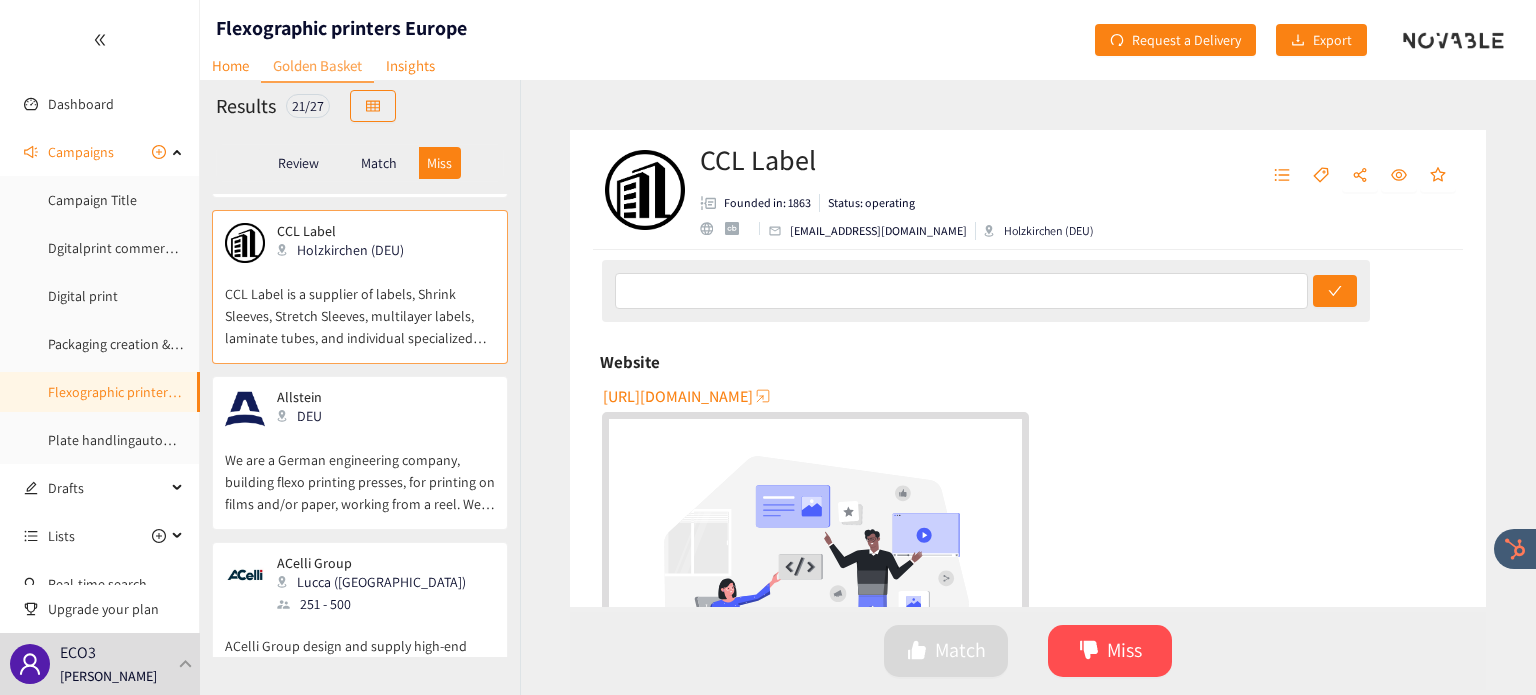 scroll, scrollTop: 340, scrollLeft: 0, axis: vertical 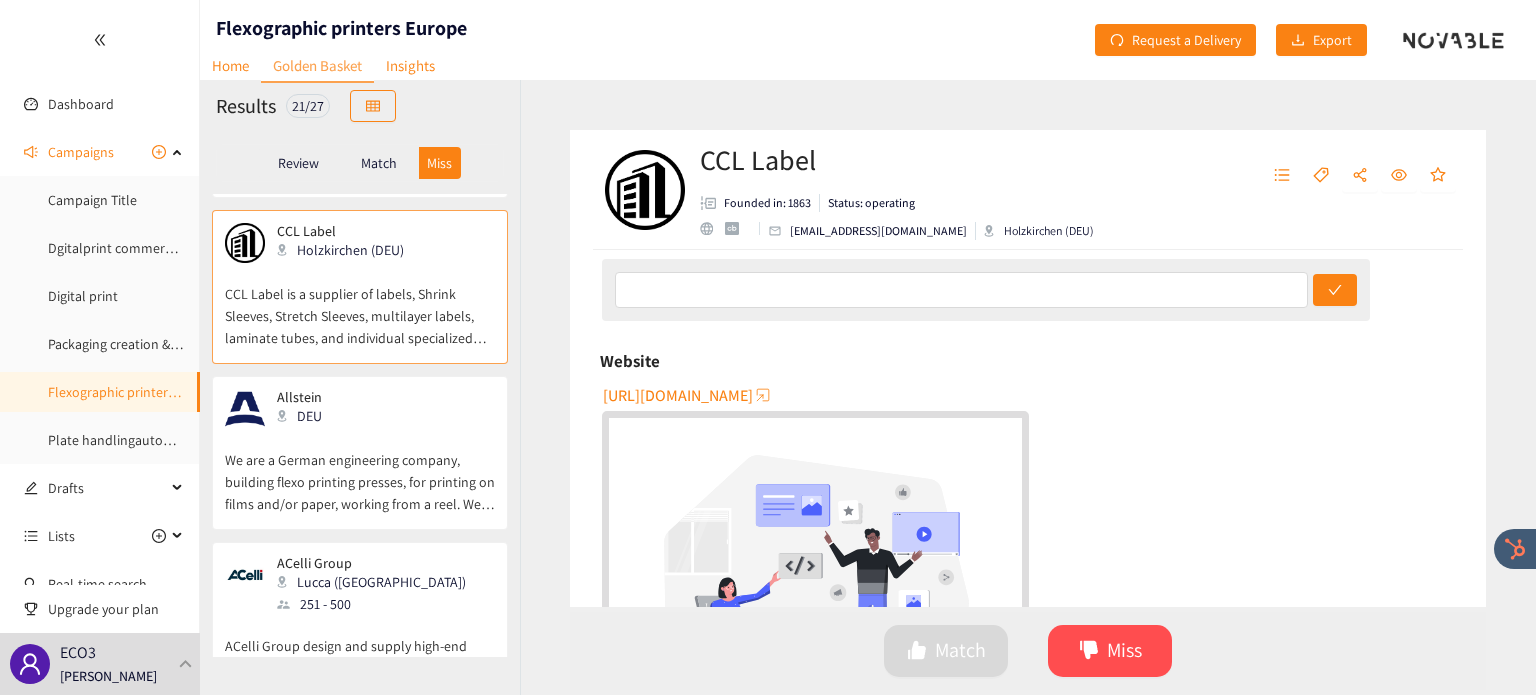 click on "http://www.ccl-label.eu" at bounding box center [678, 395] 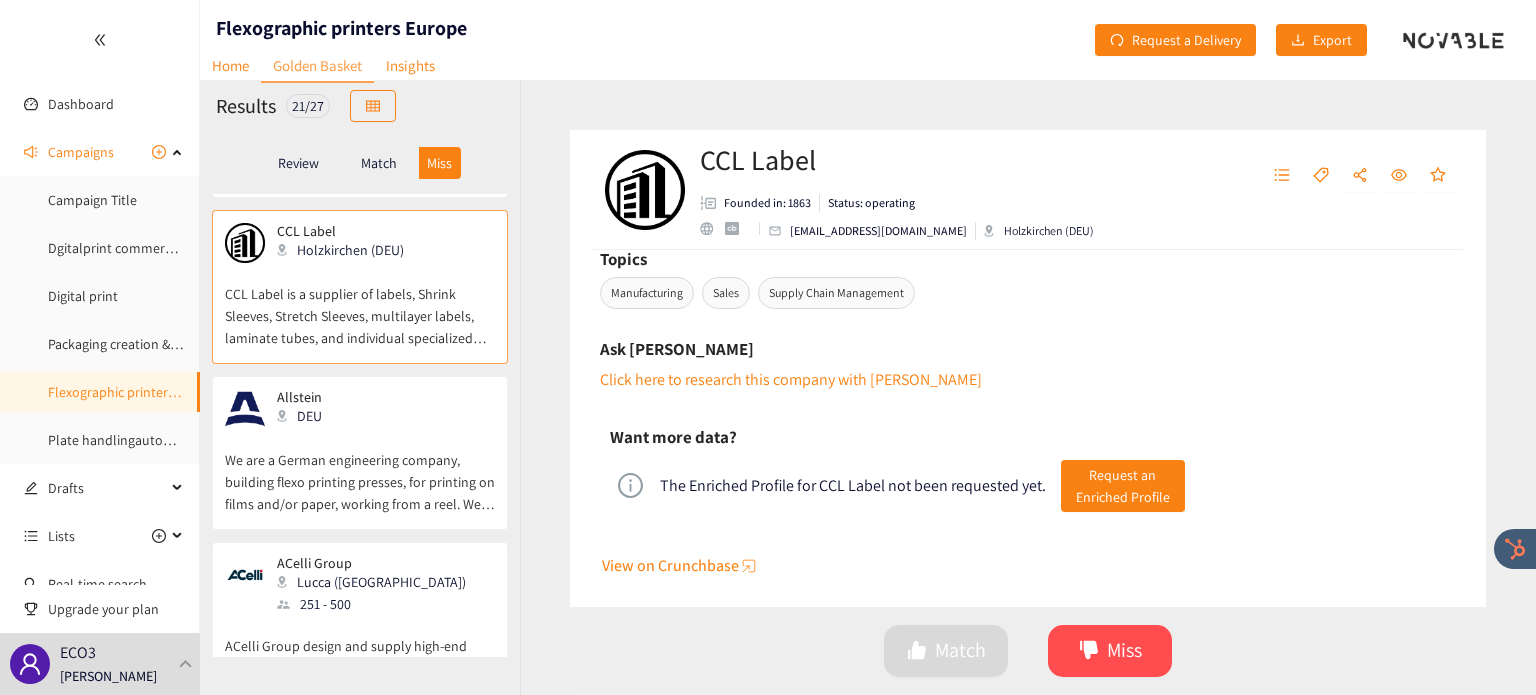scroll, scrollTop: 0, scrollLeft: 0, axis: both 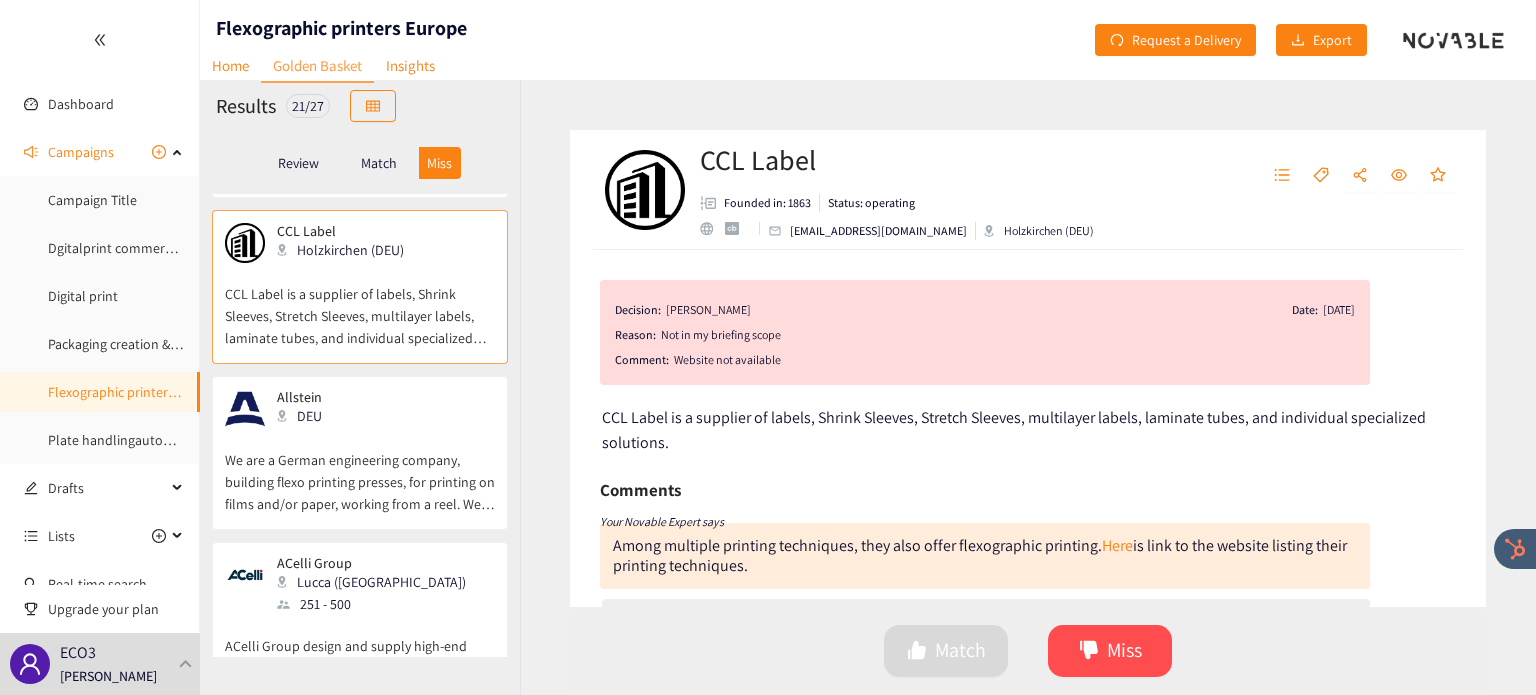 click at bounding box center (731, 228) 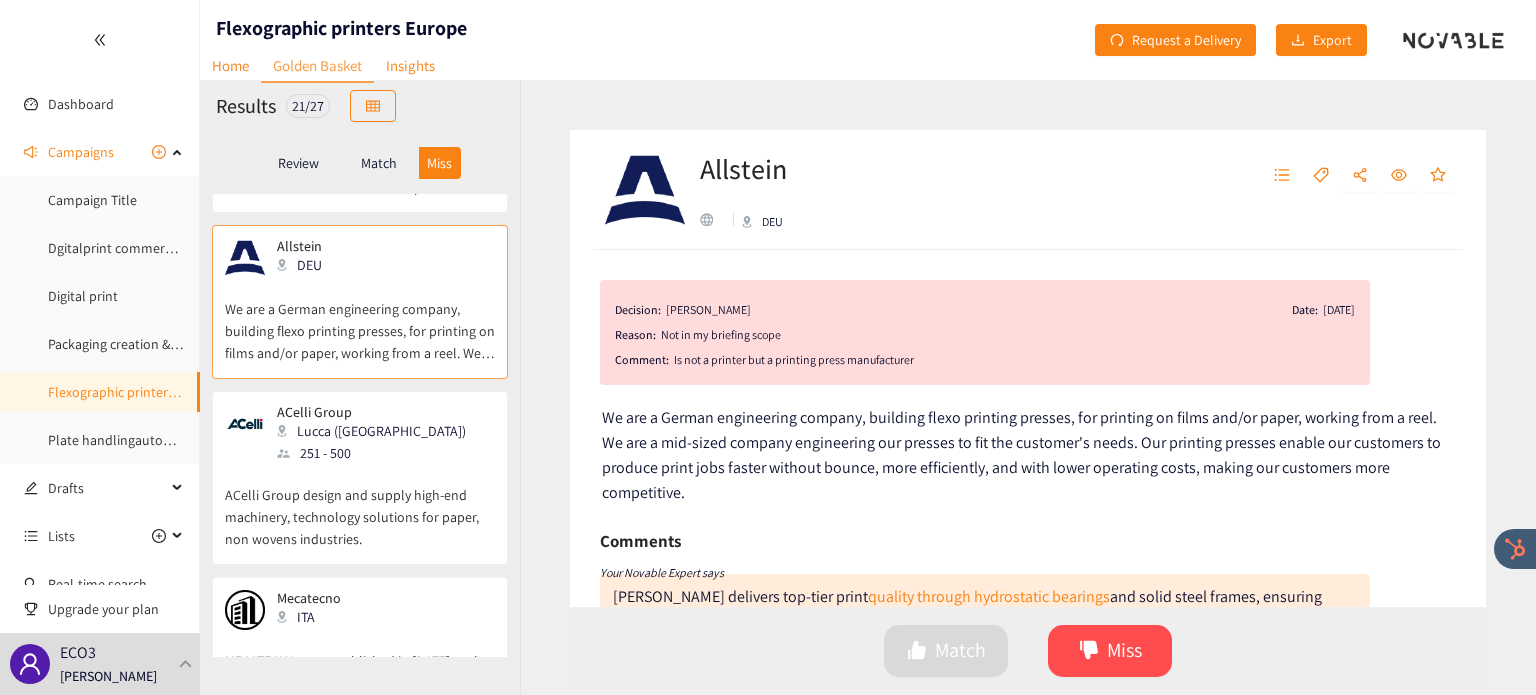 scroll, scrollTop: 488, scrollLeft: 0, axis: vertical 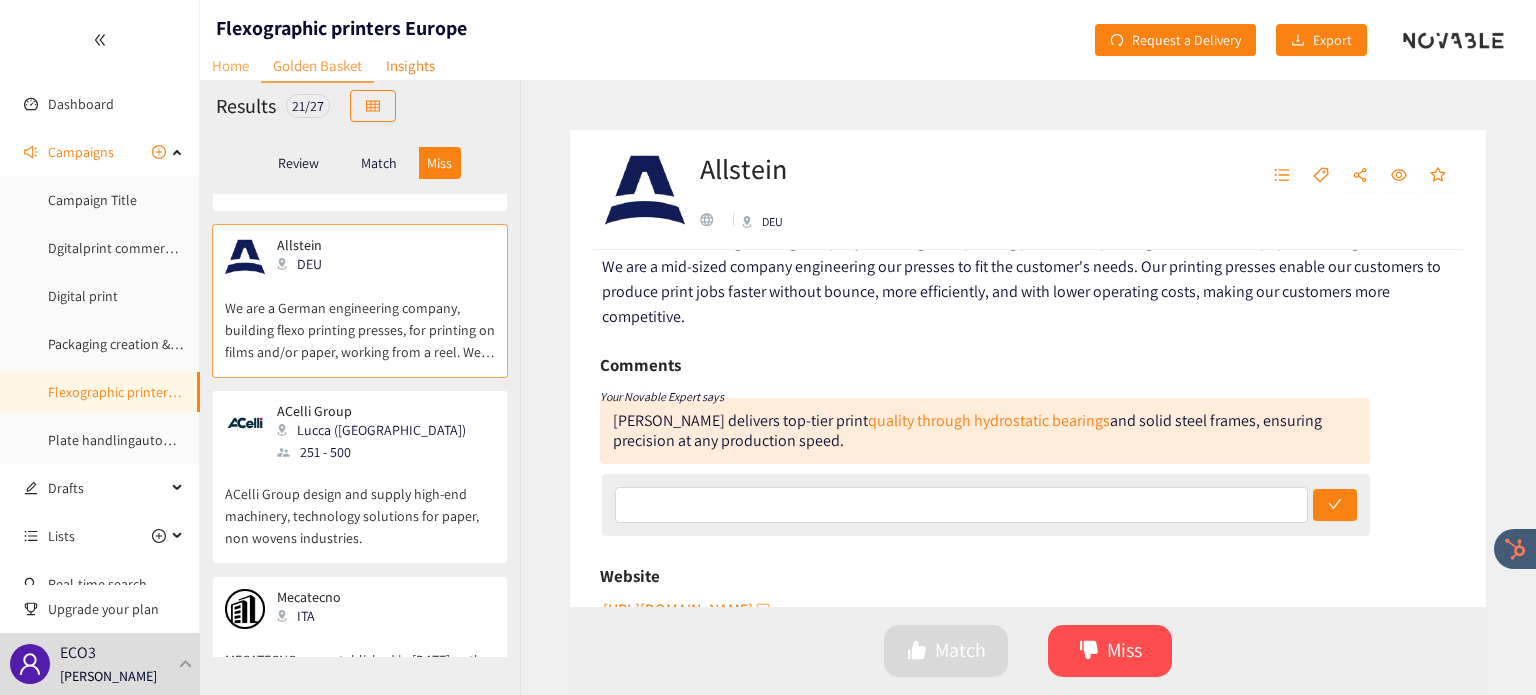 click on "Home" at bounding box center (230, 65) 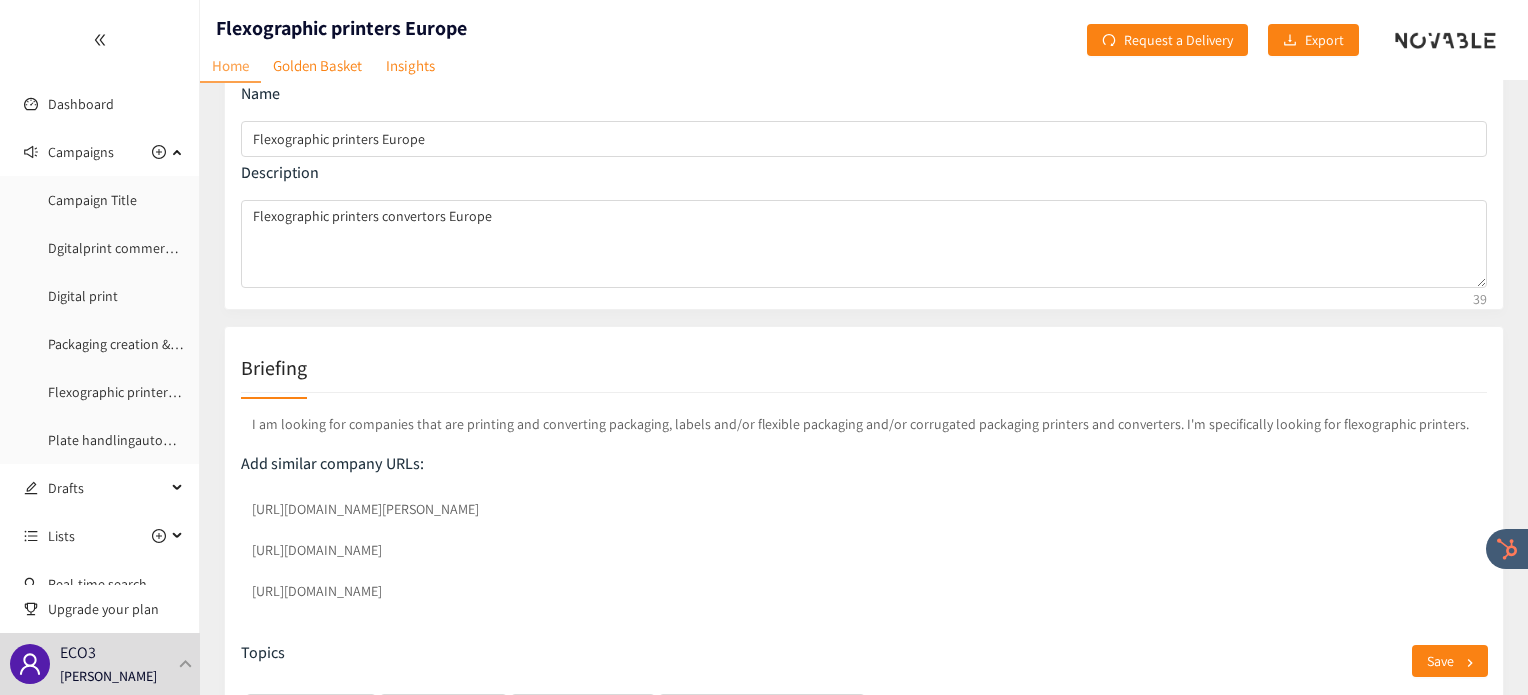 scroll, scrollTop: 103, scrollLeft: 0, axis: vertical 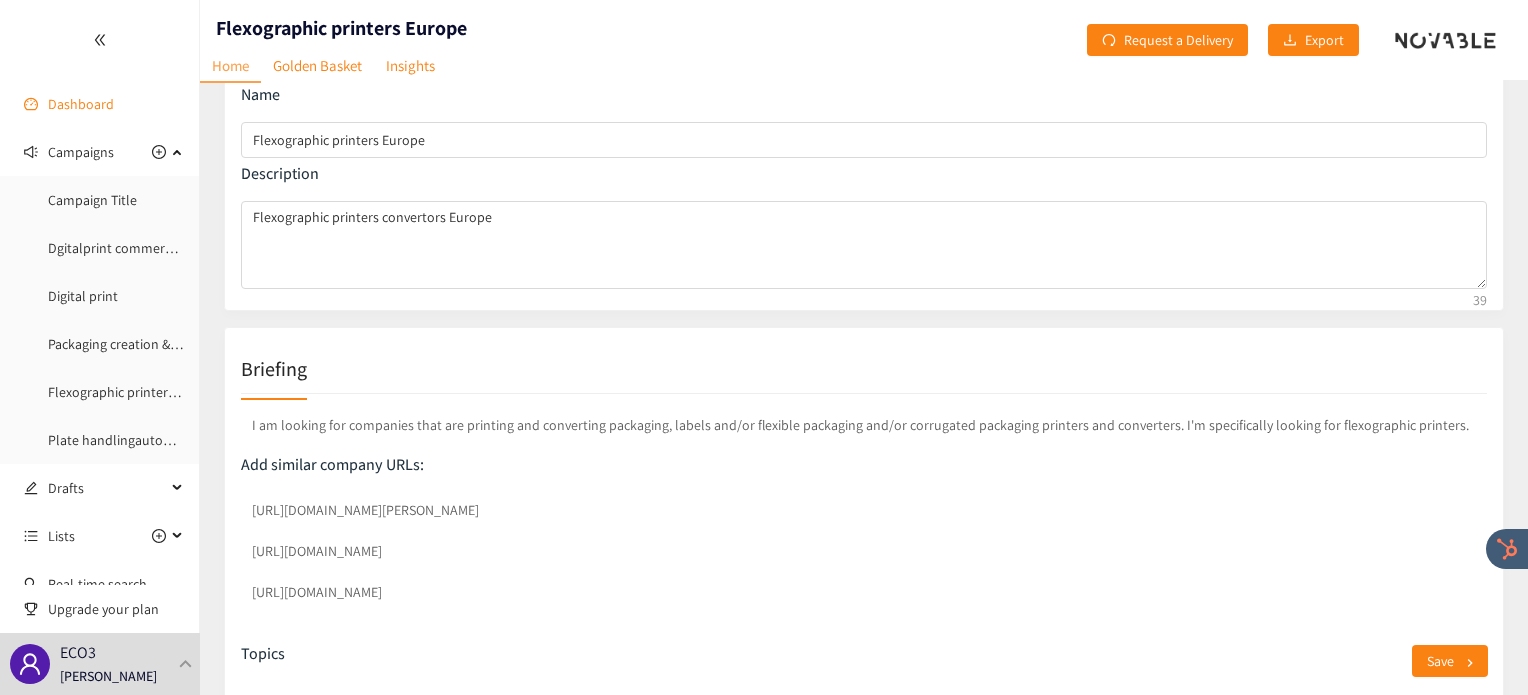 click on "Dashboard" at bounding box center [81, 104] 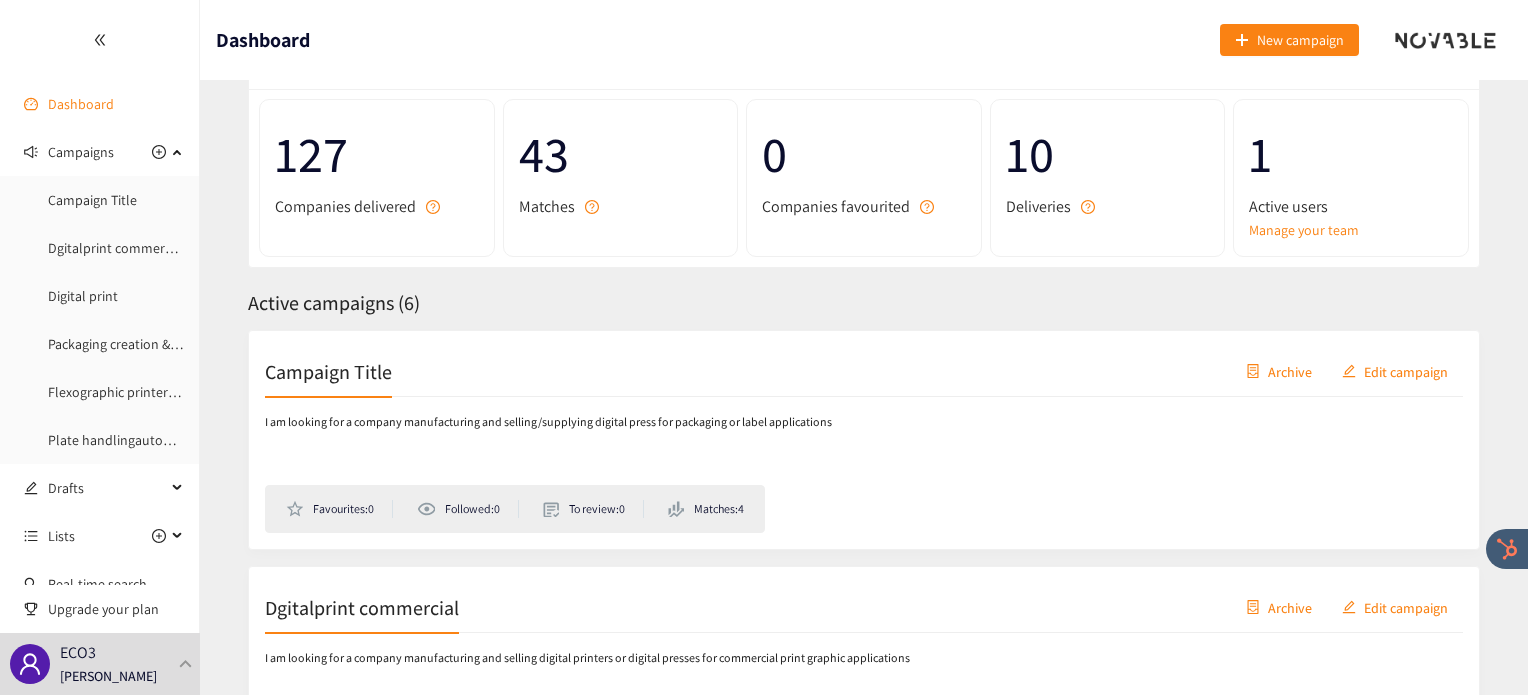 scroll, scrollTop: 0, scrollLeft: 0, axis: both 